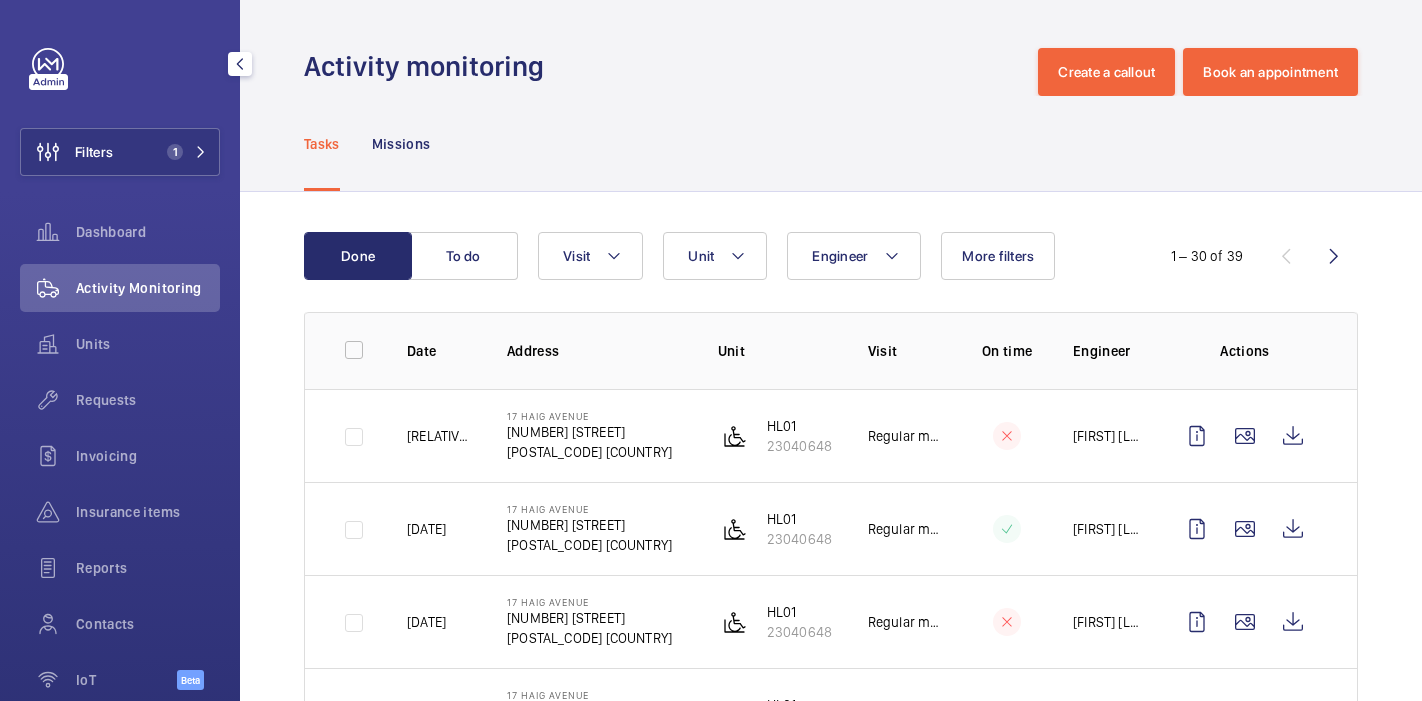 scroll, scrollTop: 0, scrollLeft: 0, axis: both 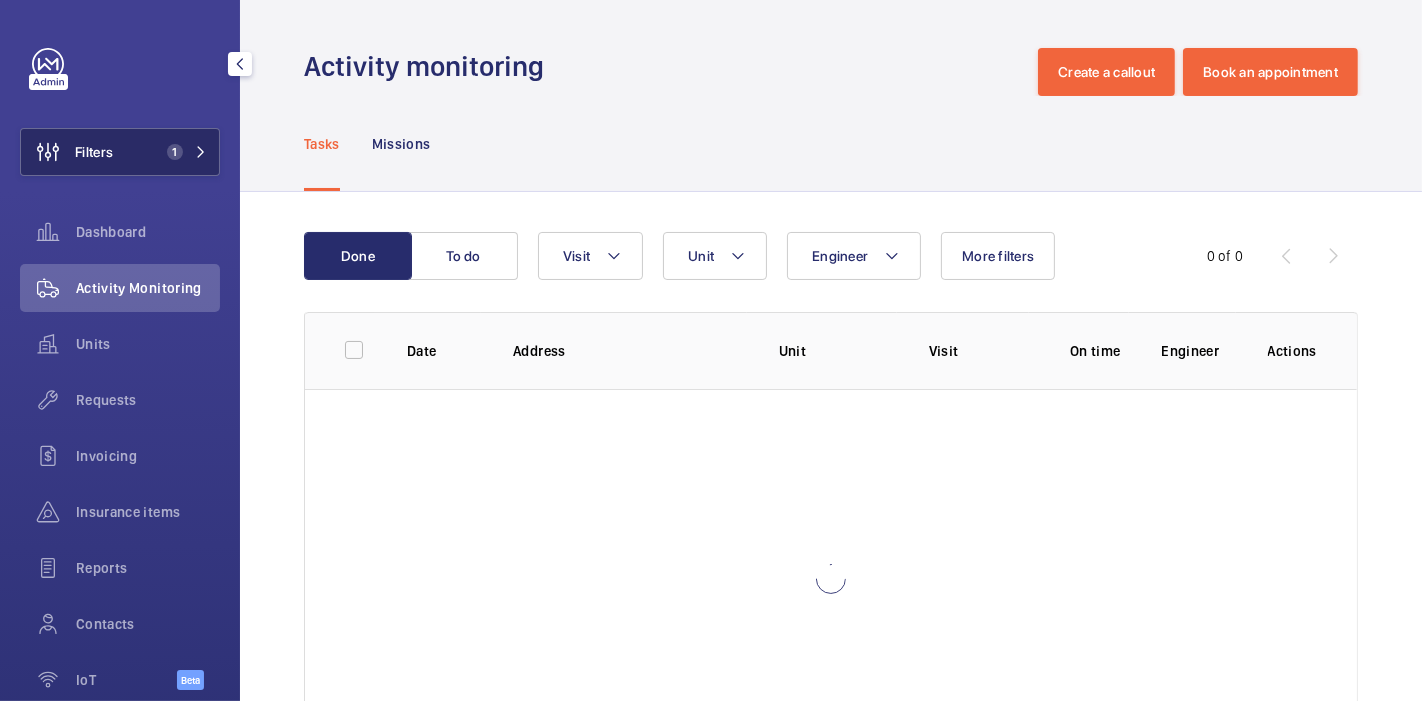 click on "Filters 1" 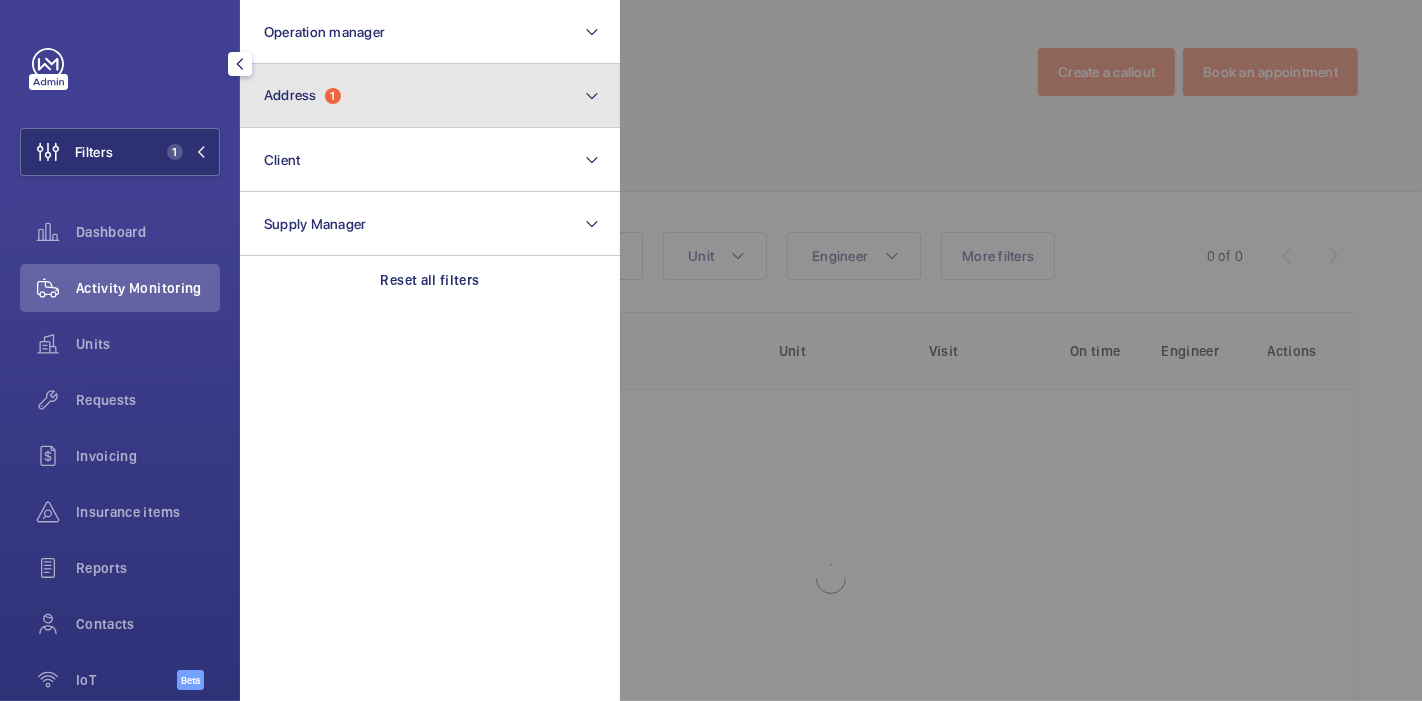 click on "Address  1" 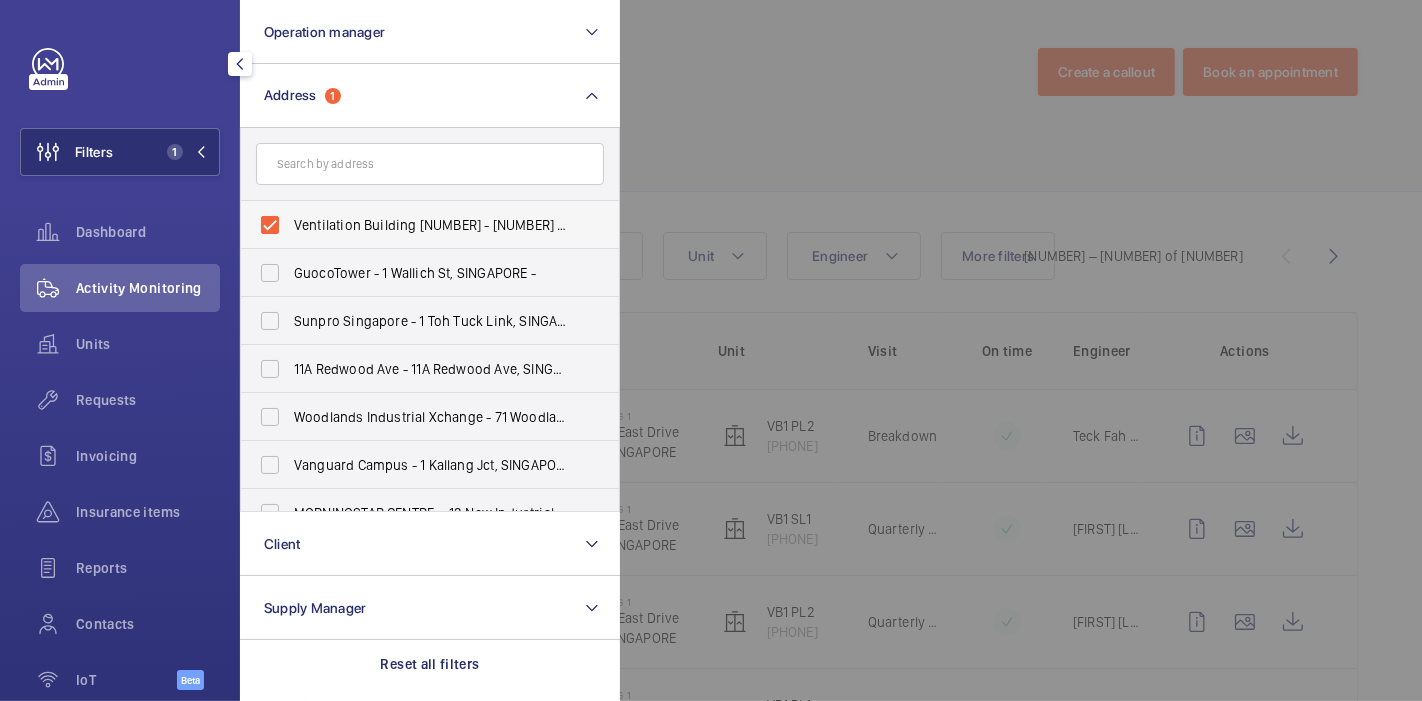 click on "Ventilation Building [NUMBER] - [NUMBER] [STREET], [CITY] [POSTAL_CODE]" at bounding box center (415, 225) 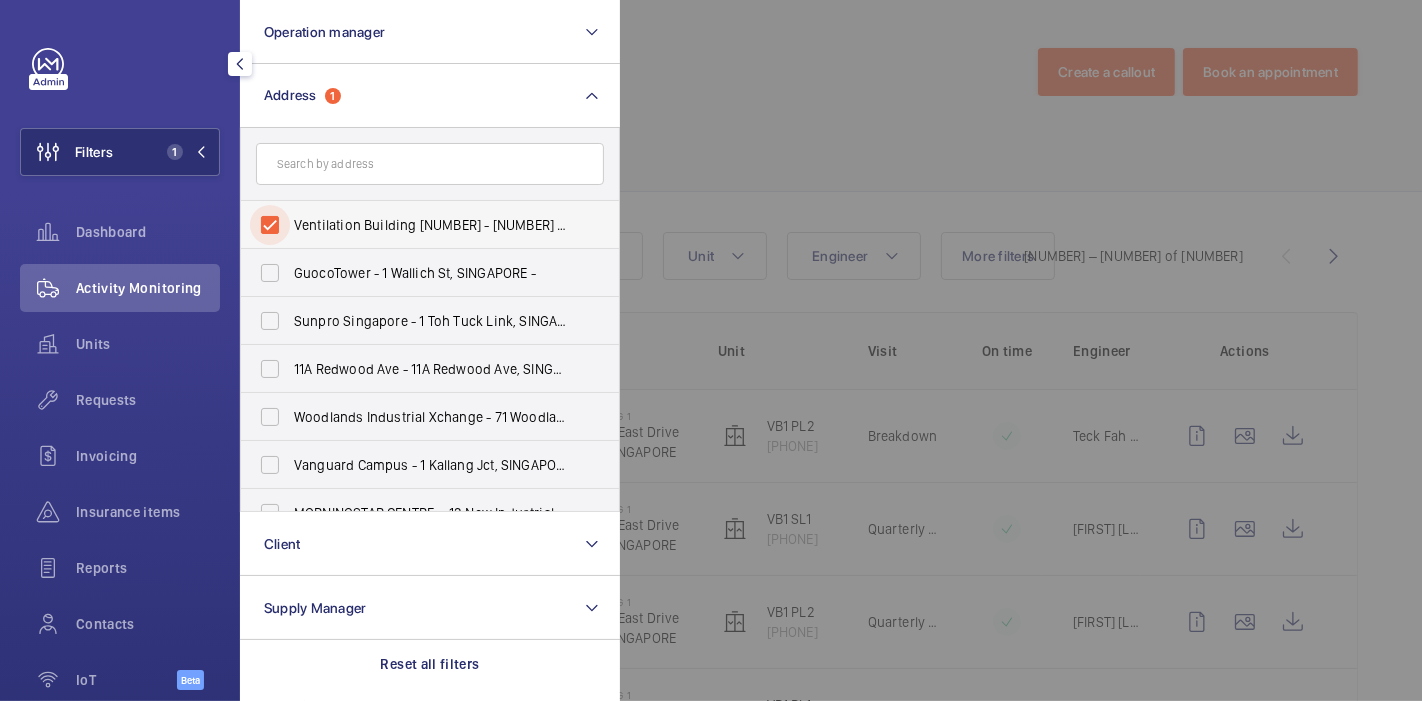 click on "Ventilation Building [NUMBER] - [NUMBER] [STREET], [CITY] [POSTAL_CODE]" at bounding box center (270, 225) 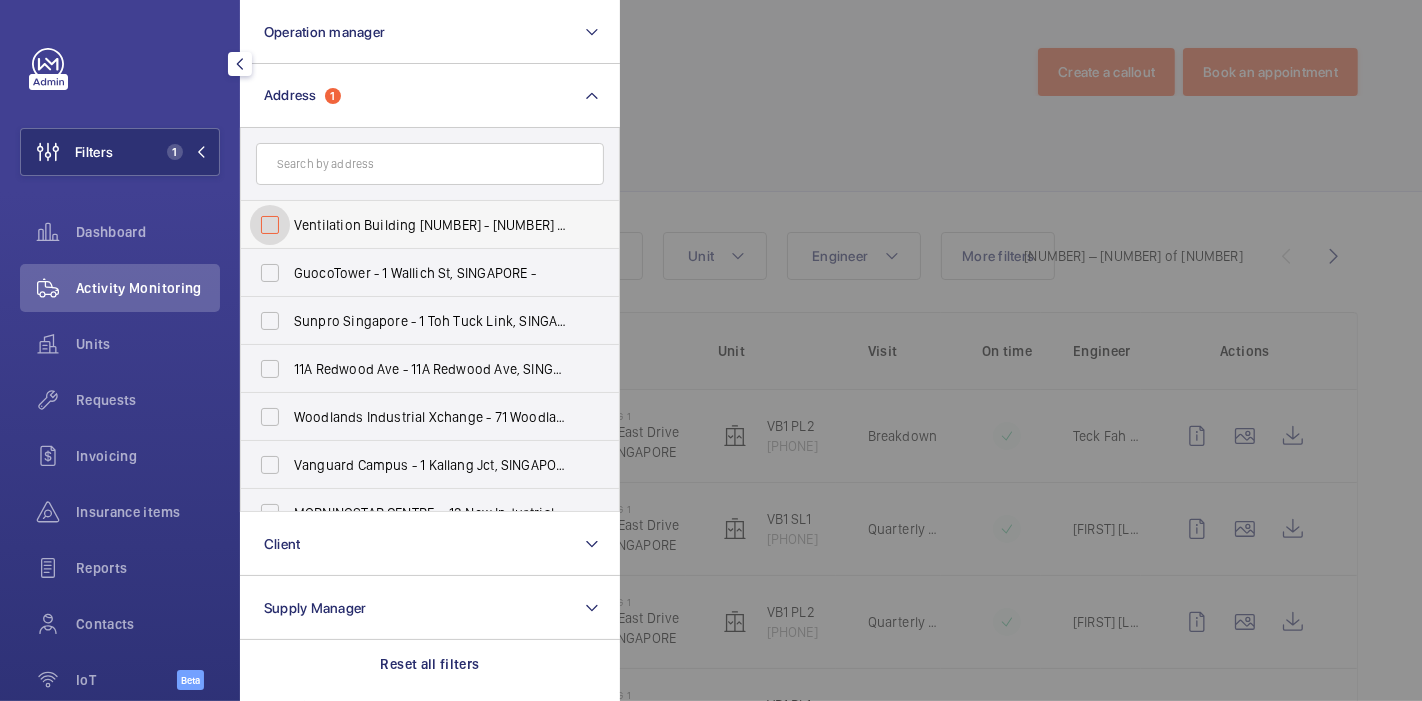 checkbox on "false" 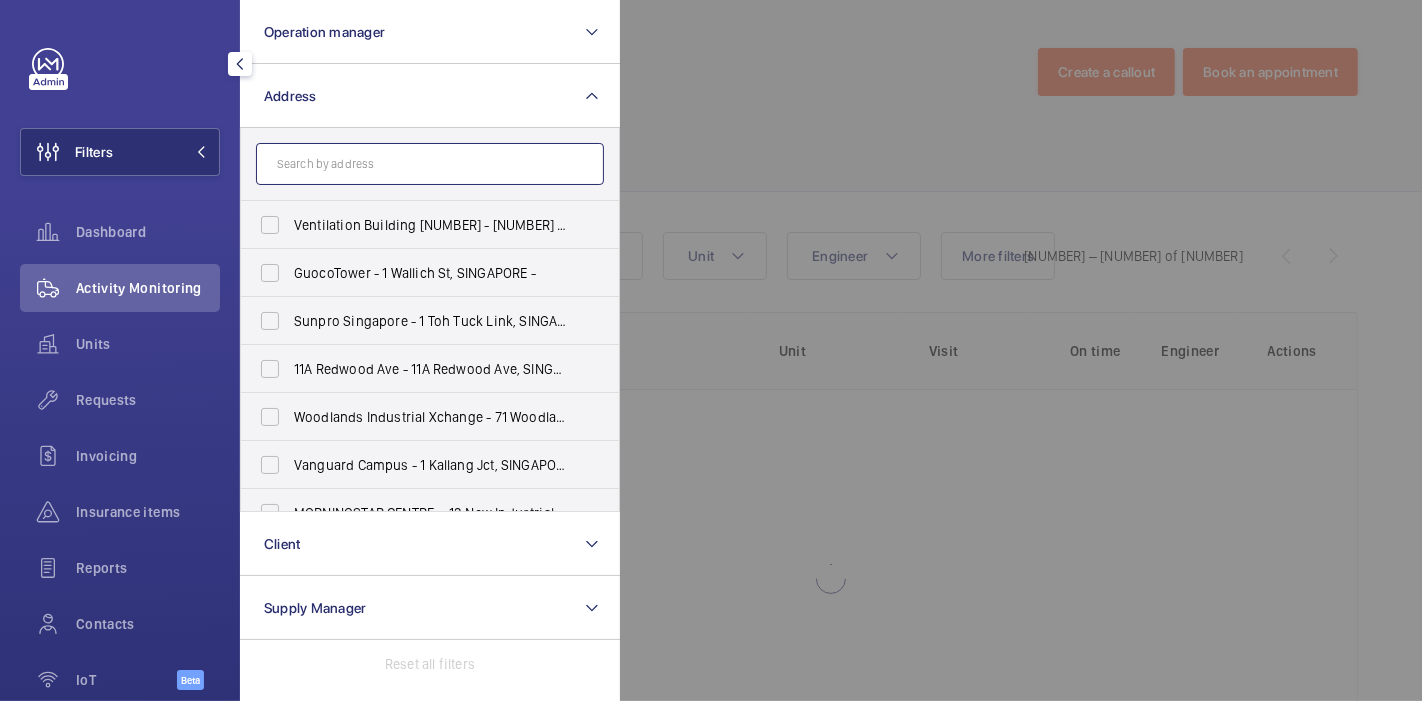 click 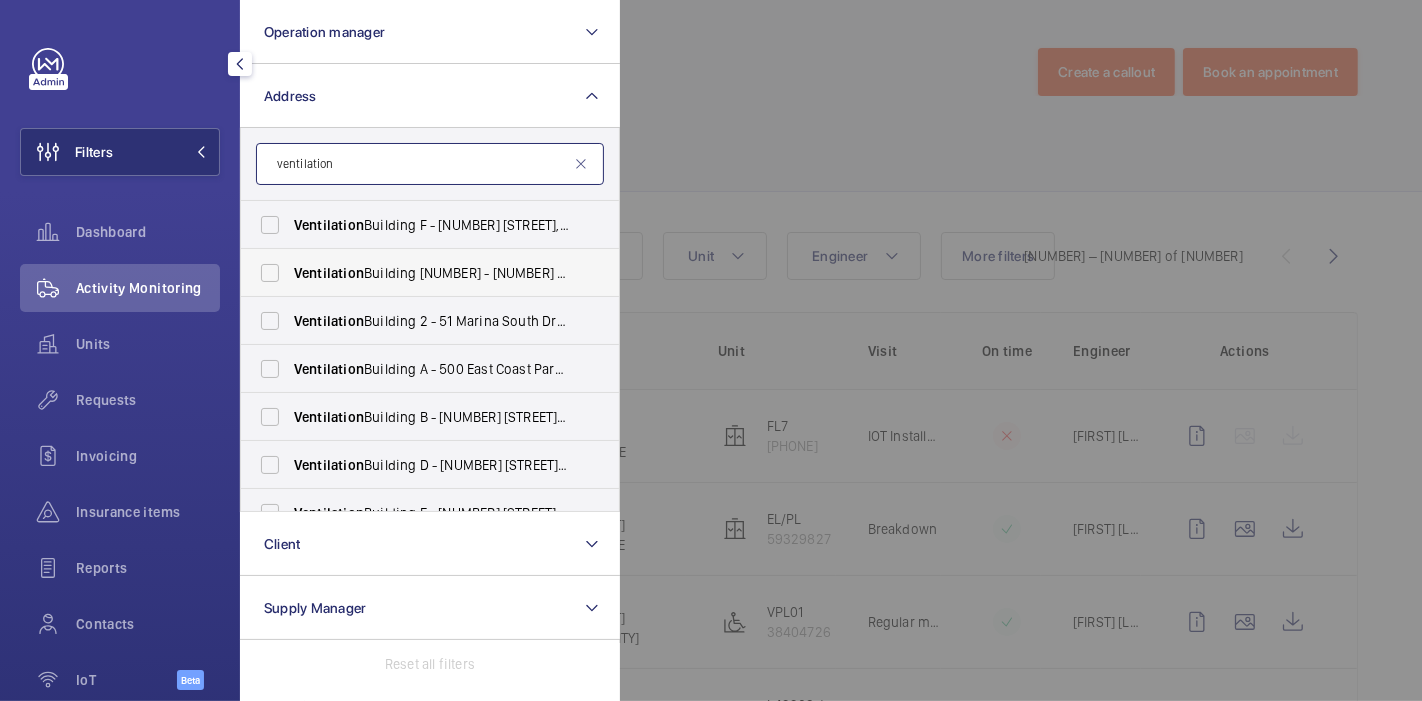 type on "ventilation" 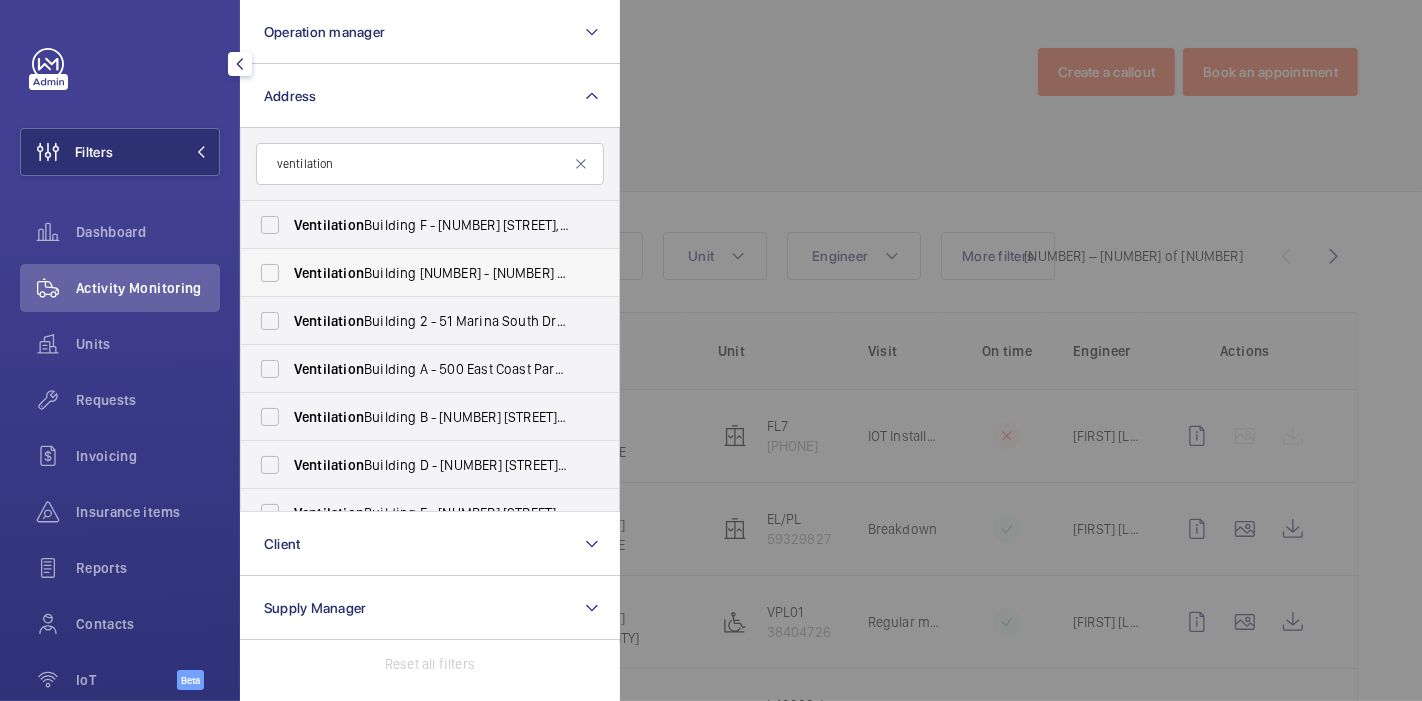 click on "Ventilation  Building 1 - 210 Marina East Drive, SINGAPORE [POSTAL_CODE]" at bounding box center [431, 273] 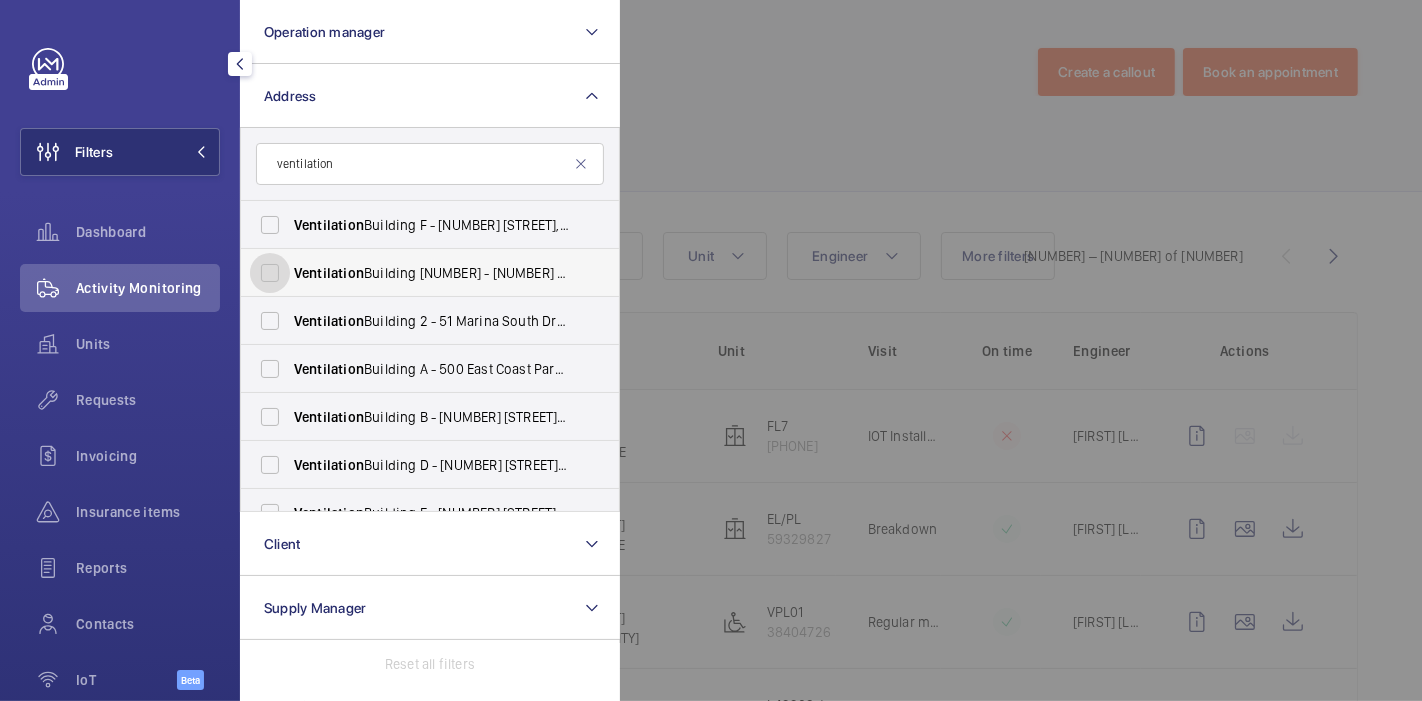 click on "Ventilation  Building 1 - 210 Marina East Drive, SINGAPORE [POSTAL_CODE]" at bounding box center (270, 273) 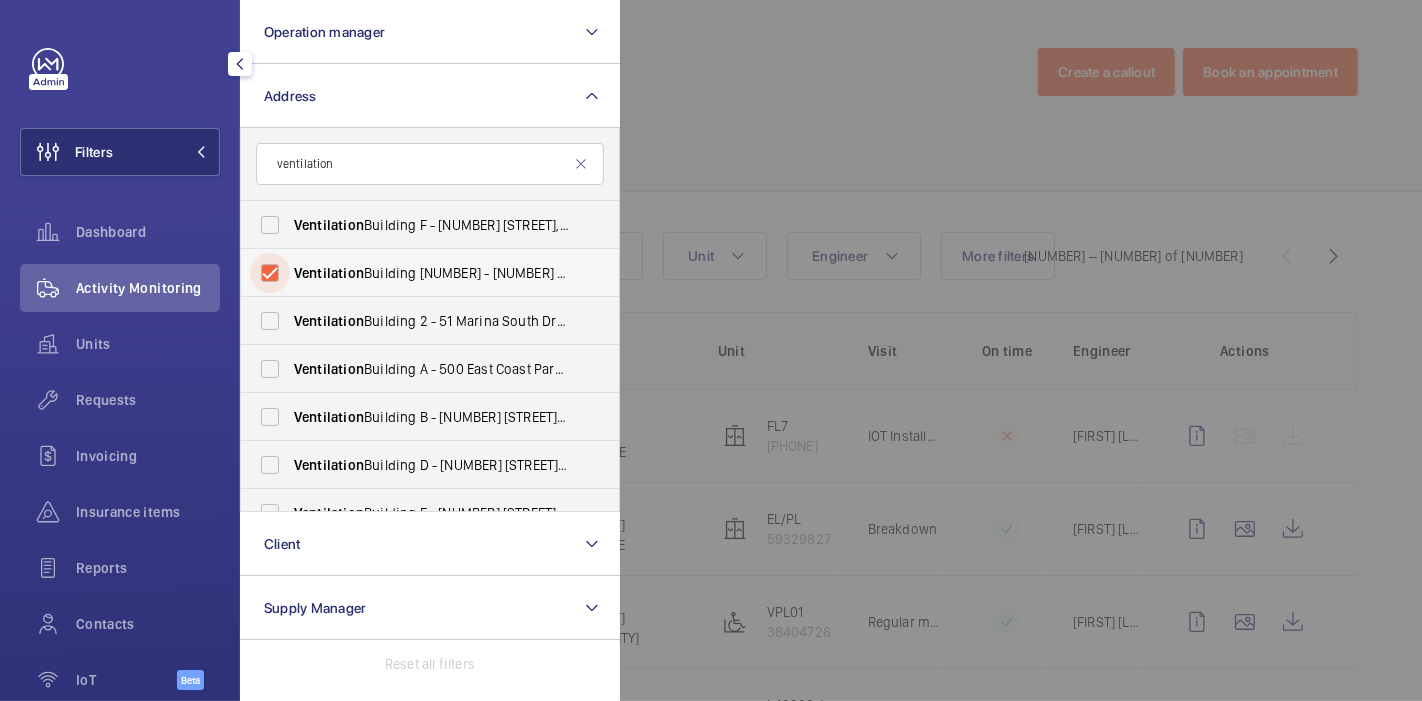 checkbox on "true" 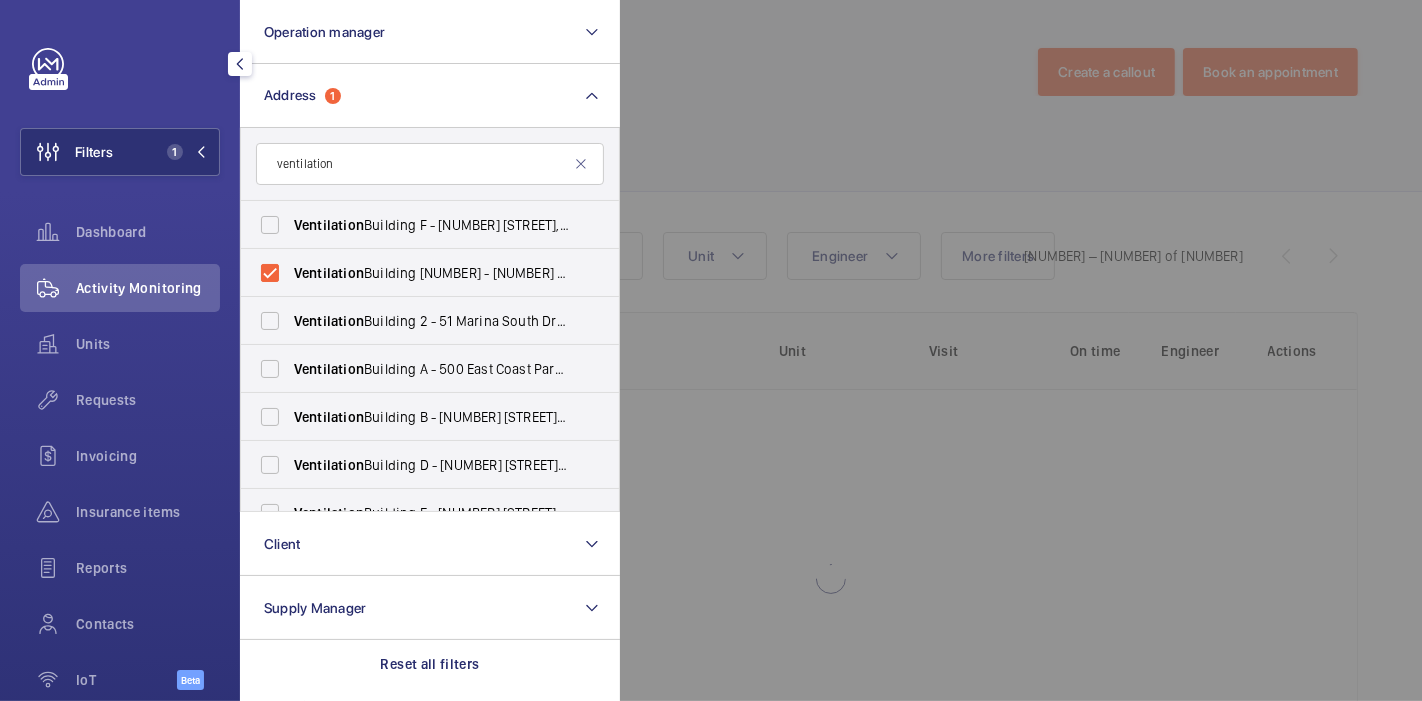 click 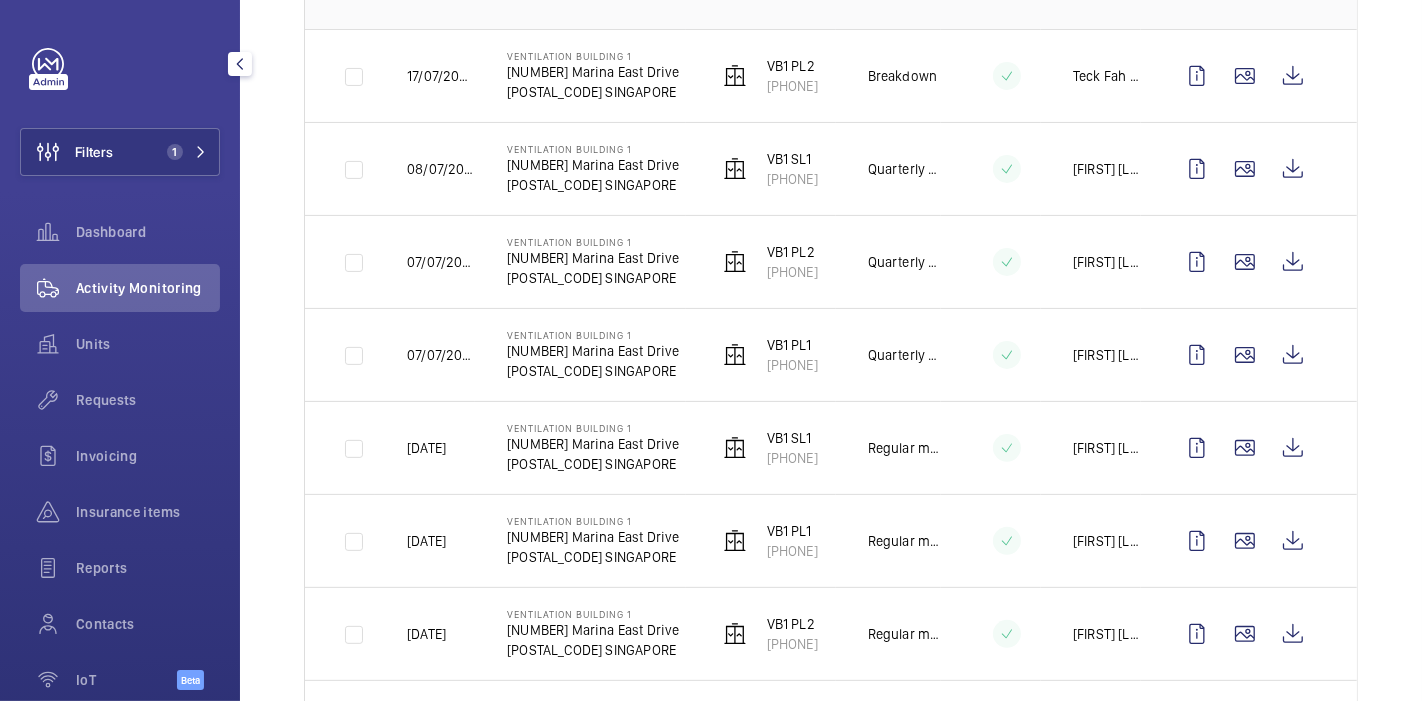 scroll, scrollTop: 362, scrollLeft: 0, axis: vertical 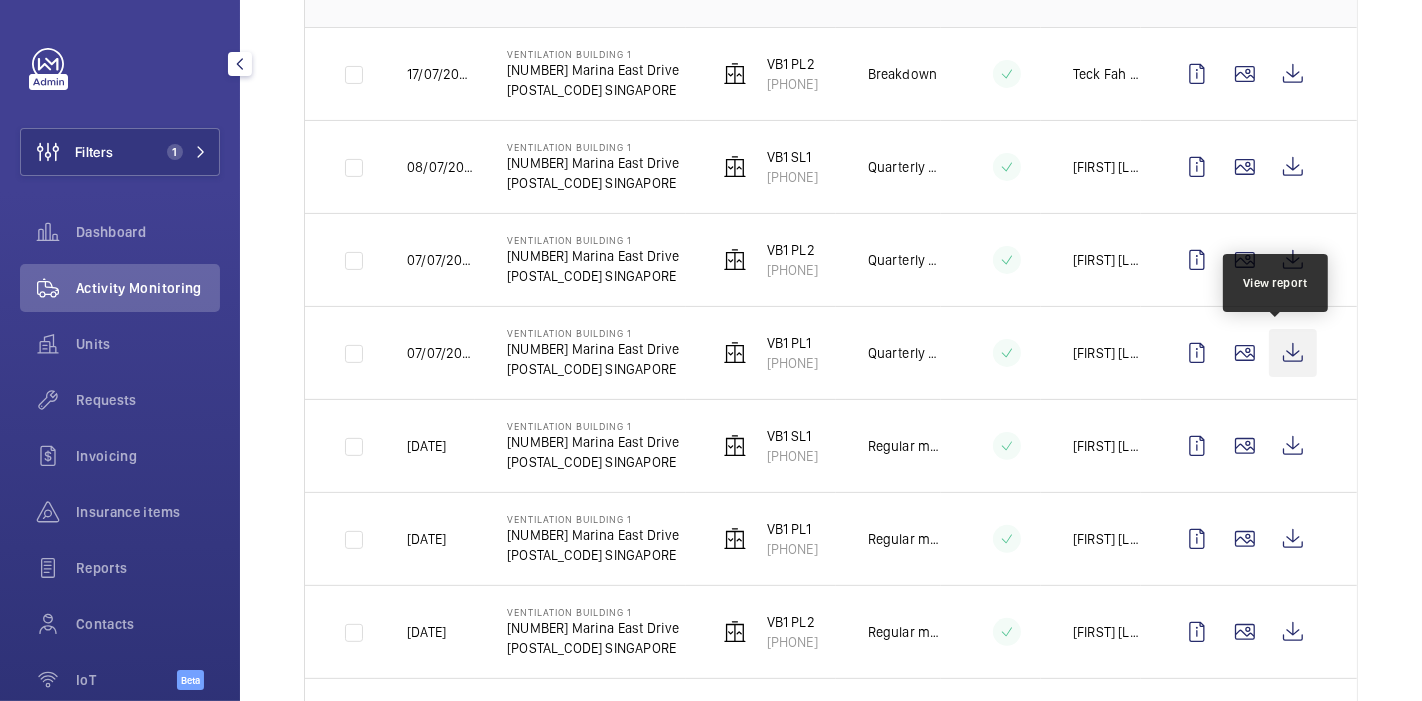 click 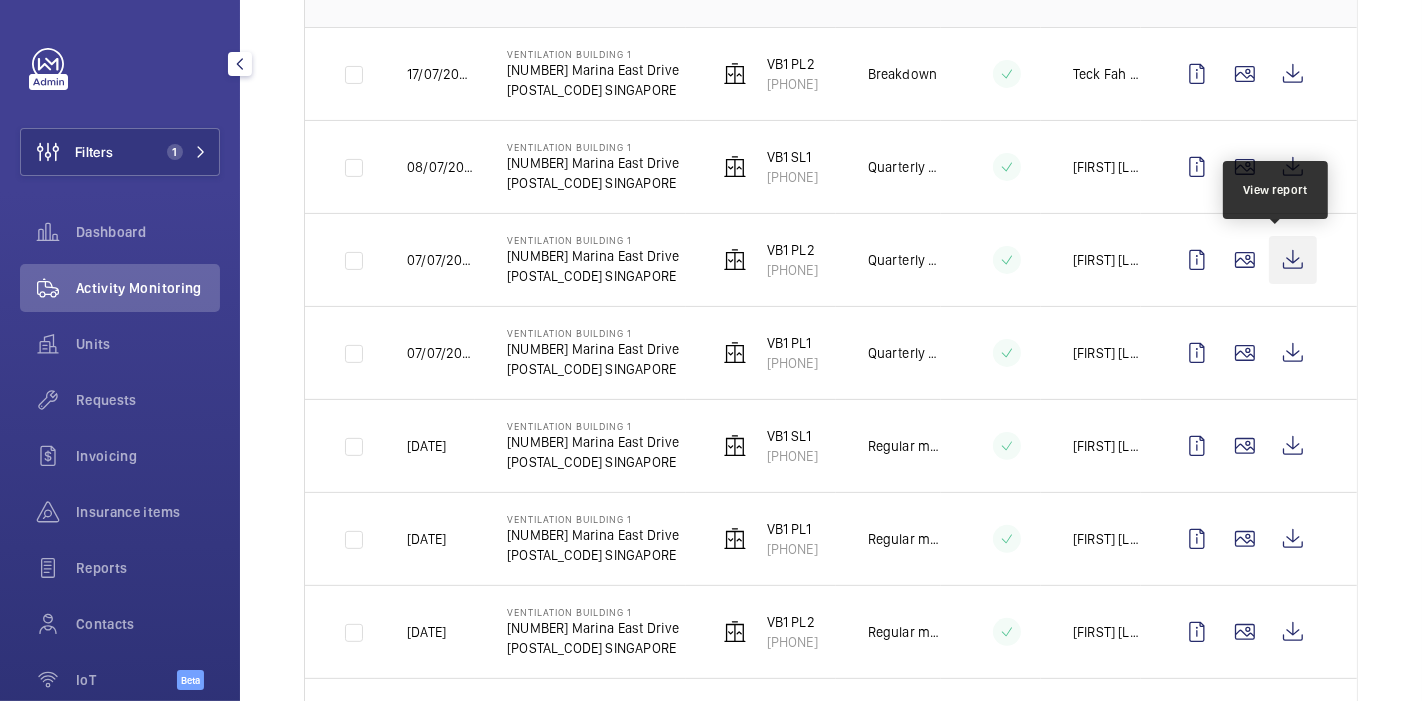 click 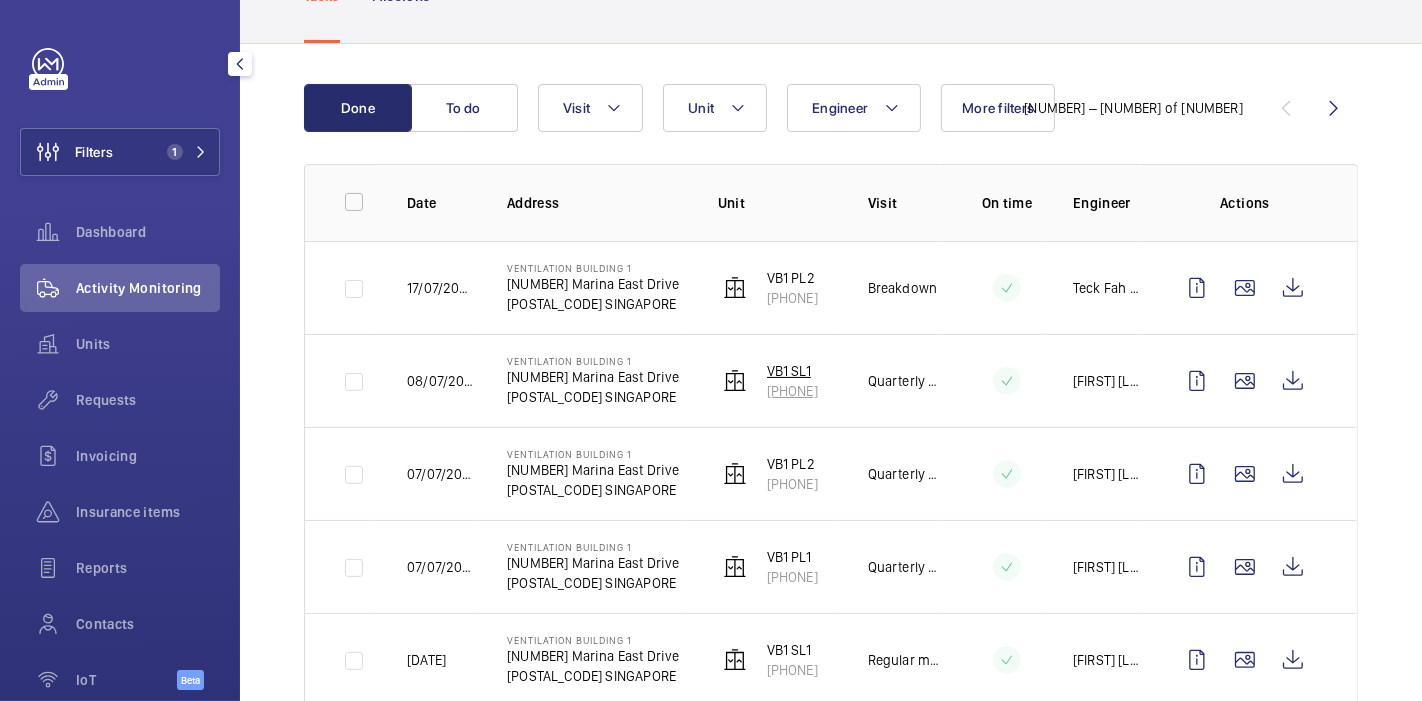 scroll, scrollTop: 146, scrollLeft: 0, axis: vertical 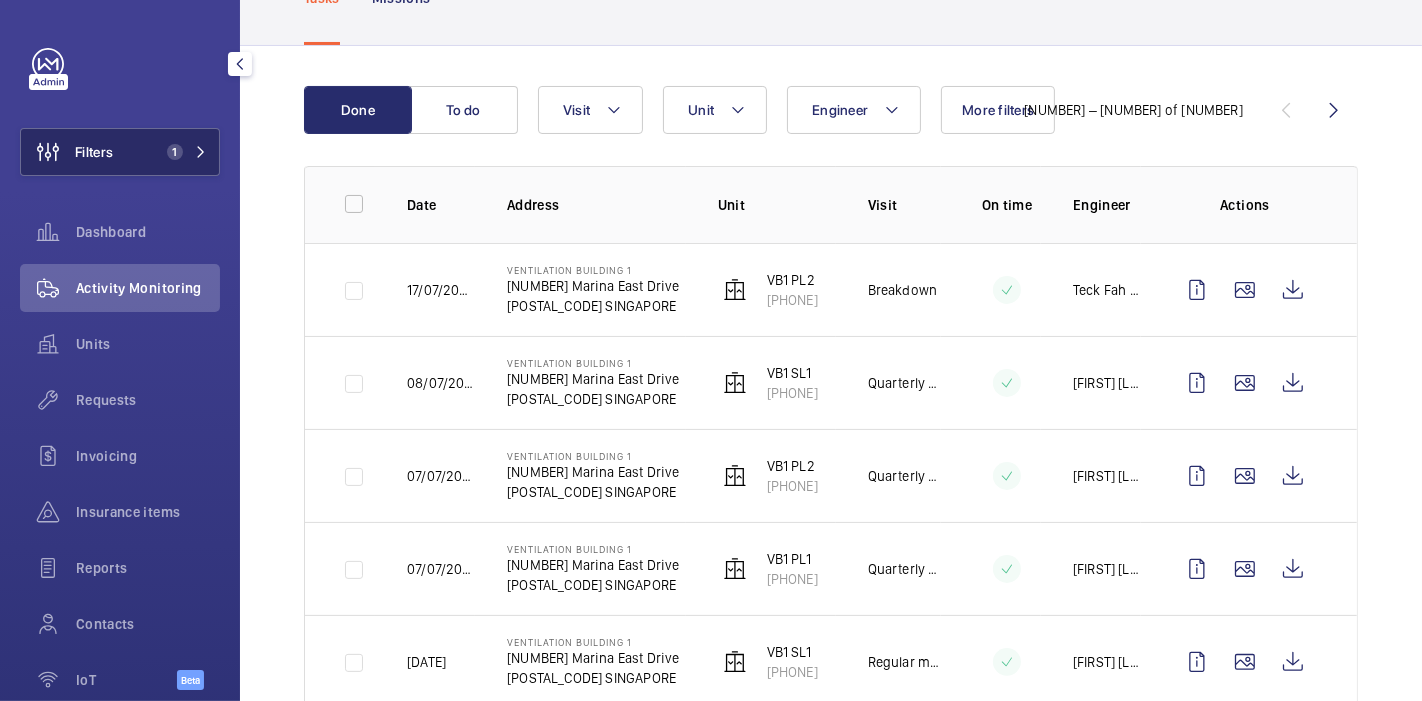 click on "Filters 1" 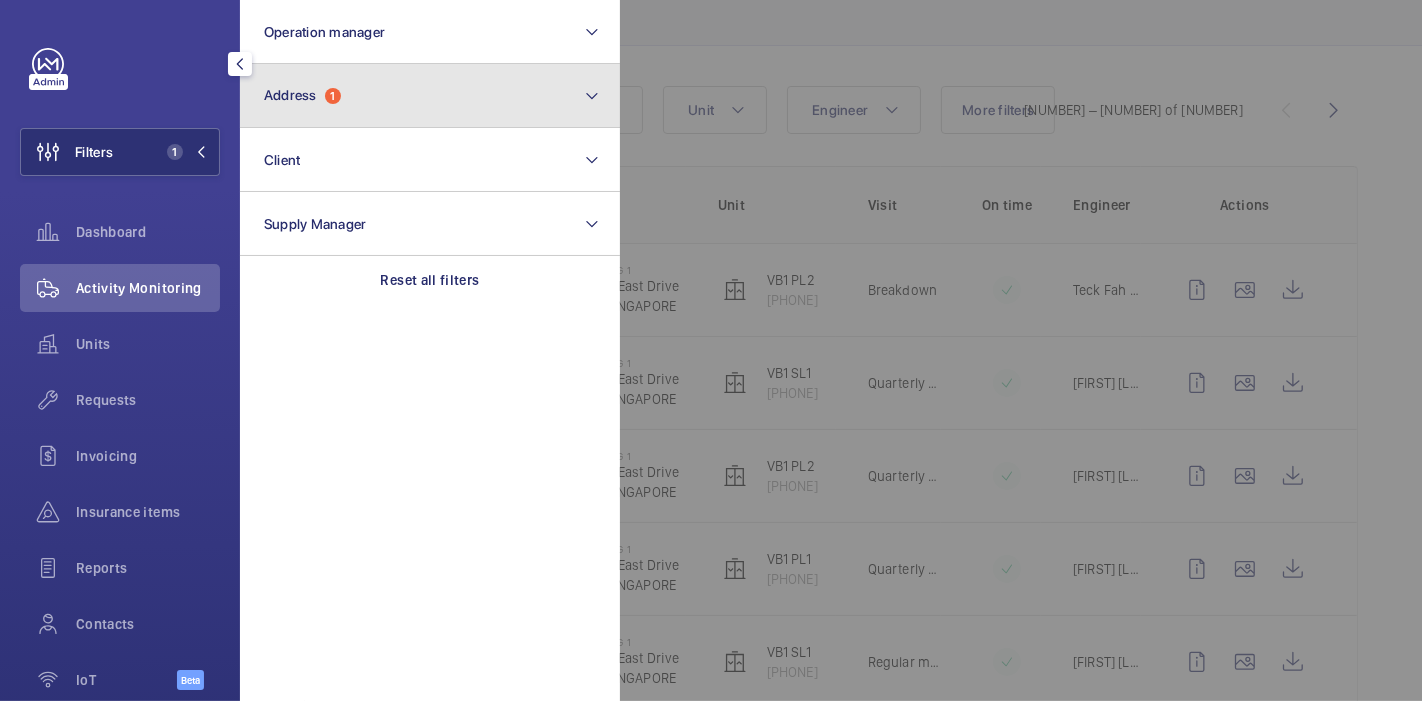 click on "Address  1" 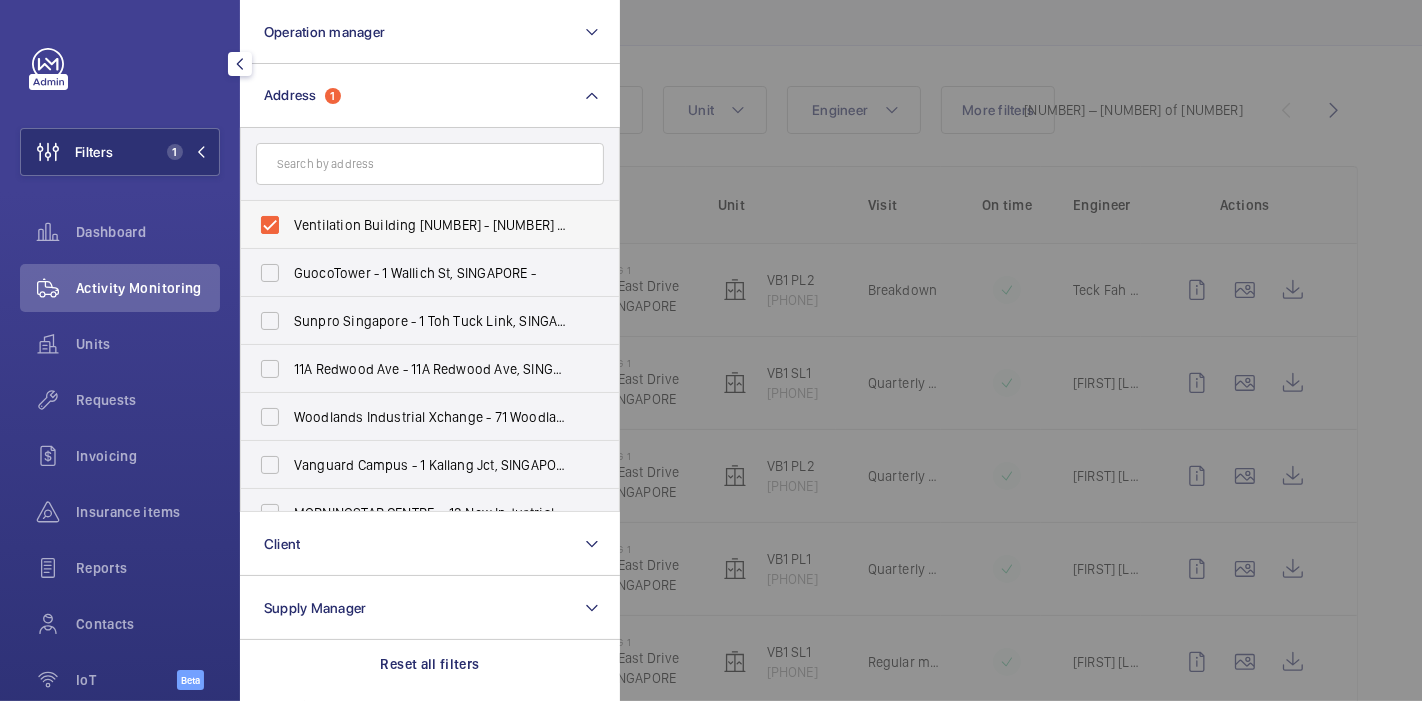 click on "Ventilation Building [NUMBER] - [NUMBER] [STREET], [CITY] [POSTAL_CODE]" at bounding box center [415, 225] 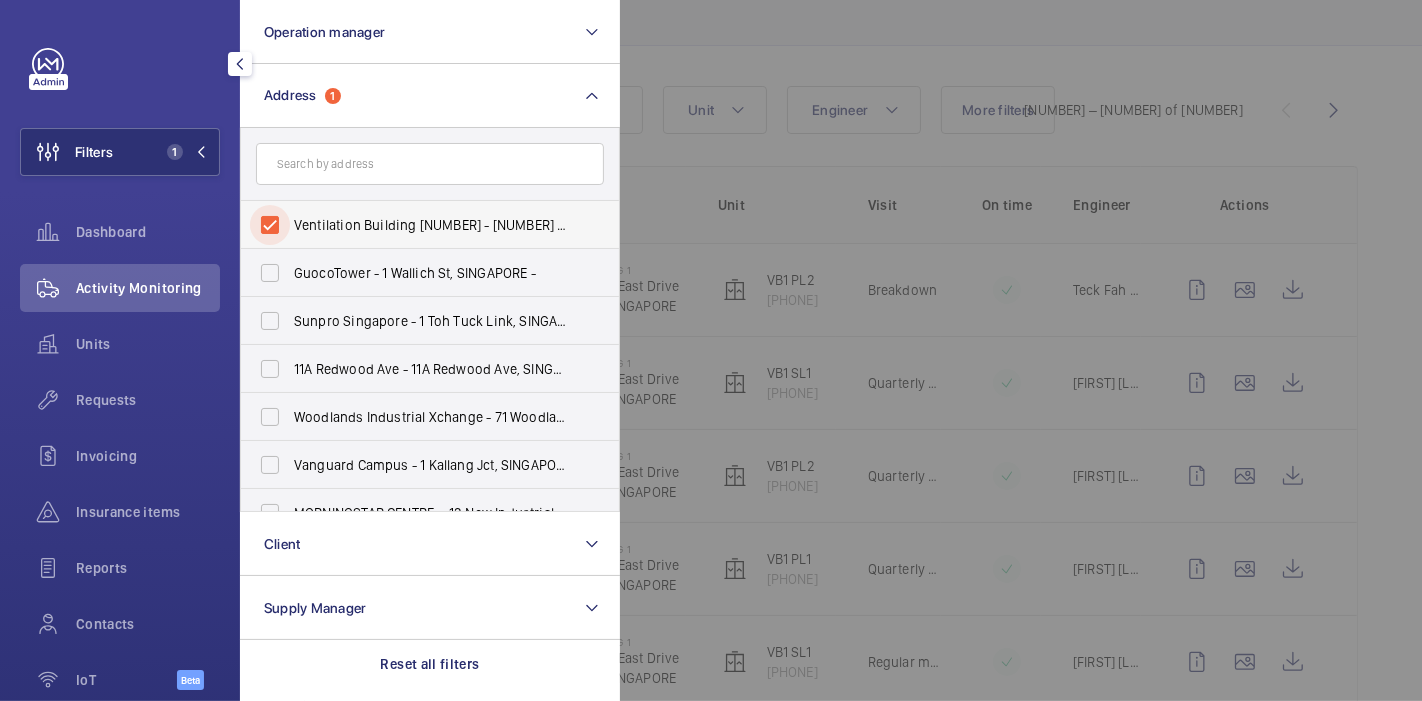 click on "Ventilation Building [NUMBER] - [NUMBER] [STREET], [CITY] [POSTAL_CODE]" at bounding box center [270, 225] 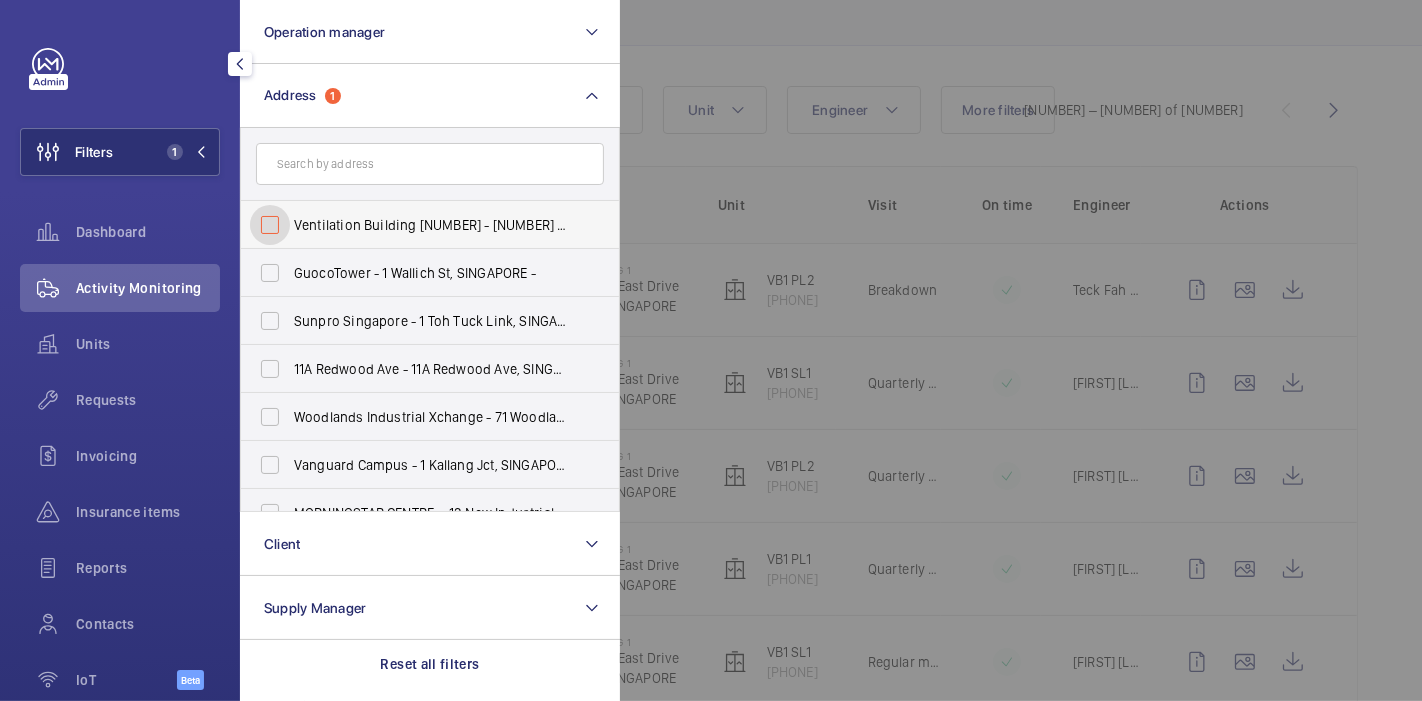 checkbox on "false" 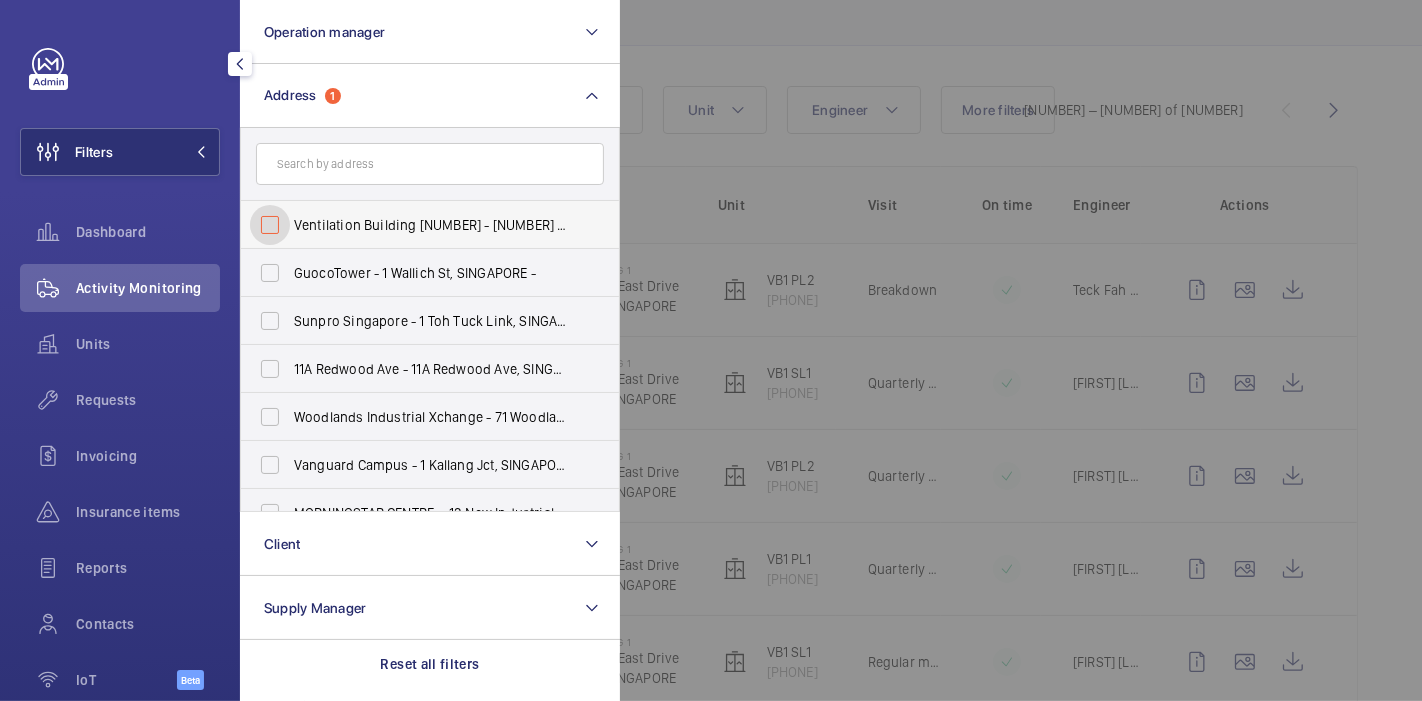 scroll, scrollTop: 115, scrollLeft: 0, axis: vertical 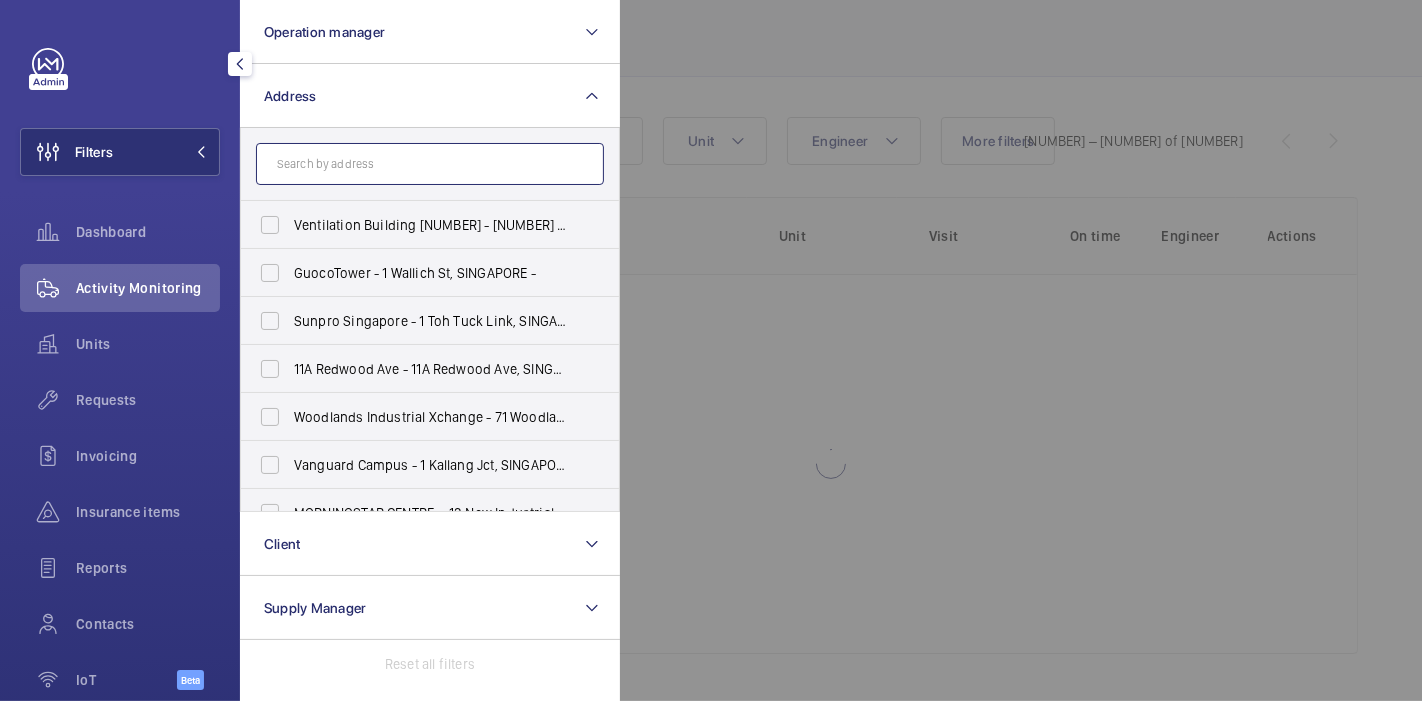 click 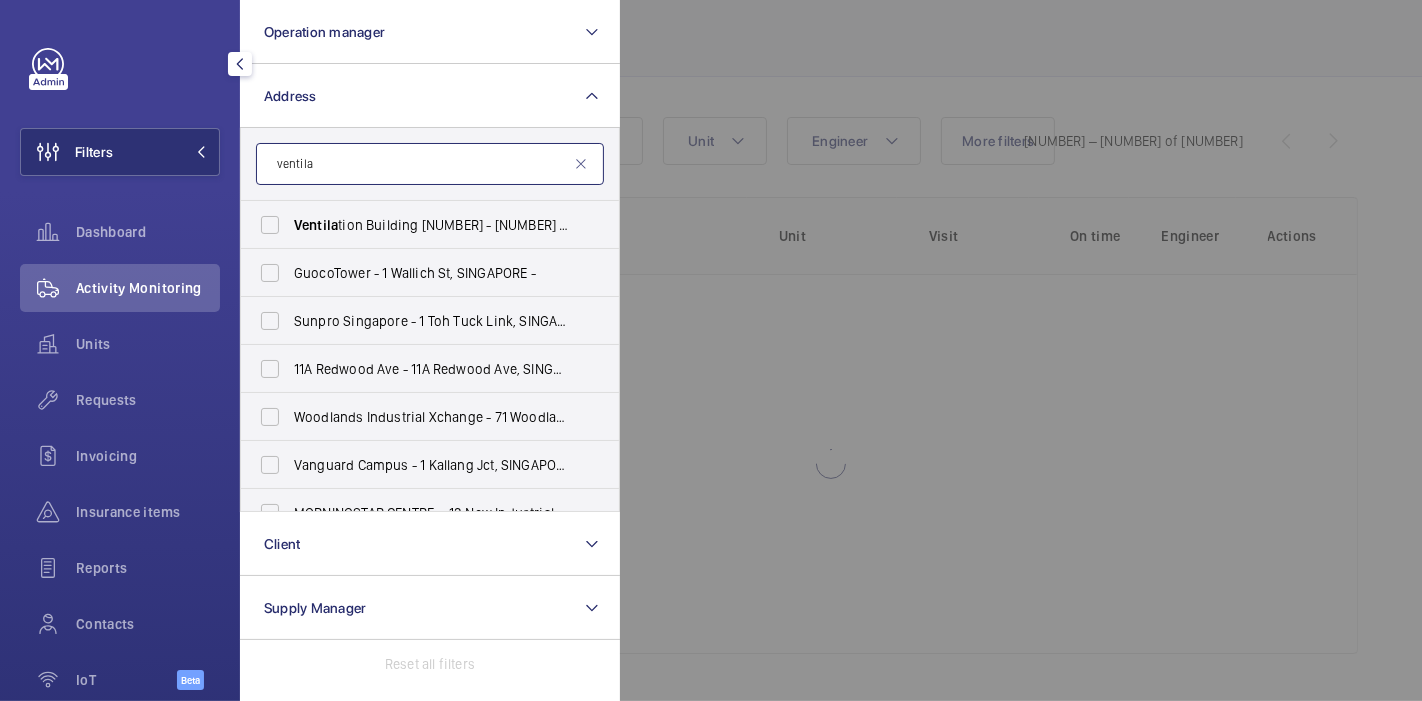 scroll, scrollTop: 146, scrollLeft: 0, axis: vertical 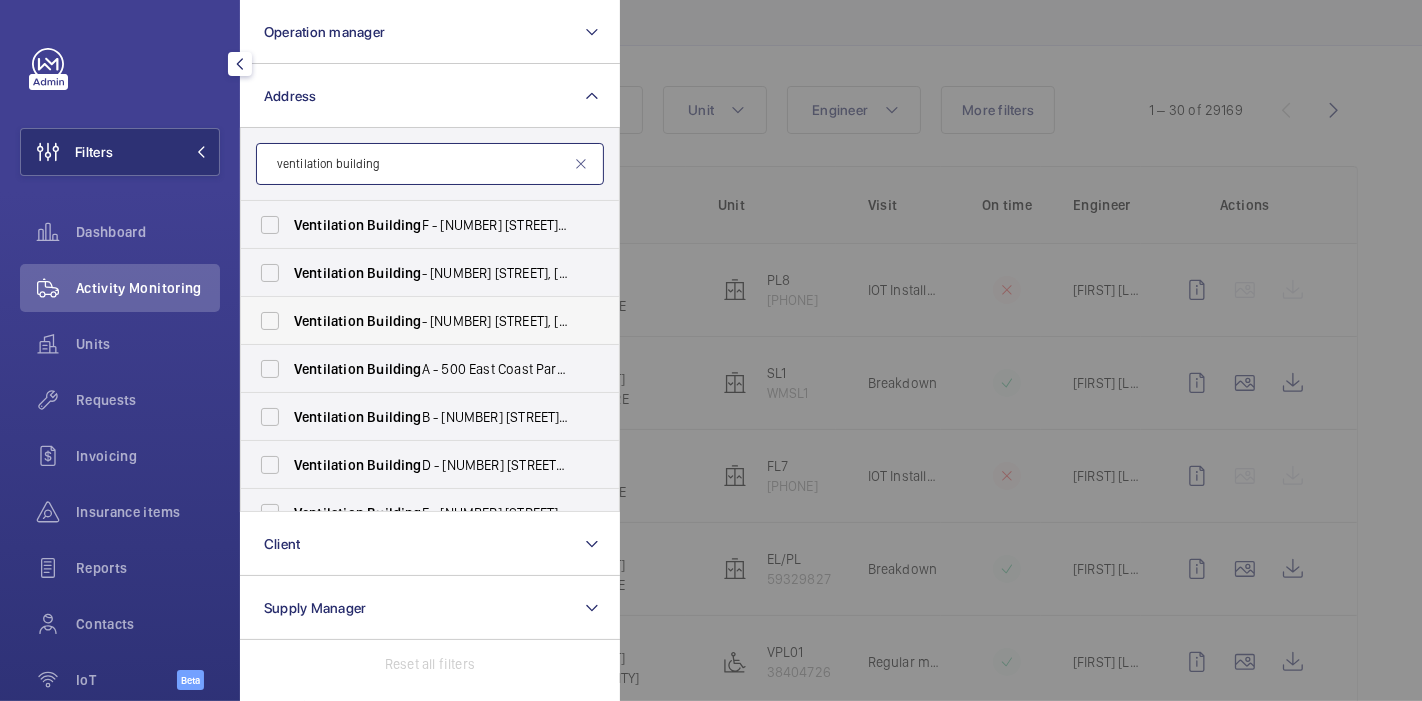 type on "ventilation building" 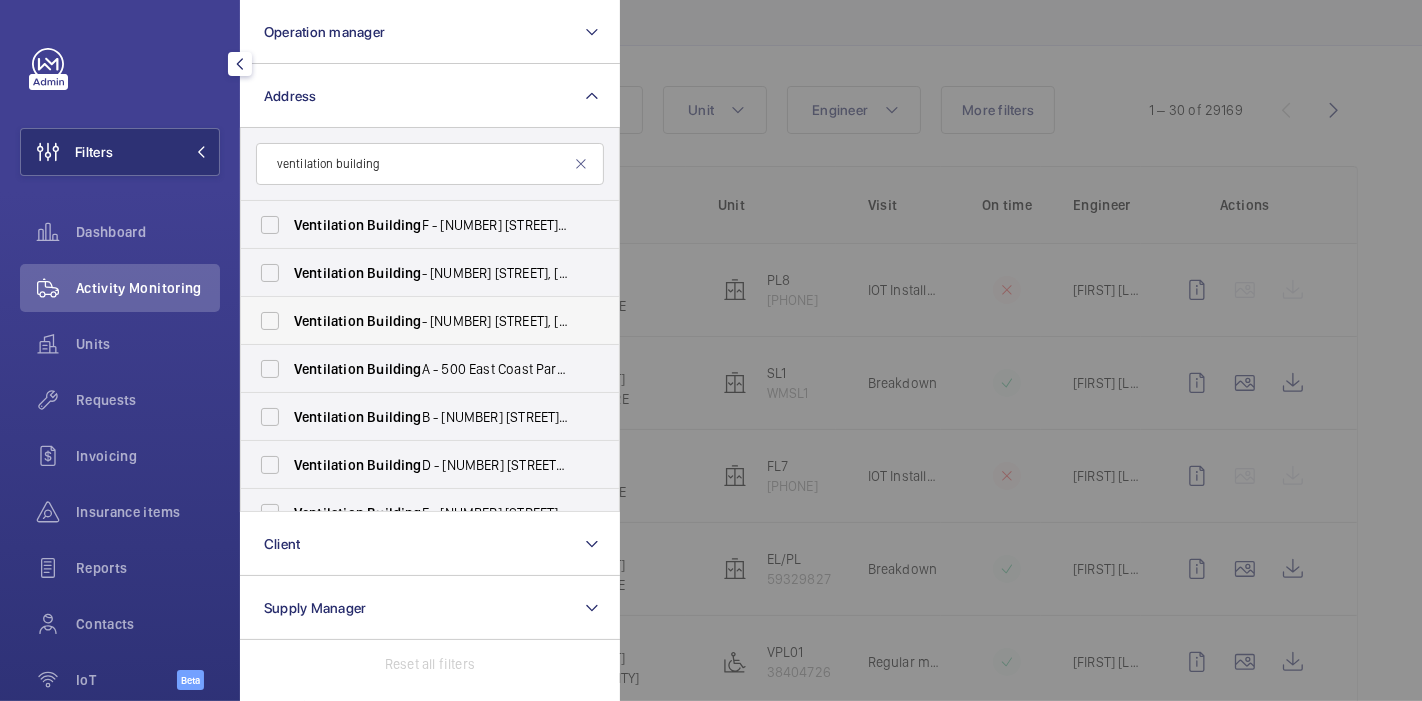click on "Ventilation Building [NUMBER] - [NUMBER] [STREET], [CITY] [POSTAL_CODE]" at bounding box center [415, 321] 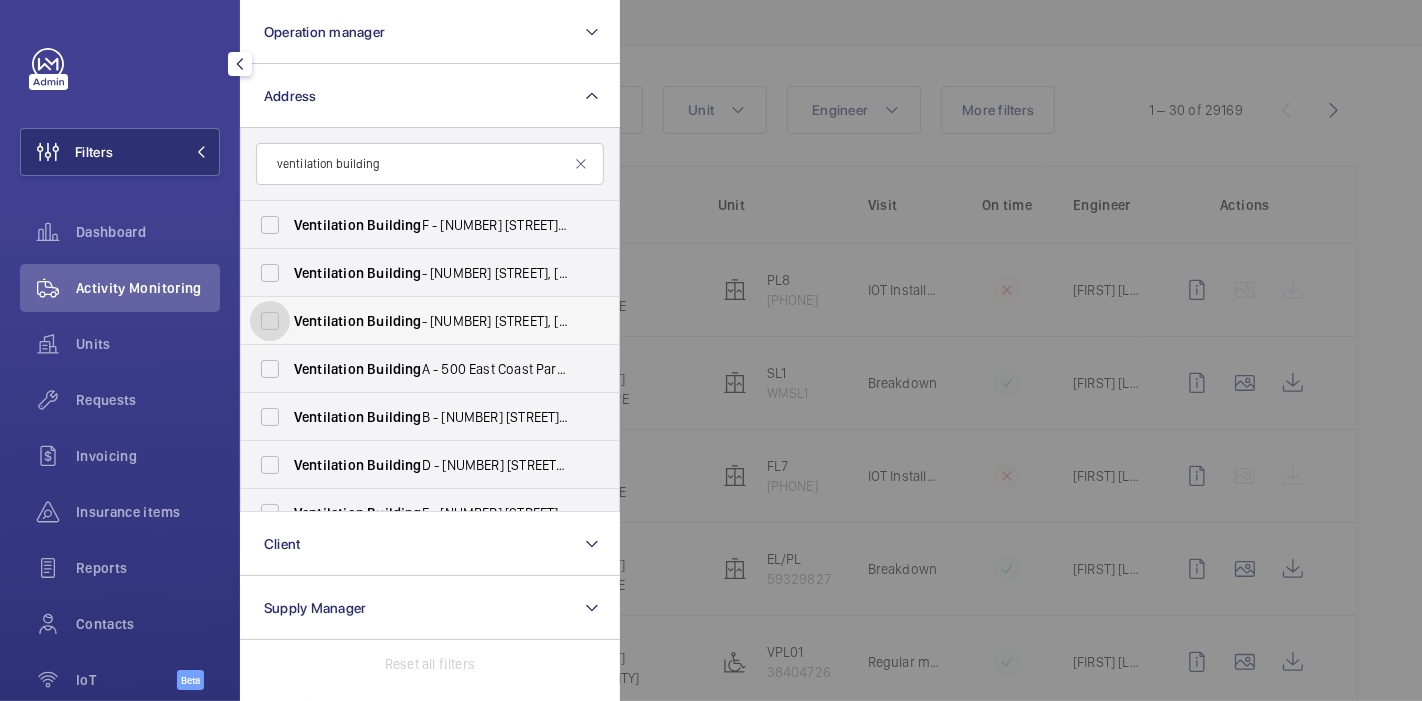 click on "Ventilation Building [NUMBER] - [NUMBER] [STREET], [CITY] [POSTAL_CODE]" at bounding box center [270, 321] 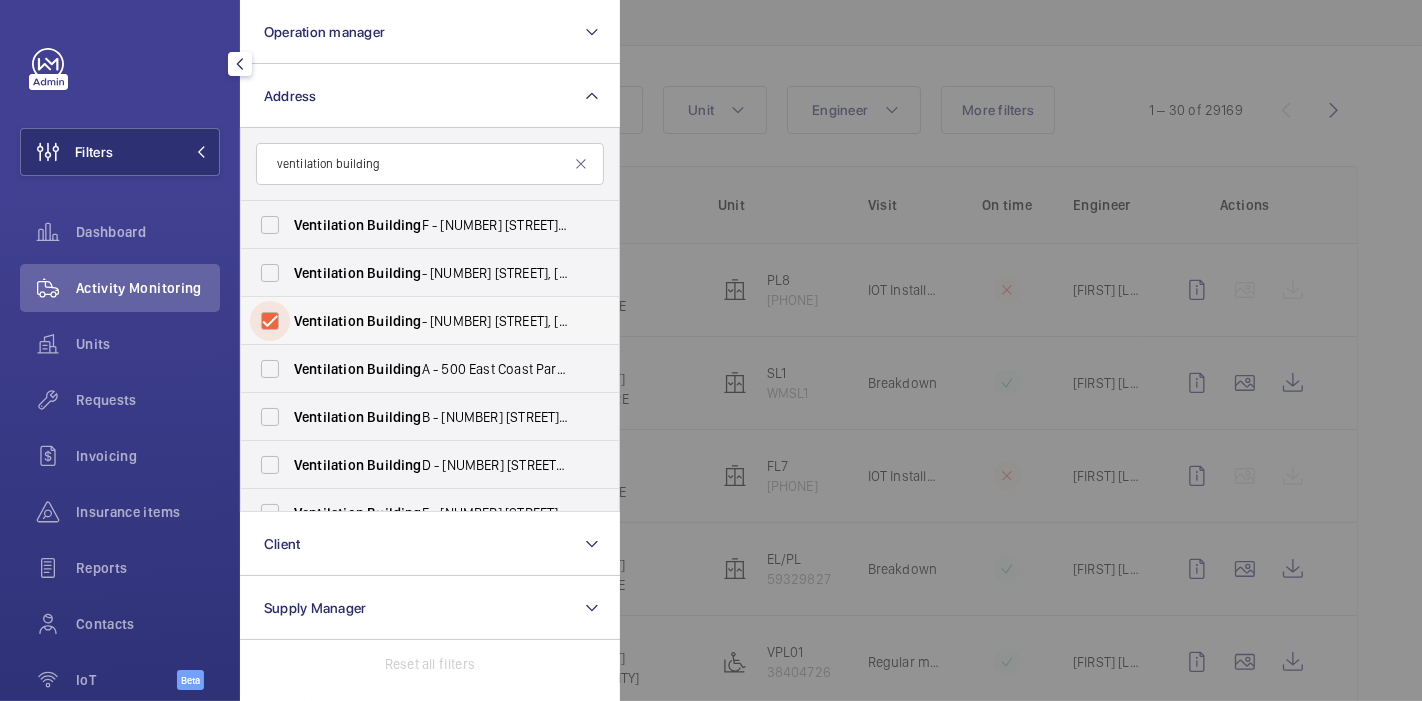 checkbox on "true" 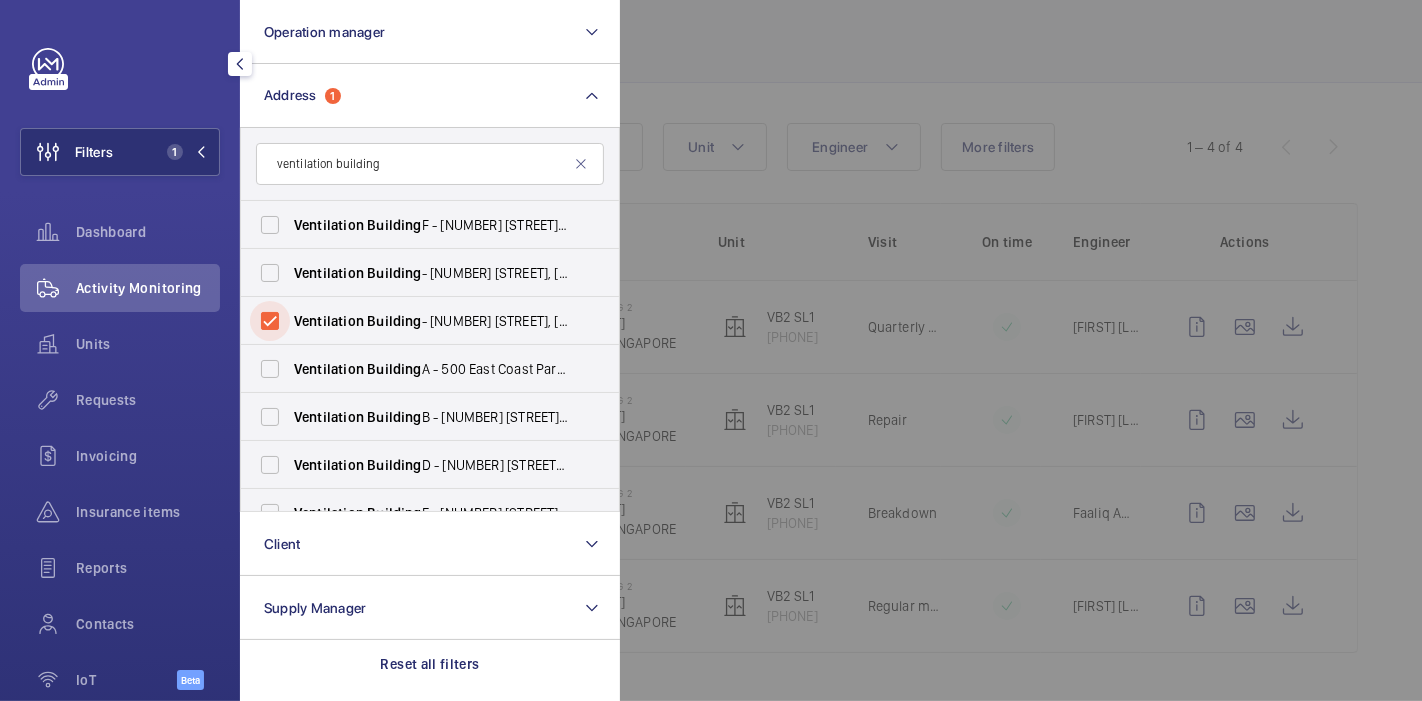 scroll, scrollTop: 105, scrollLeft: 0, axis: vertical 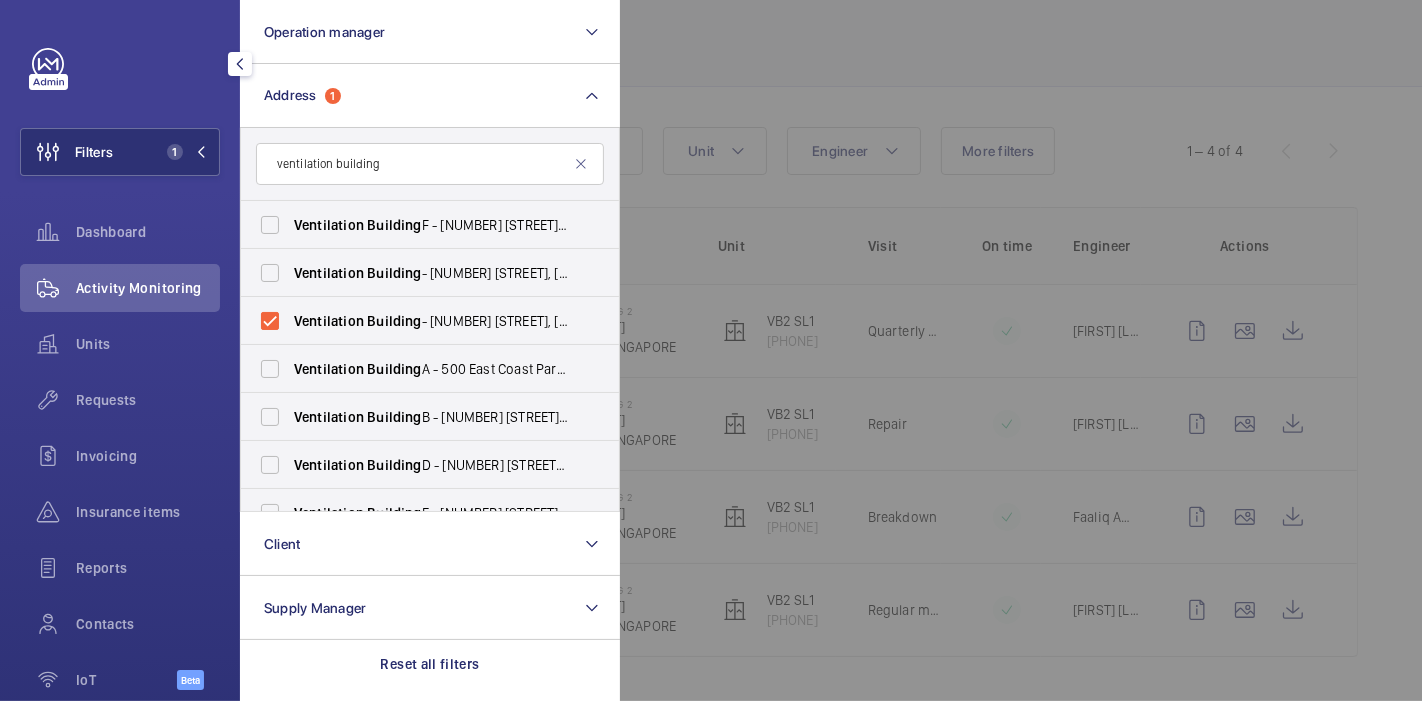 click 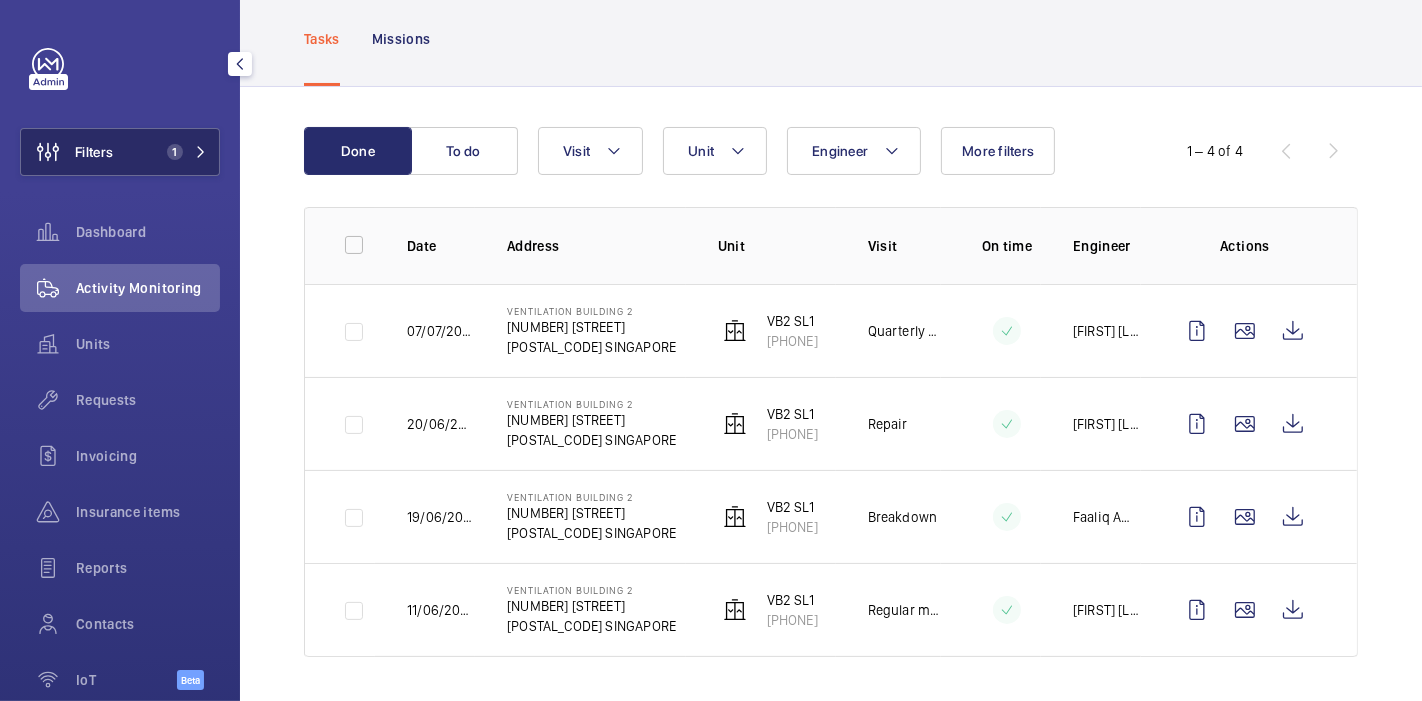click on "Filters 1" 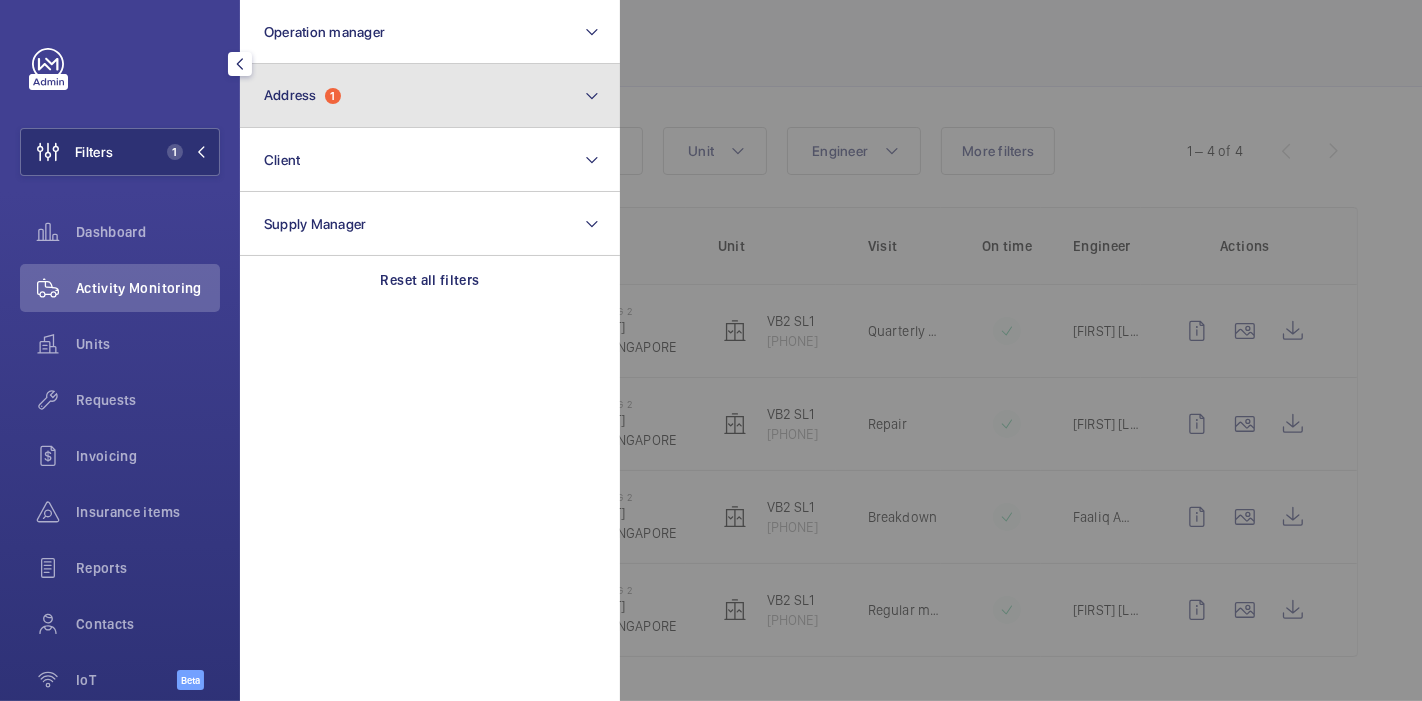 click on "Address  1" 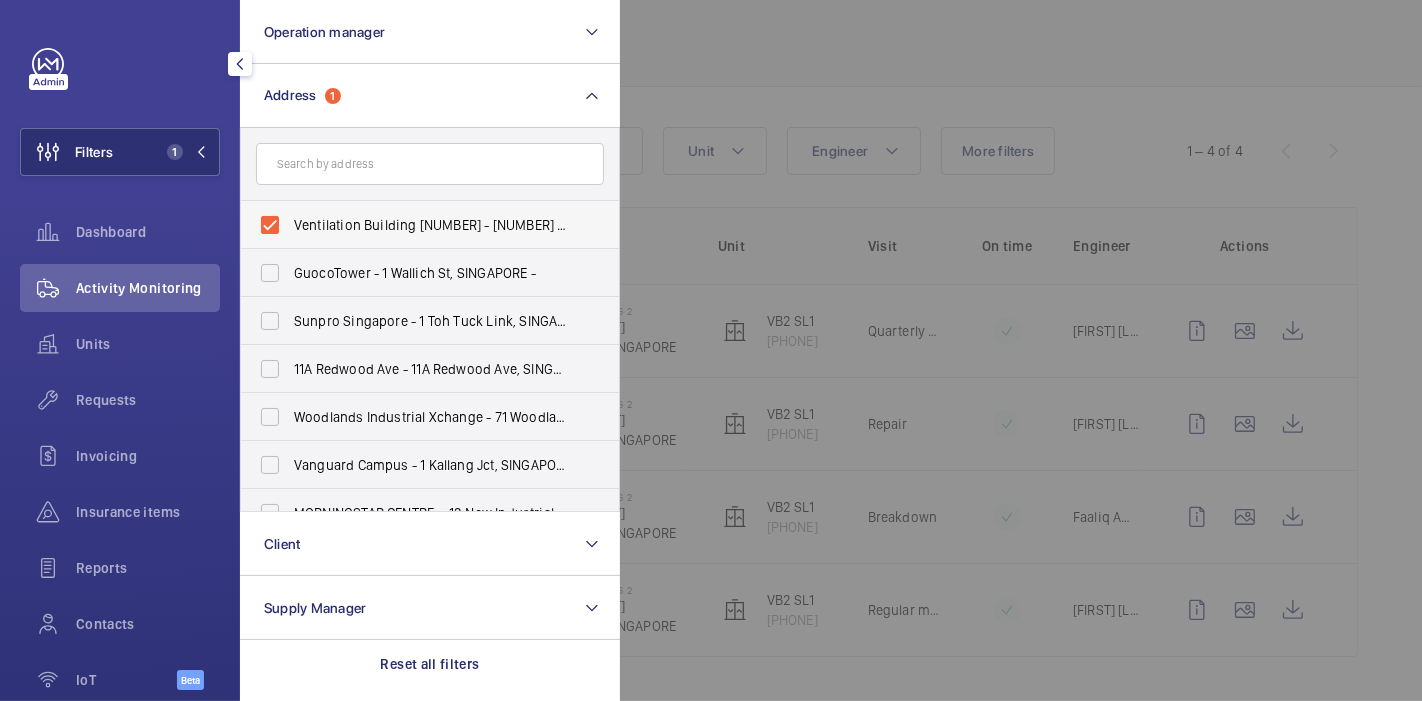 click on "Ventilation Building [NUMBER] - [NUMBER] [STREET], [CITY] [POSTAL_CODE]" at bounding box center [415, 225] 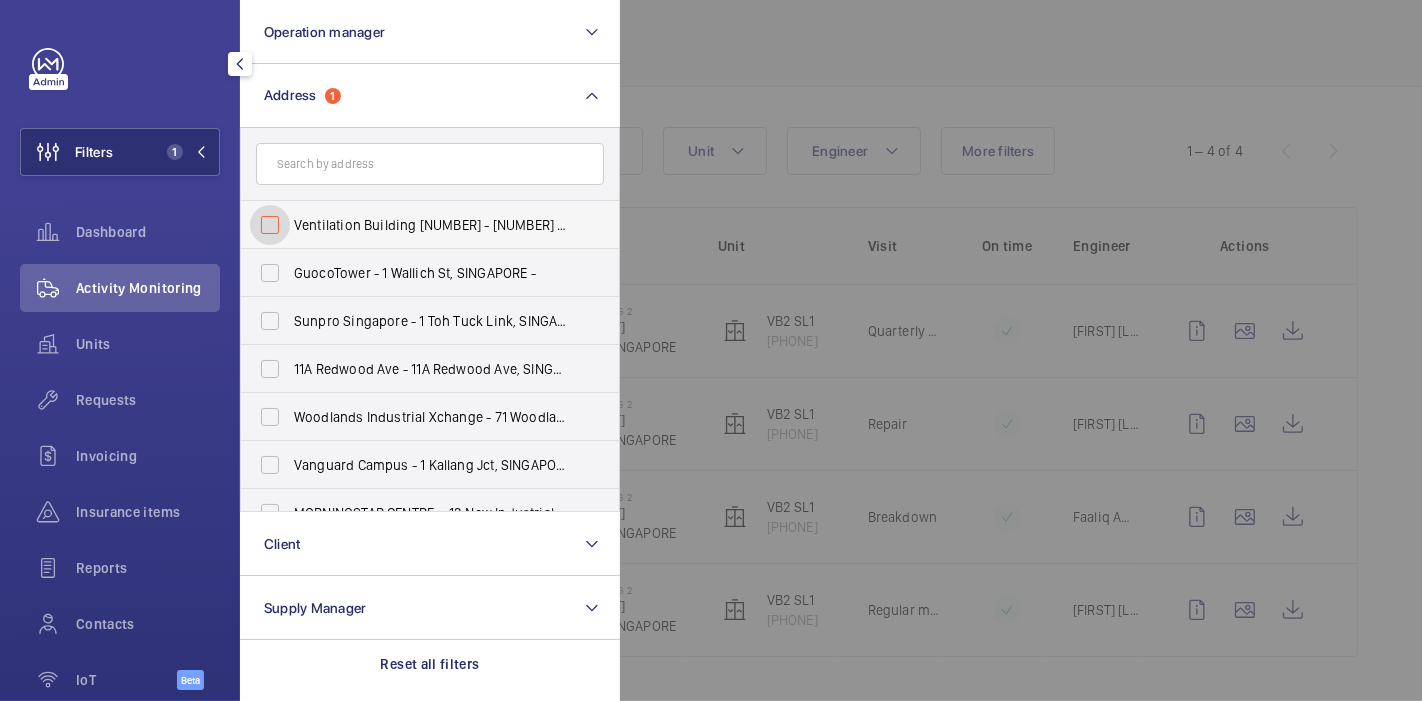 checkbox on "false" 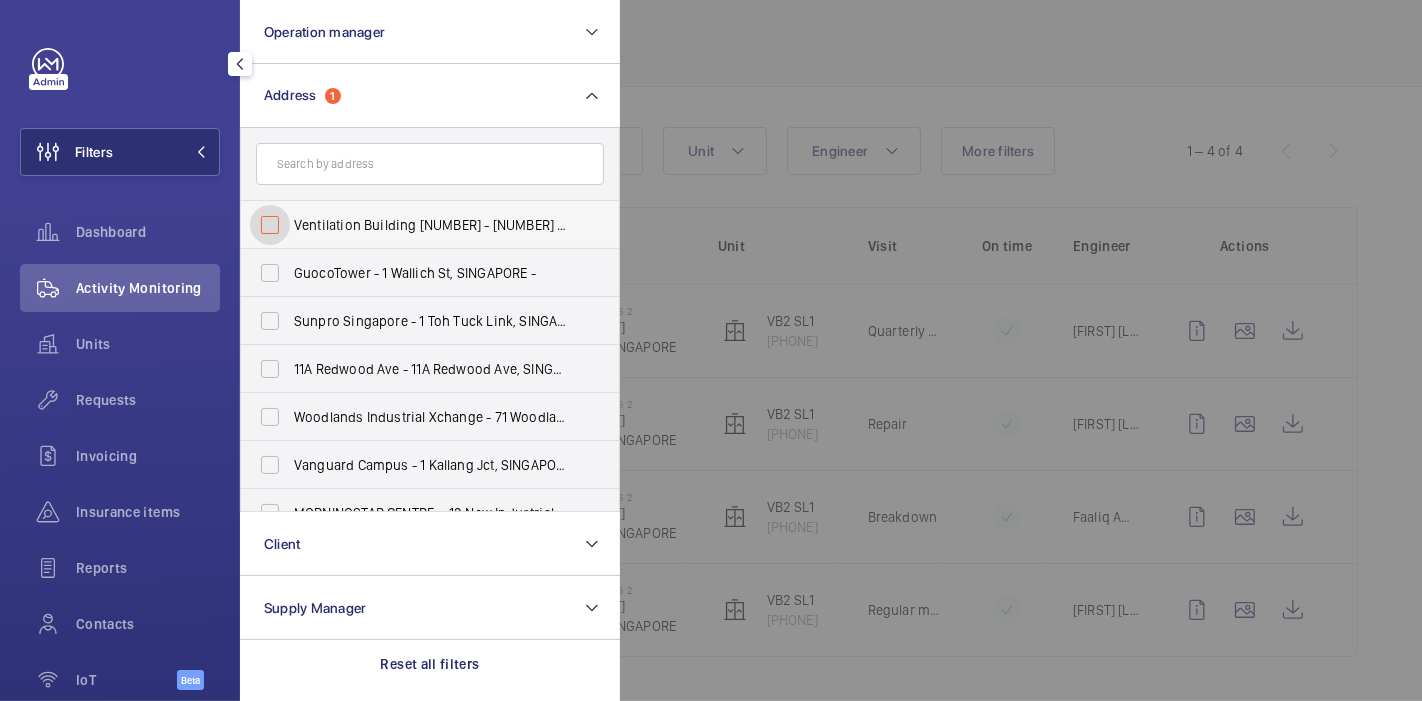 scroll, scrollTop: 115, scrollLeft: 0, axis: vertical 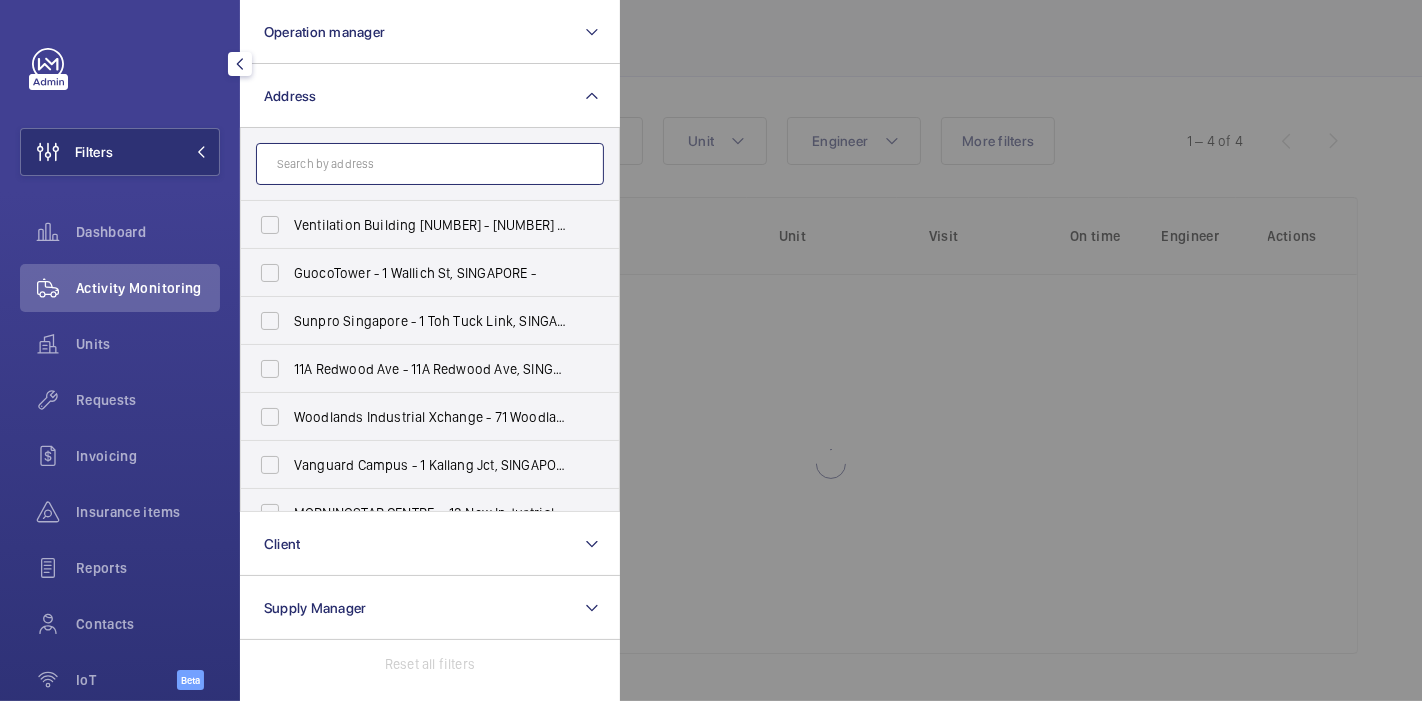 click 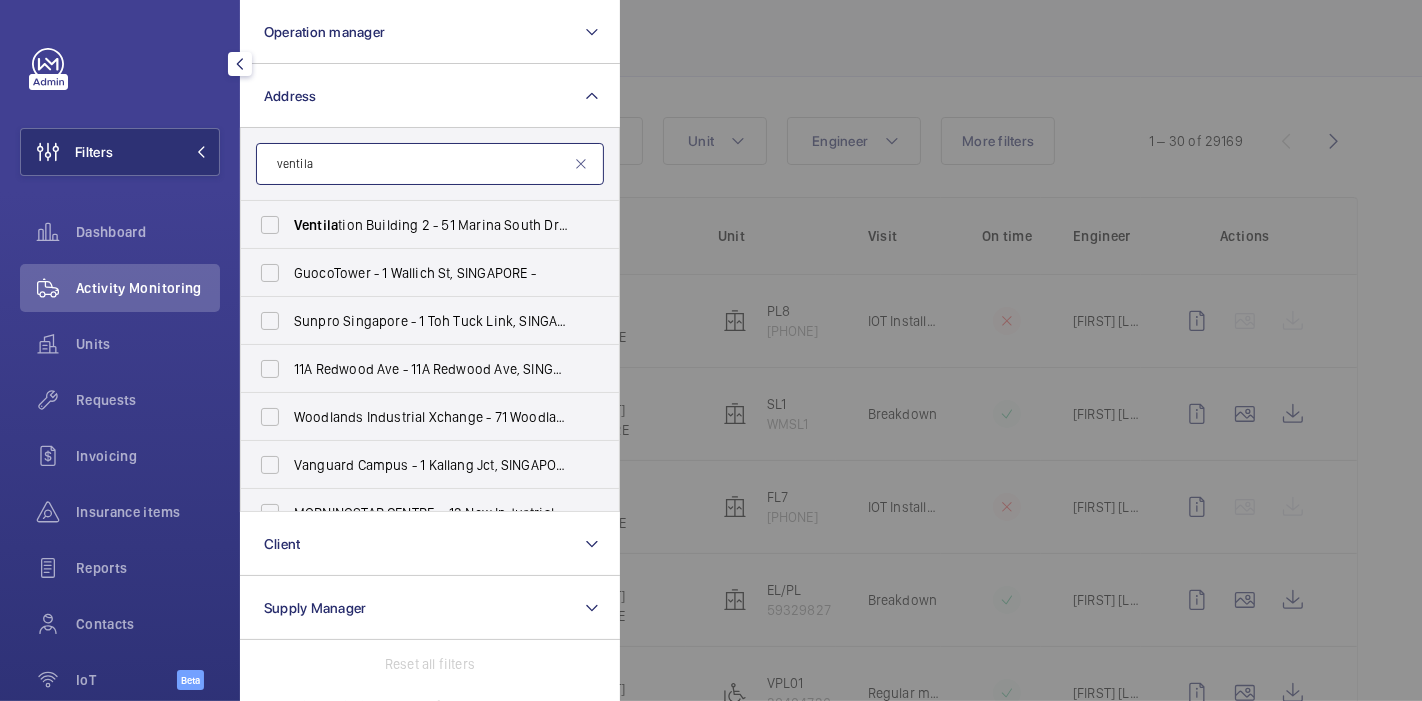 scroll, scrollTop: 146, scrollLeft: 0, axis: vertical 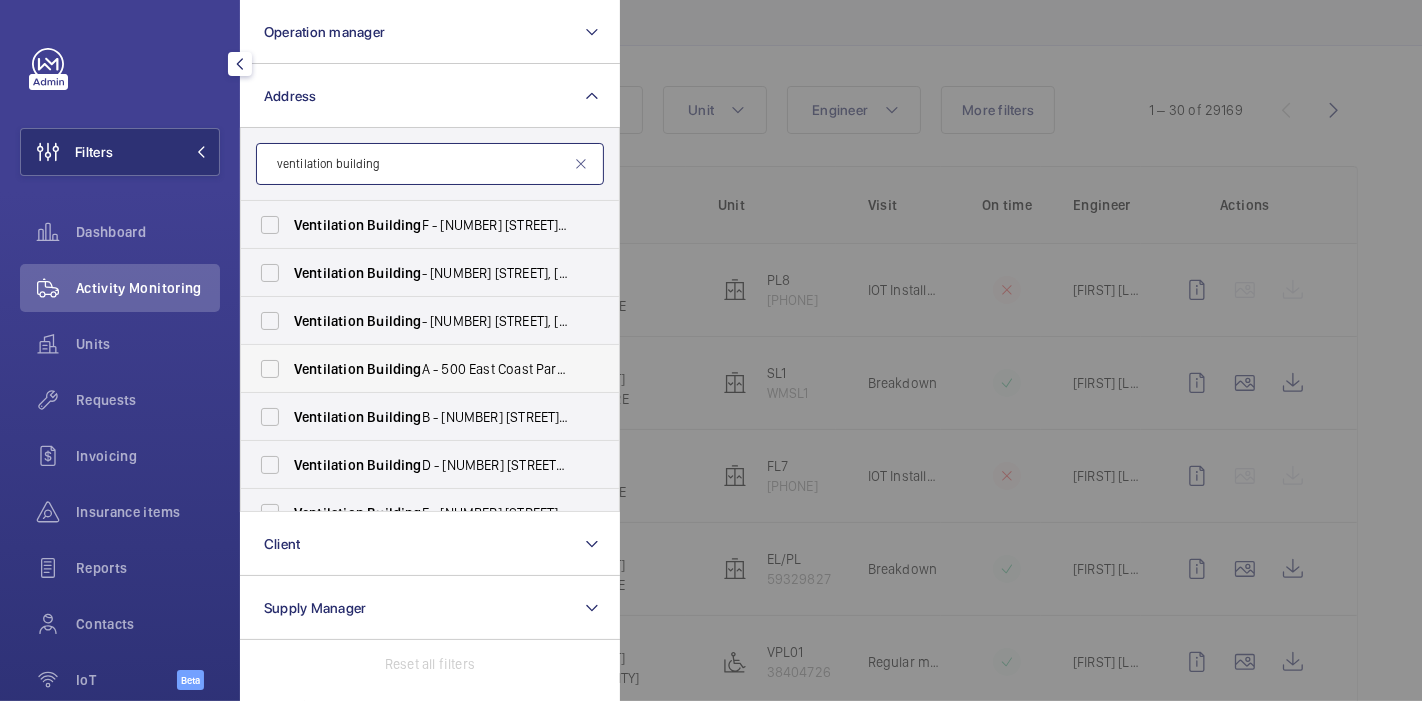 type on "ventilation building" 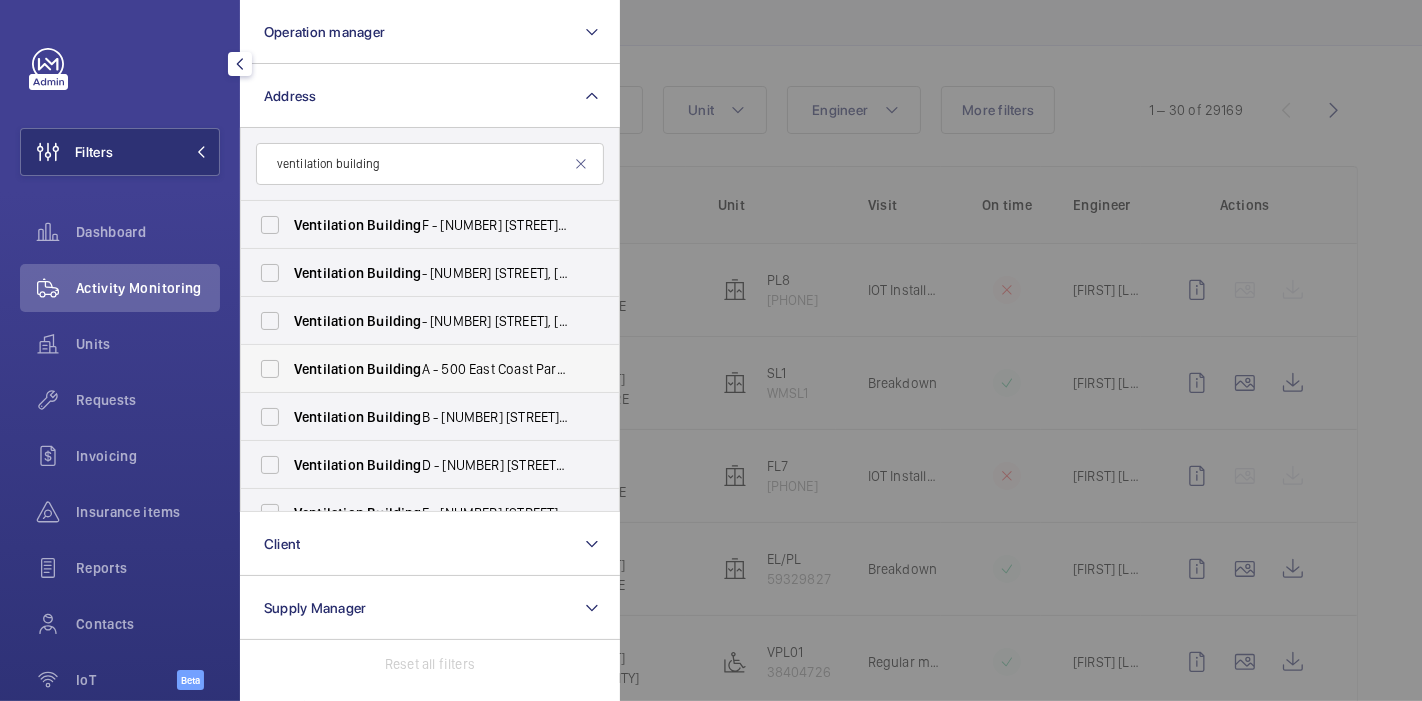 click on "Ventilation Building A - [NUMBER] [STREET], [CITY] [POSTAL_CODE]" at bounding box center (415, 369) 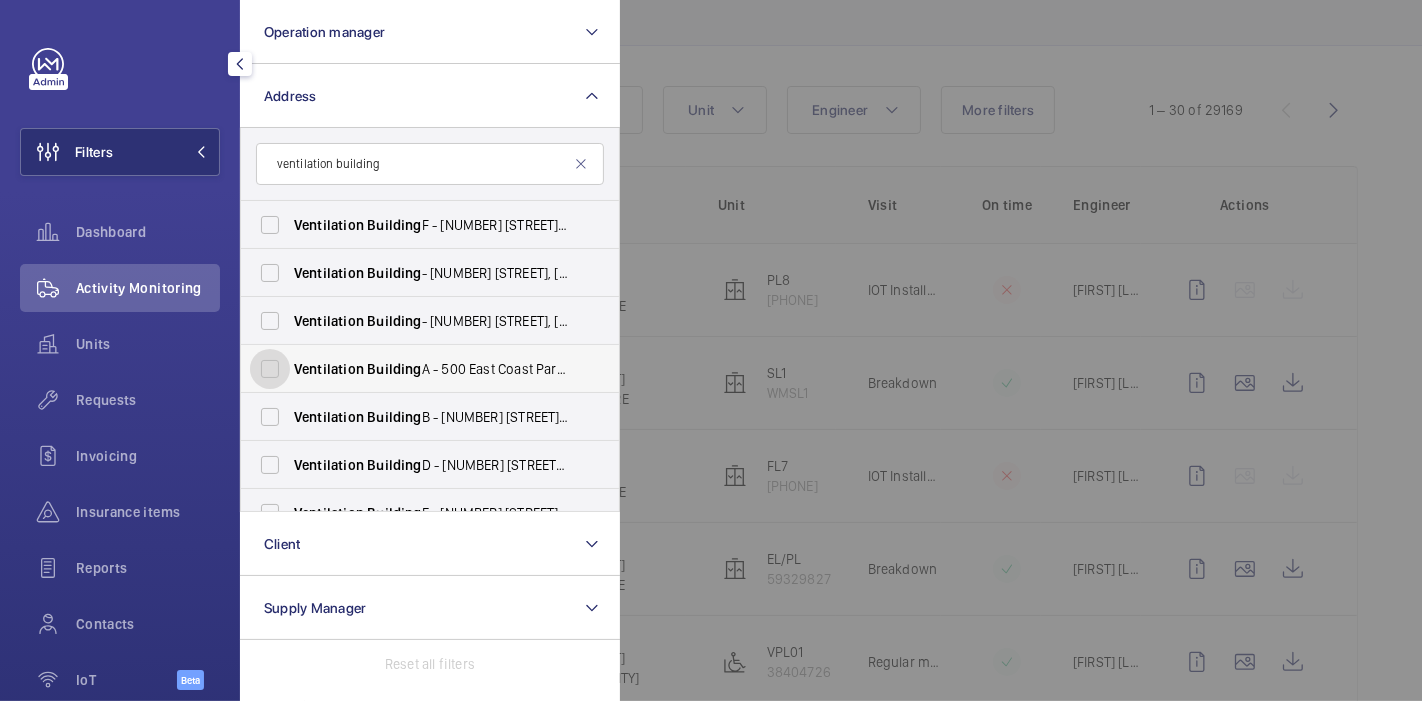 click on "Ventilation Building A - [NUMBER] [STREET], [CITY] [POSTAL_CODE]" at bounding box center (270, 369) 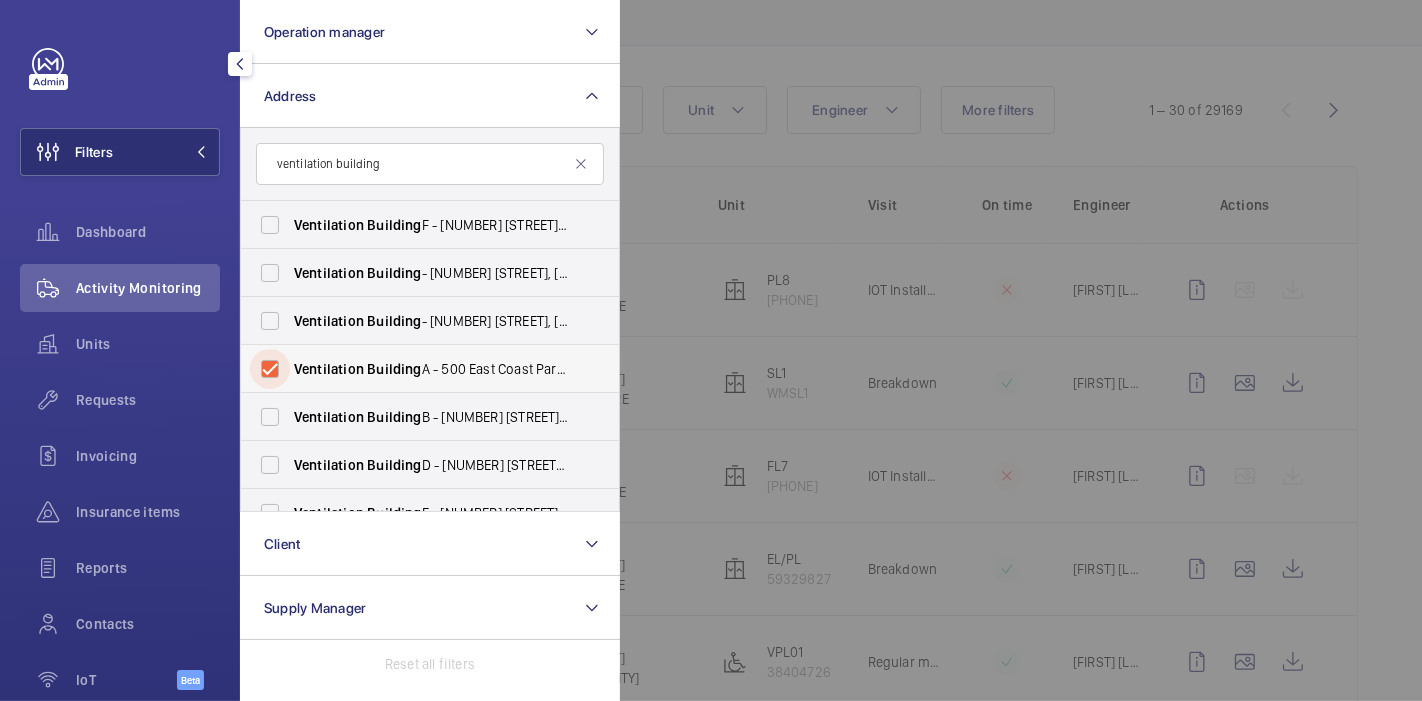 checkbox on "true" 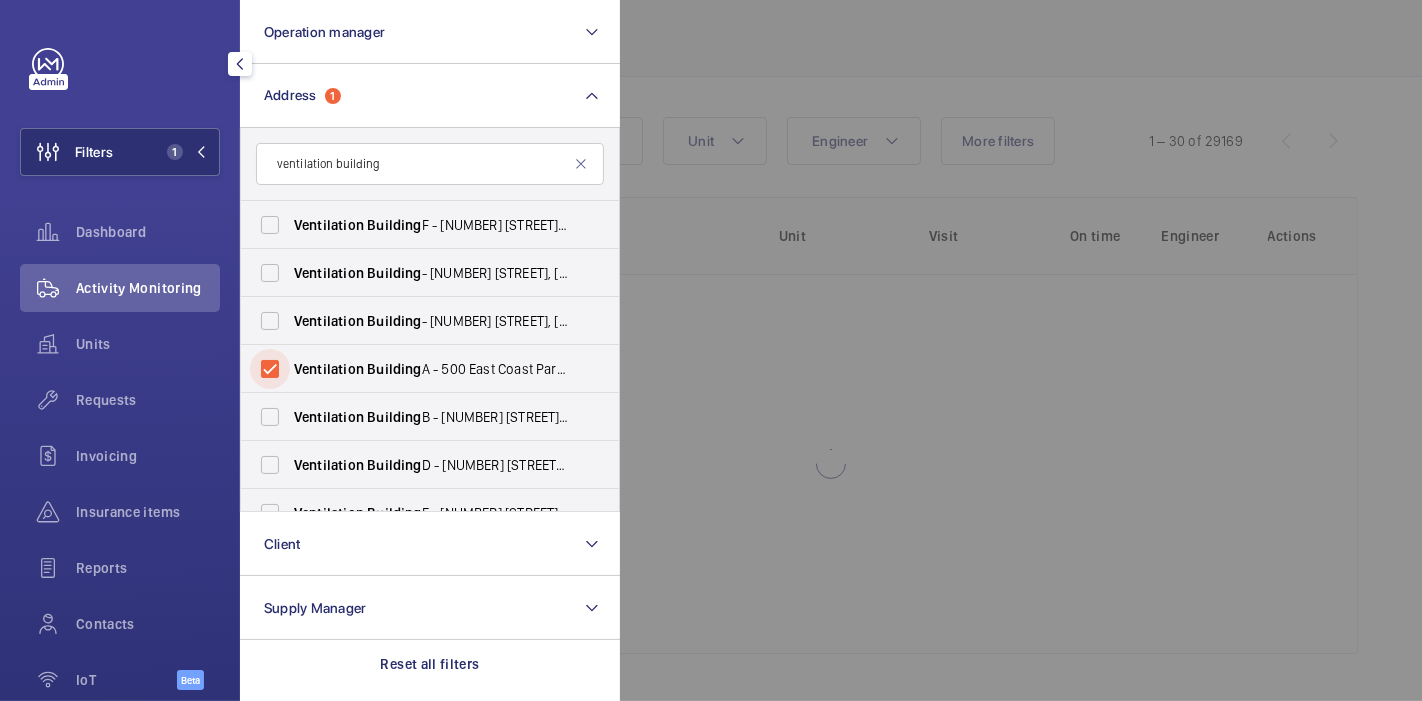 scroll, scrollTop: 0, scrollLeft: 0, axis: both 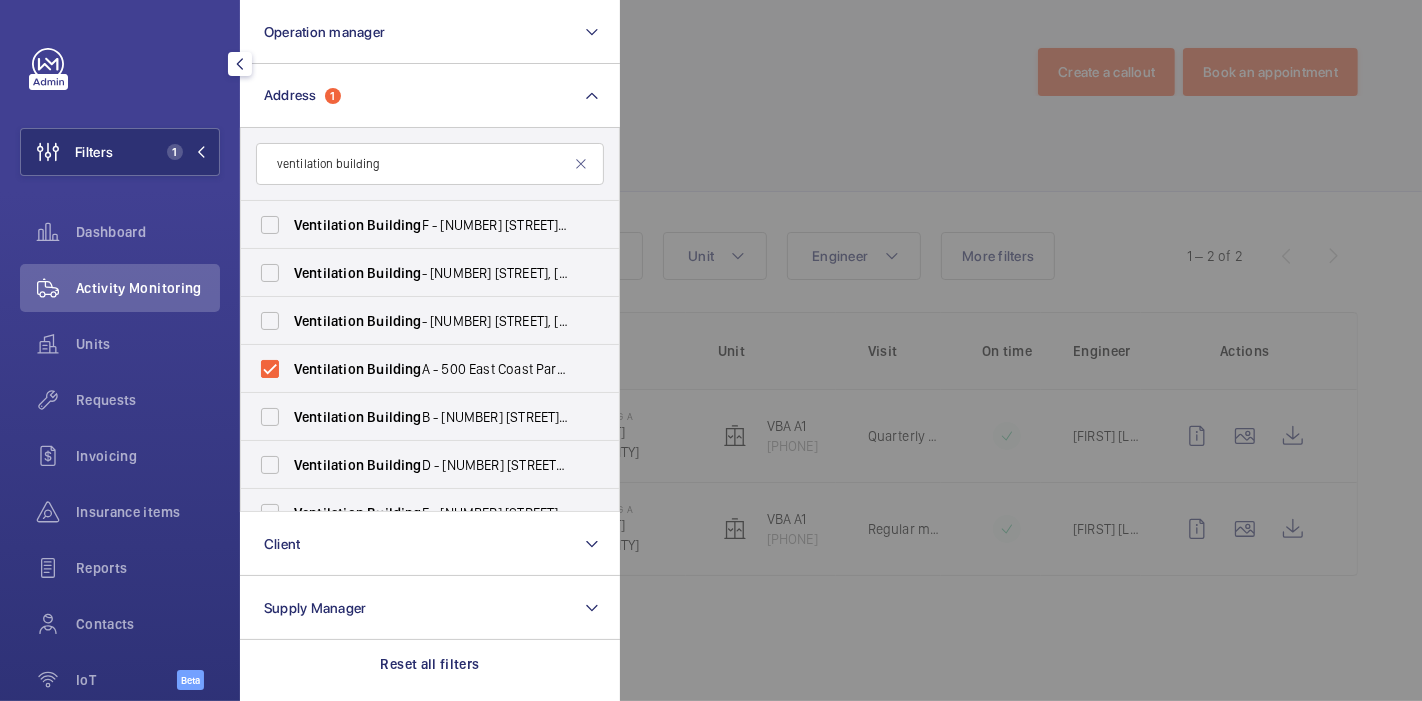 click 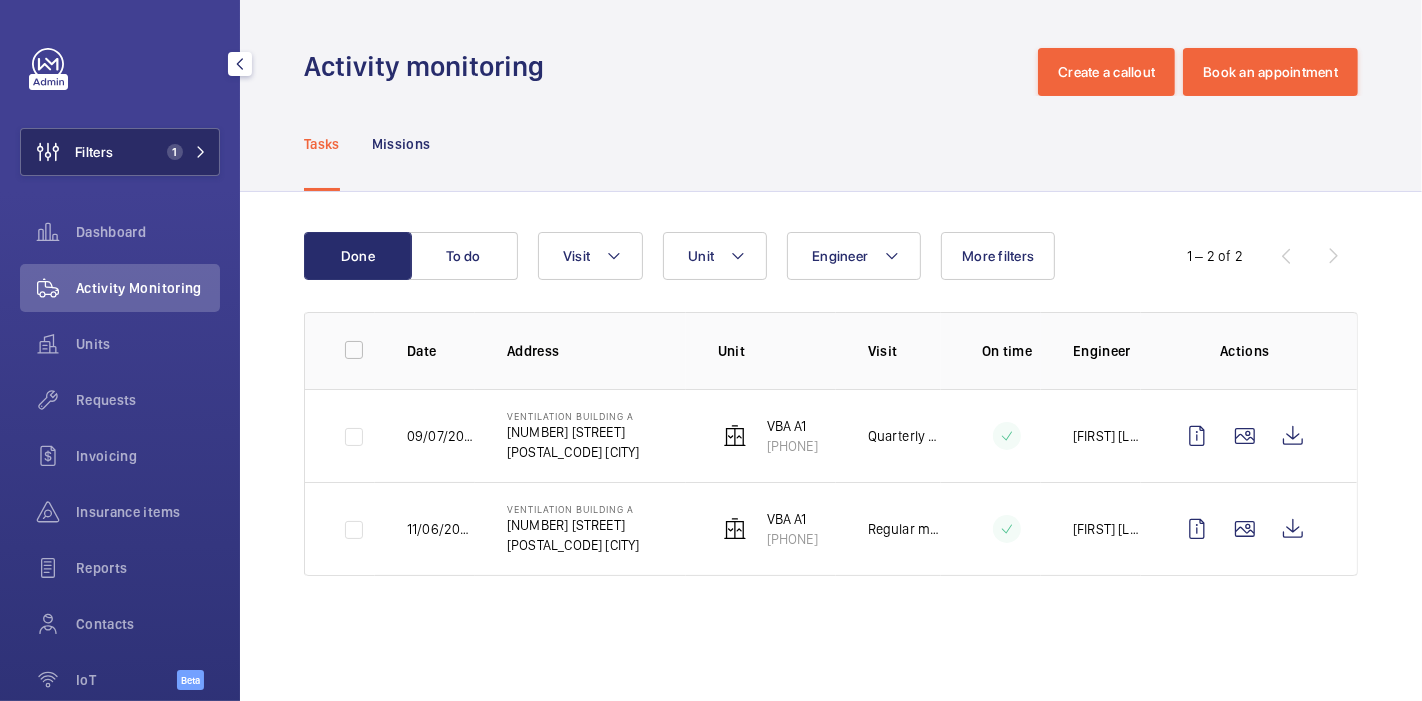 click on "Filters" 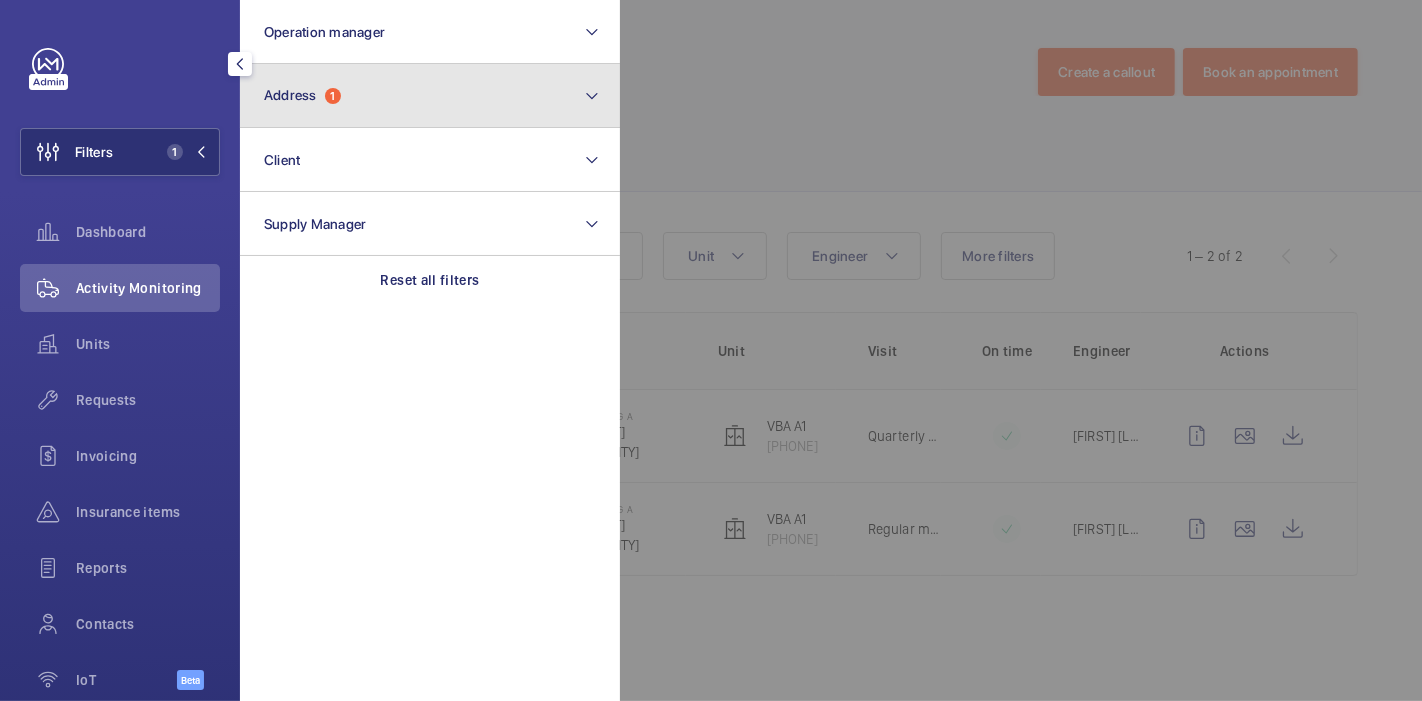 click on "Address  1" 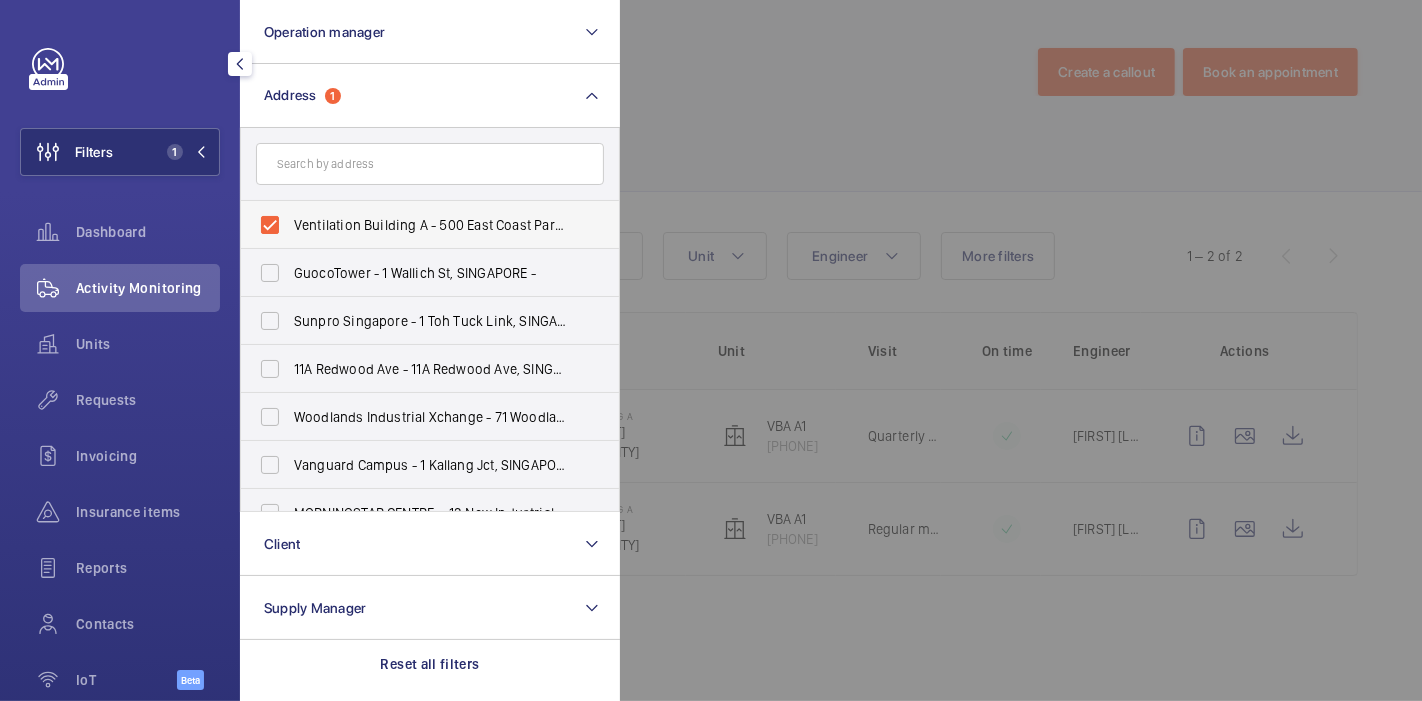 click on "Ventilation Building A - 500 East Coast Parkway, SINGAPORE [POSTAL_CODE]" at bounding box center (431, 225) 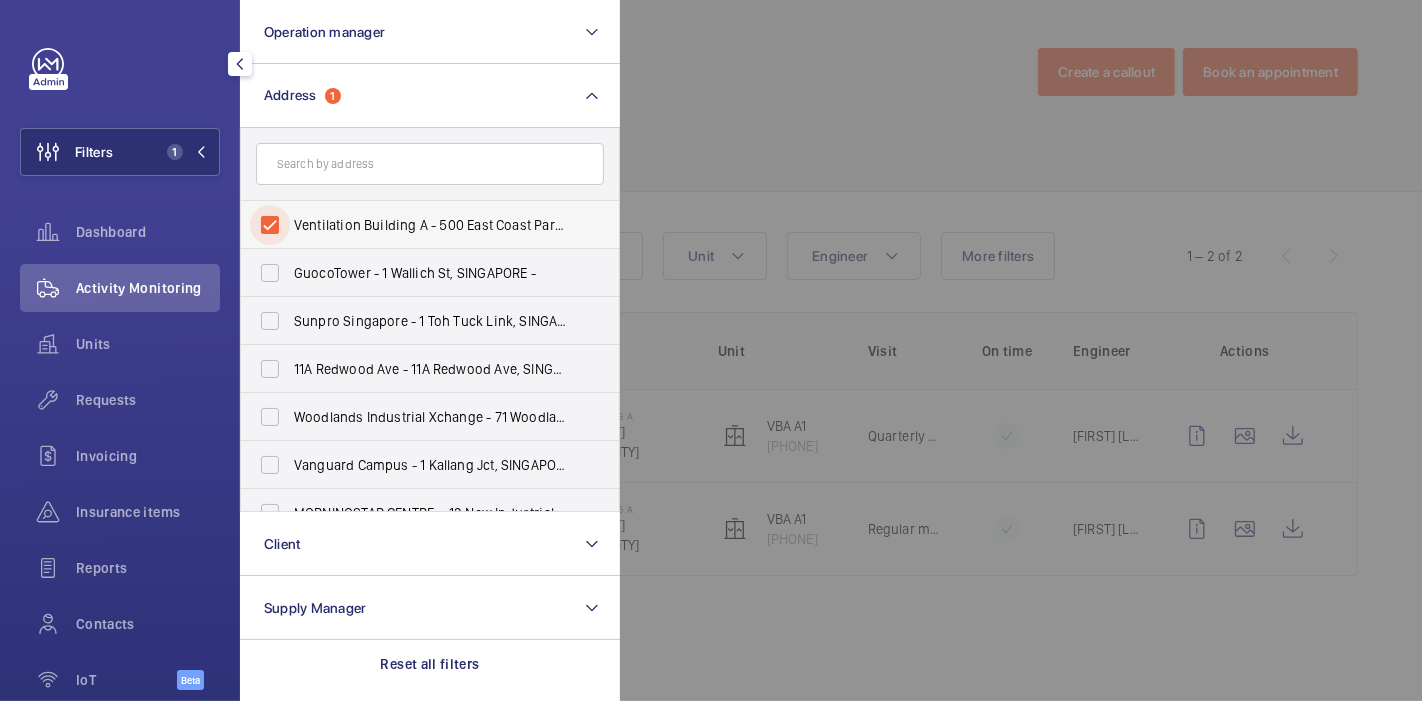 click on "Ventilation Building A - 500 East Coast Parkway, SINGAPORE [POSTAL_CODE]" at bounding box center (270, 225) 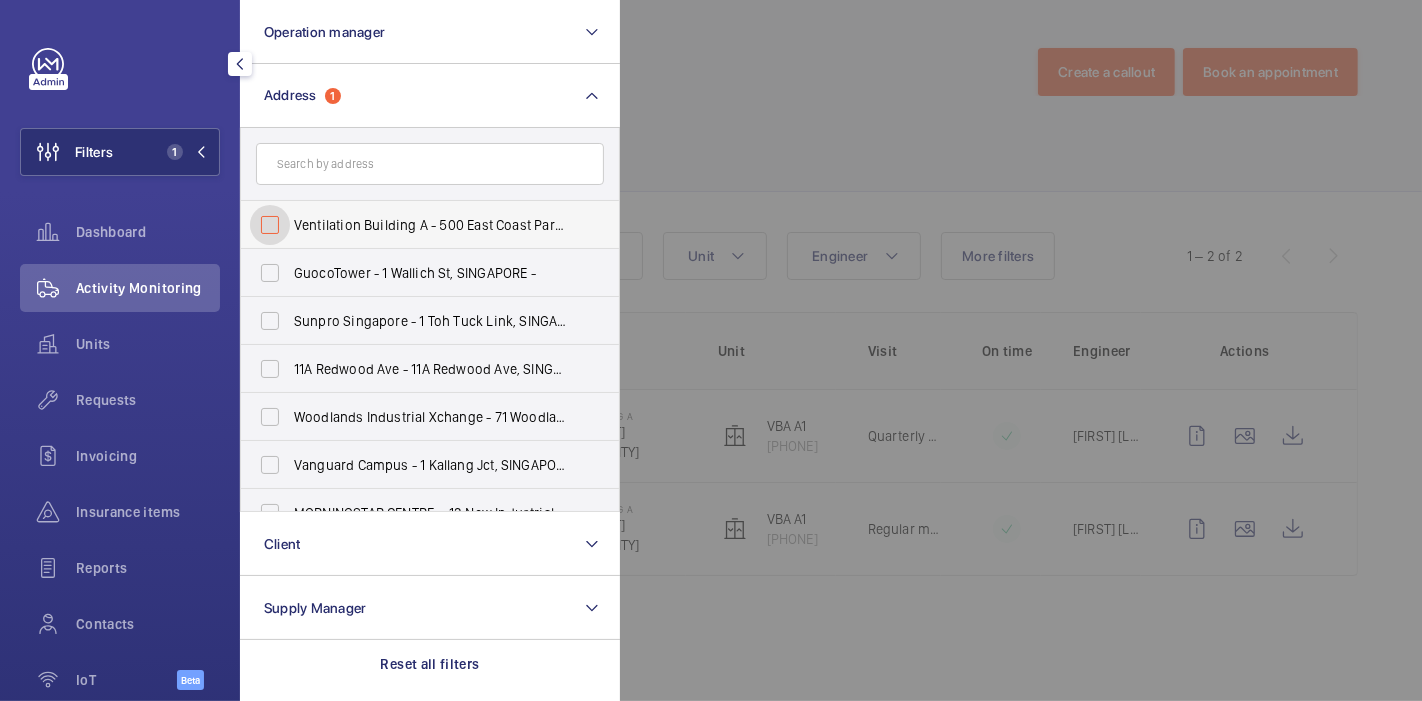 checkbox on "false" 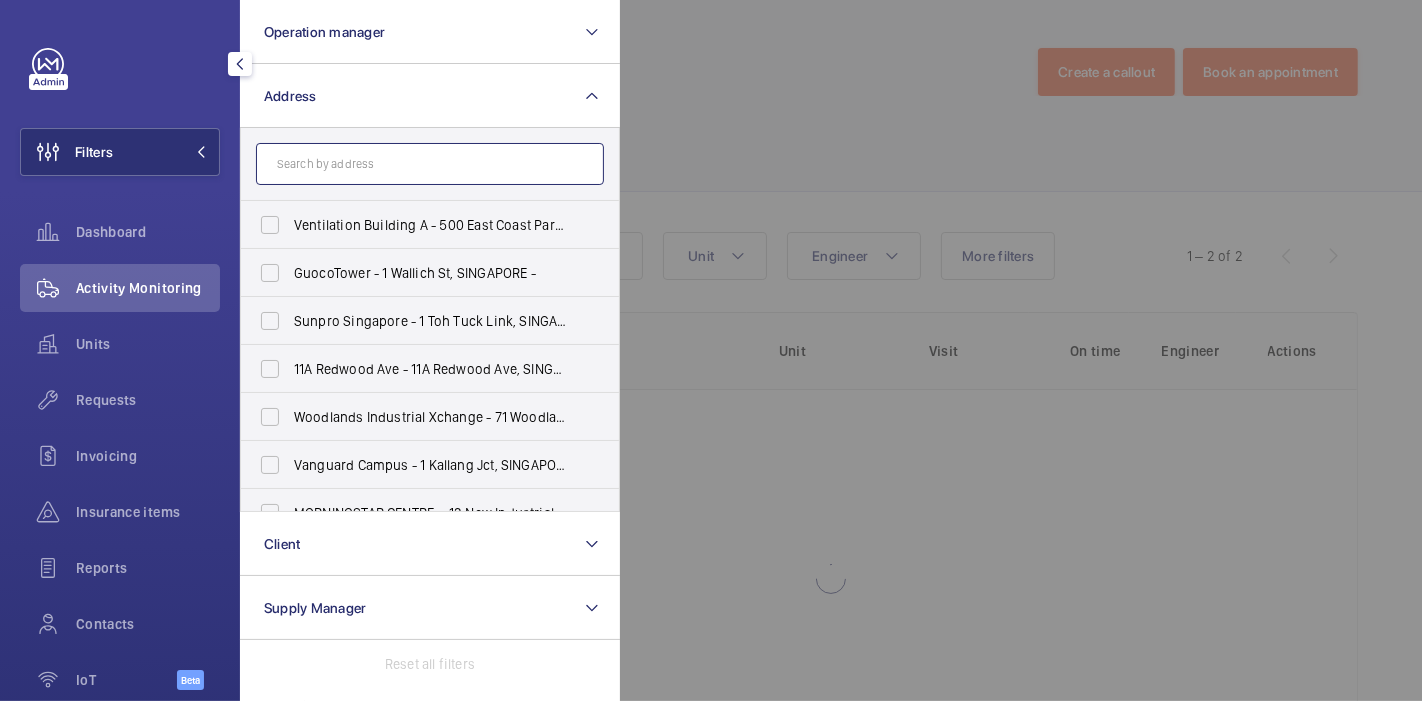 click 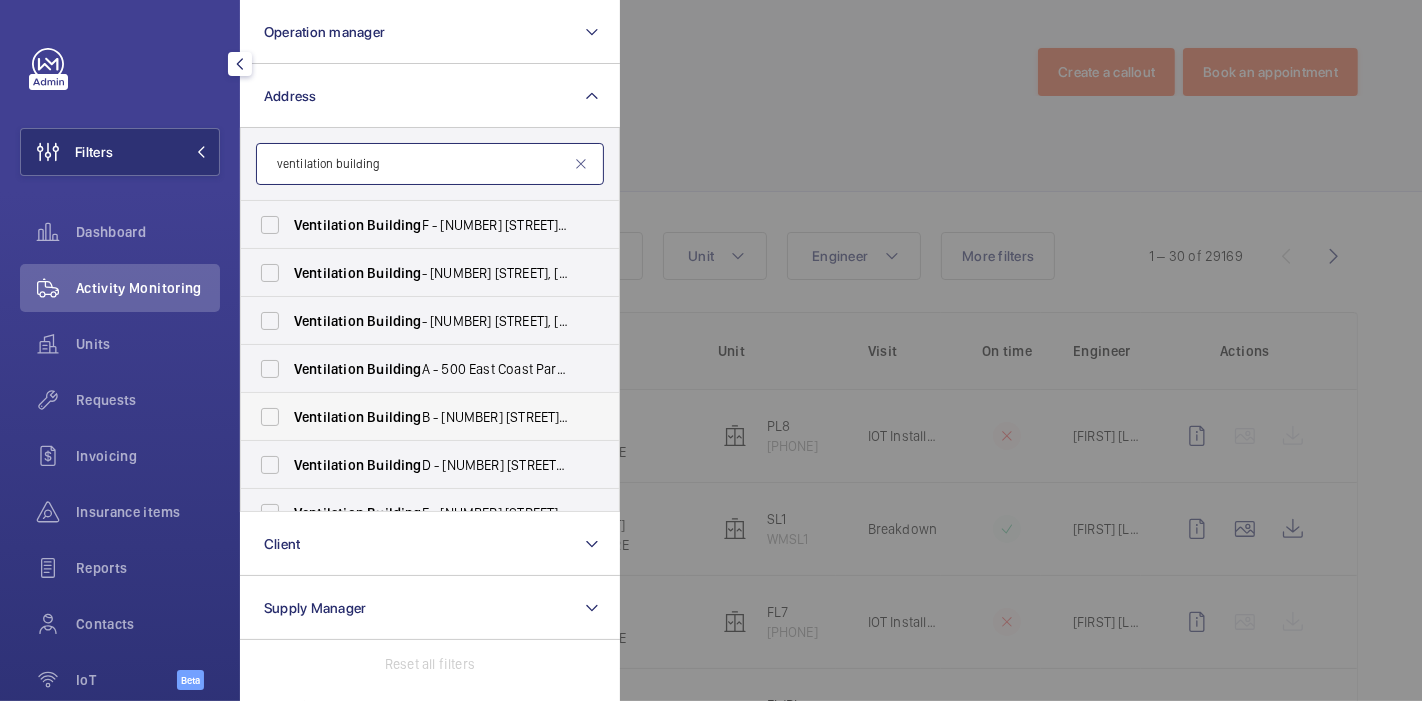 type on "ventilation building" 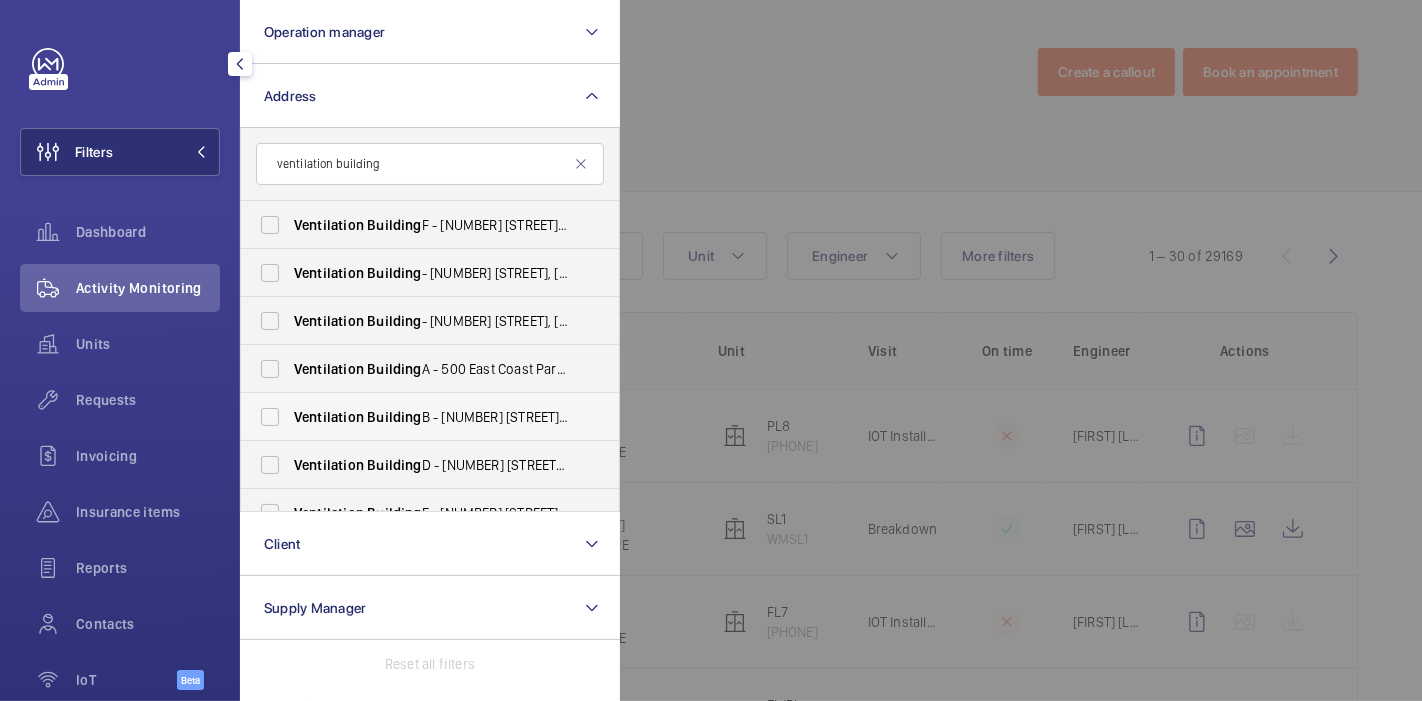 click on "Ventilation   Building  B - 5 Sims Way, SINGAPORE [POSTAL_CODE]" at bounding box center [415, 417] 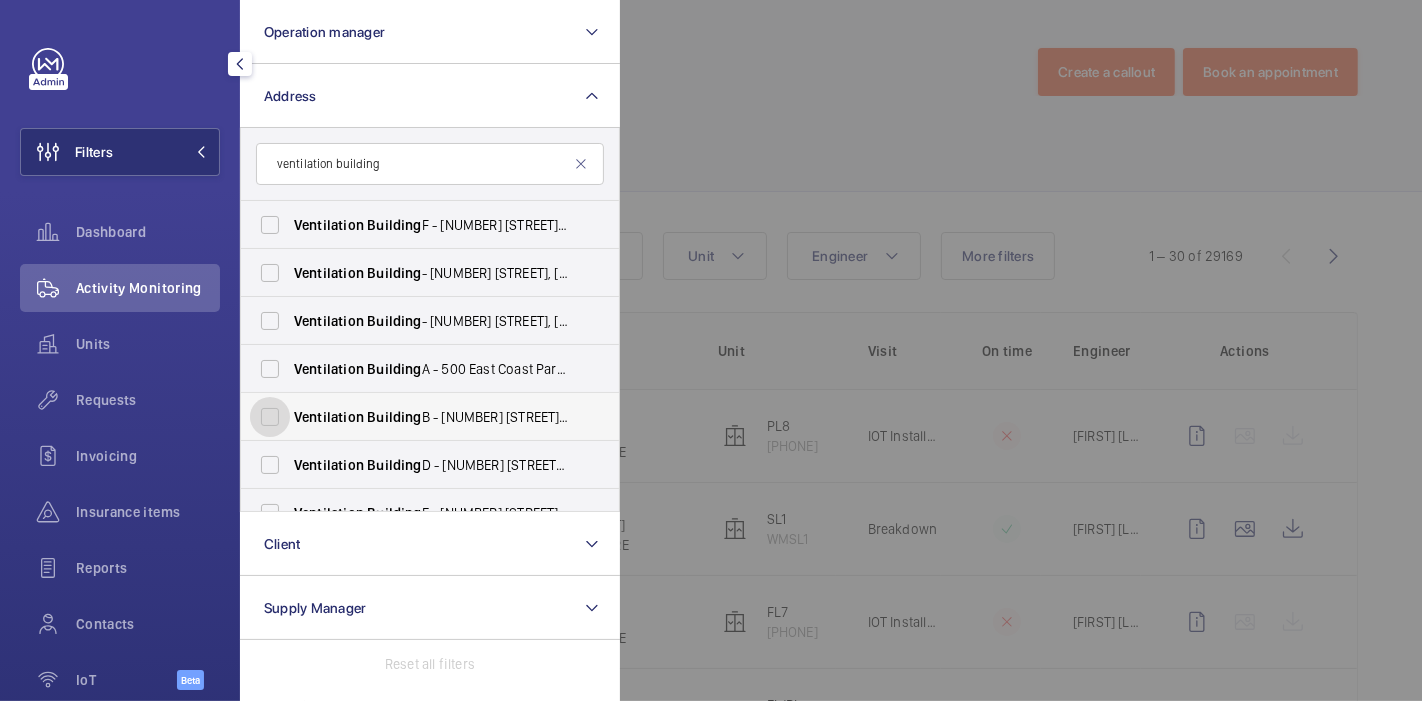 click on "Ventilation   Building  B - 5 Sims Way, SINGAPORE [POSTAL_CODE]" at bounding box center (270, 417) 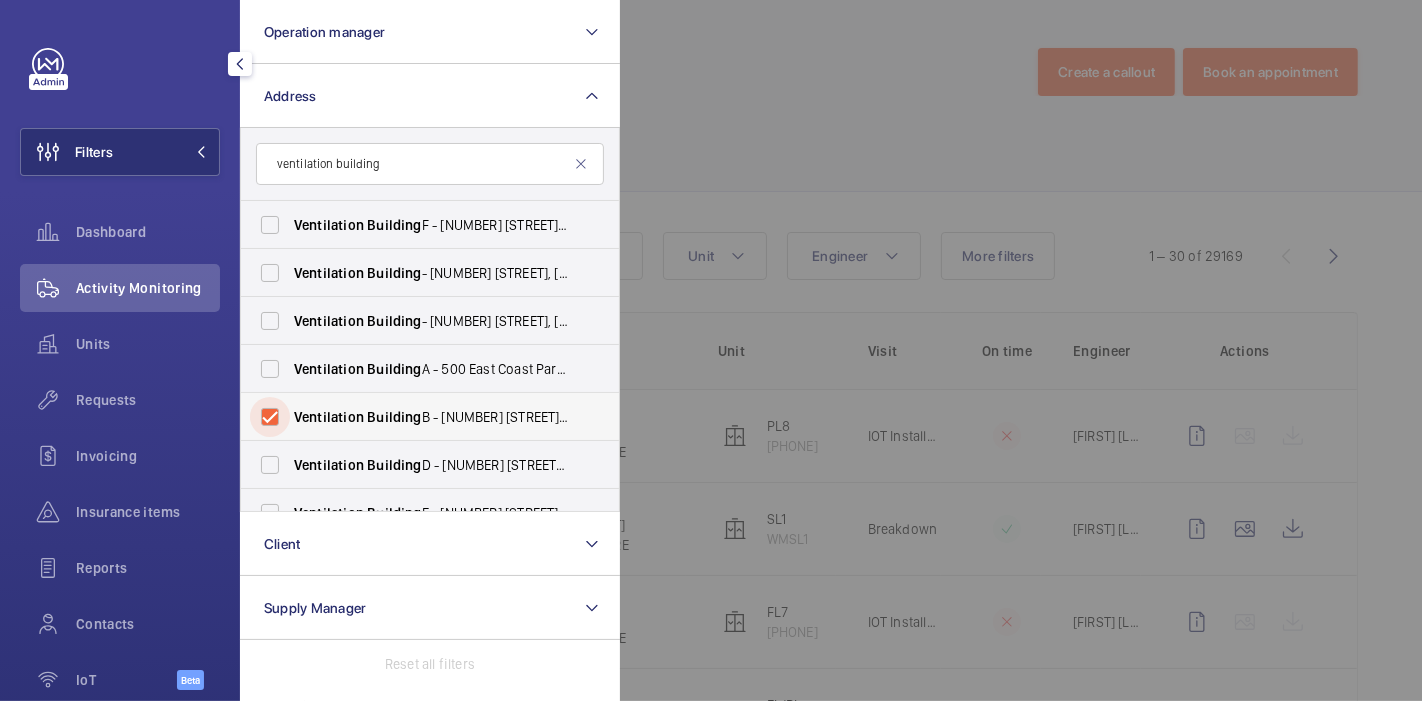 checkbox on "true" 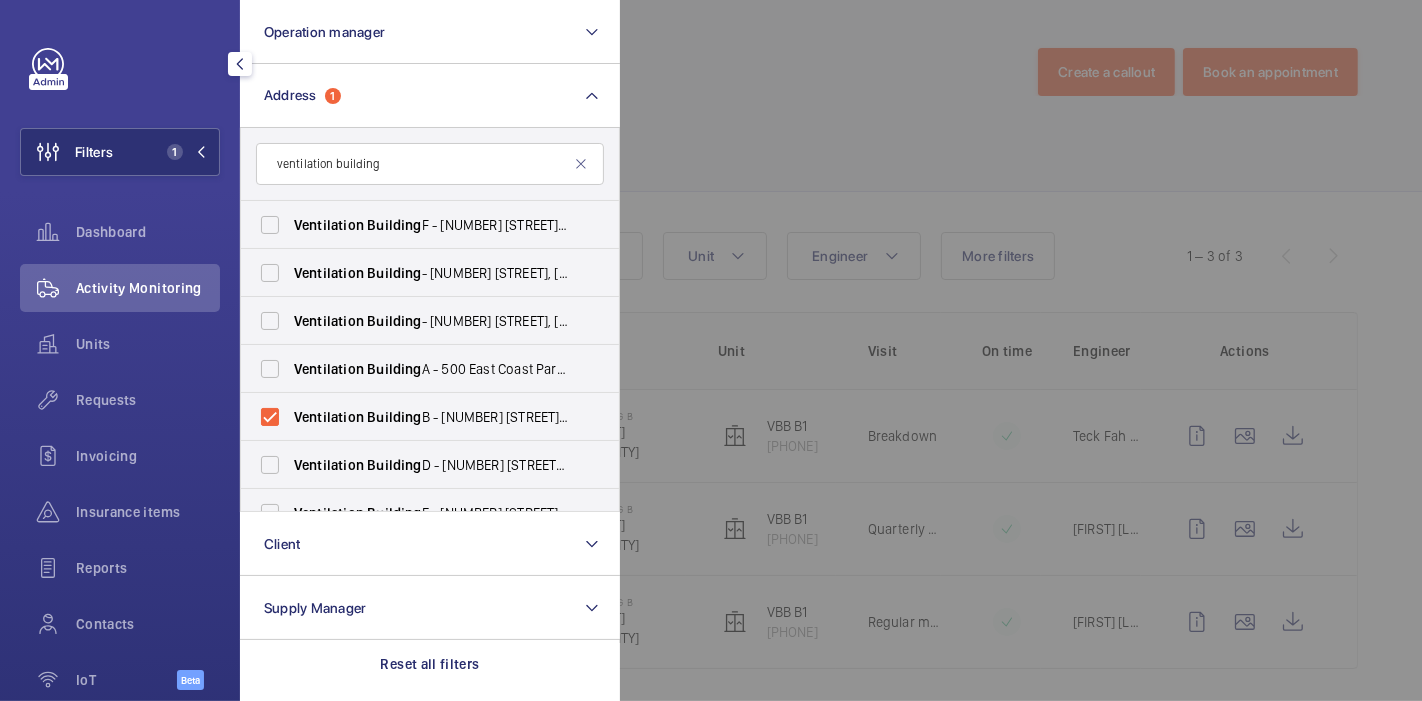 click 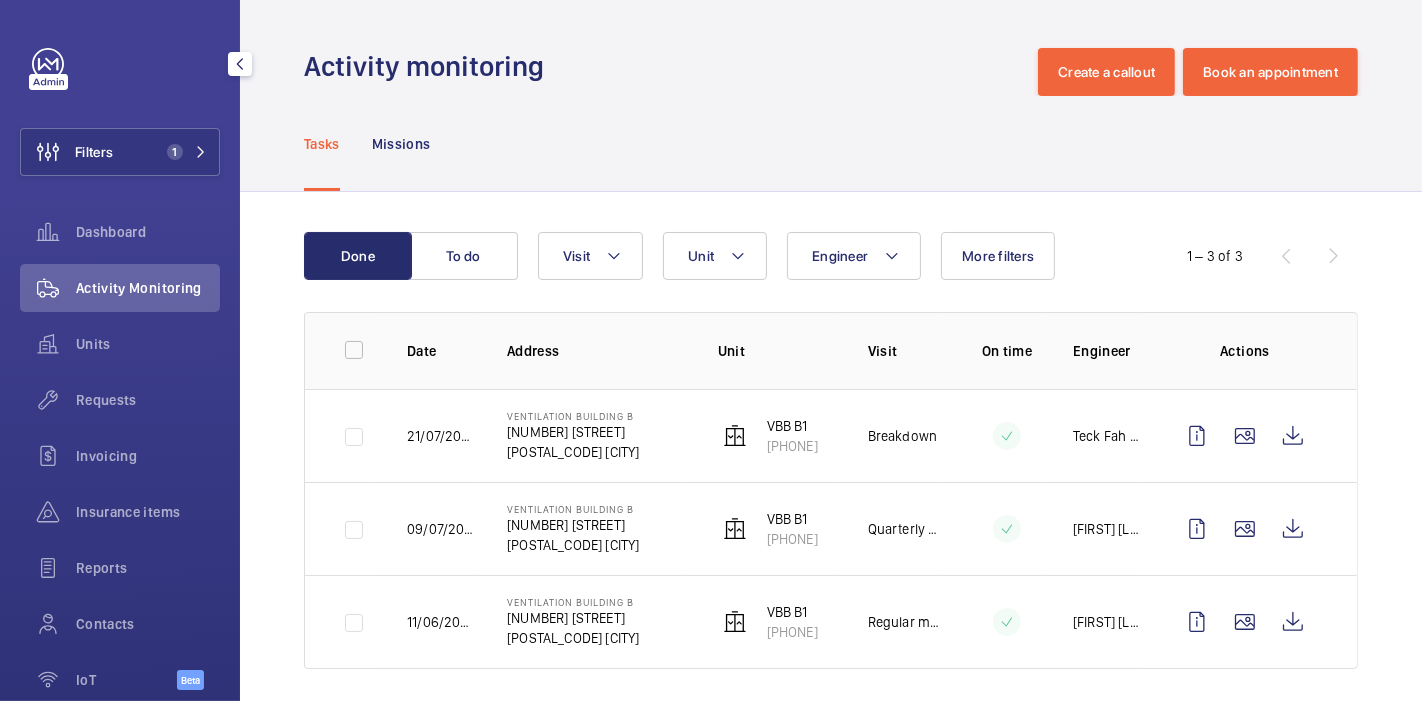 scroll, scrollTop: 13, scrollLeft: 0, axis: vertical 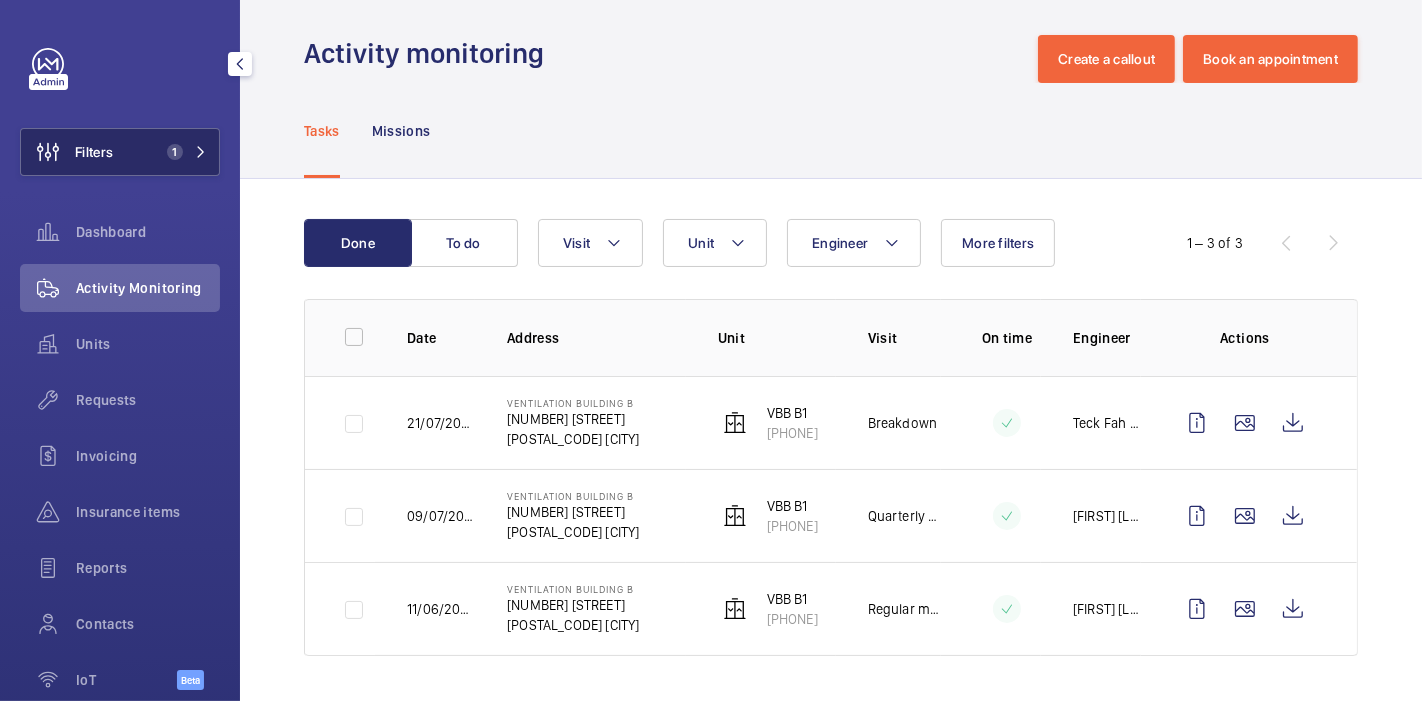 click on "1" 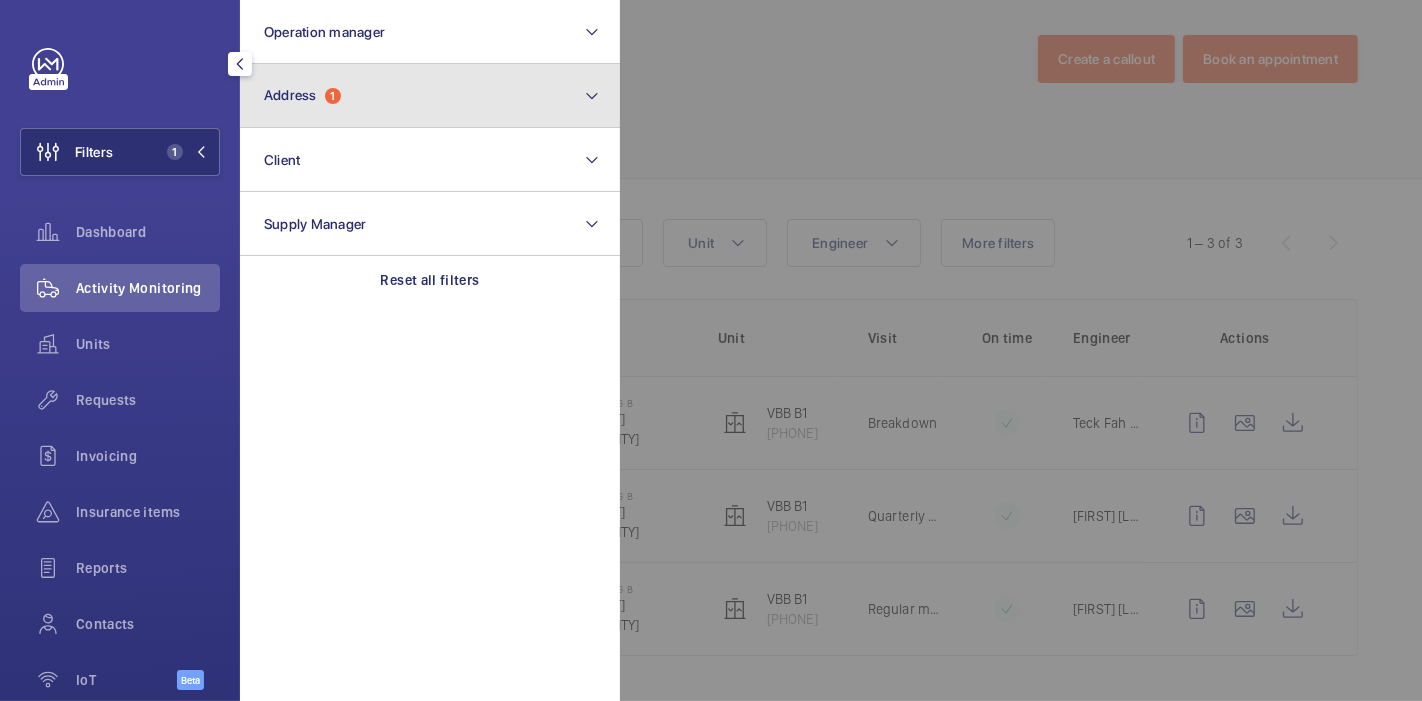 click on "Address  1" 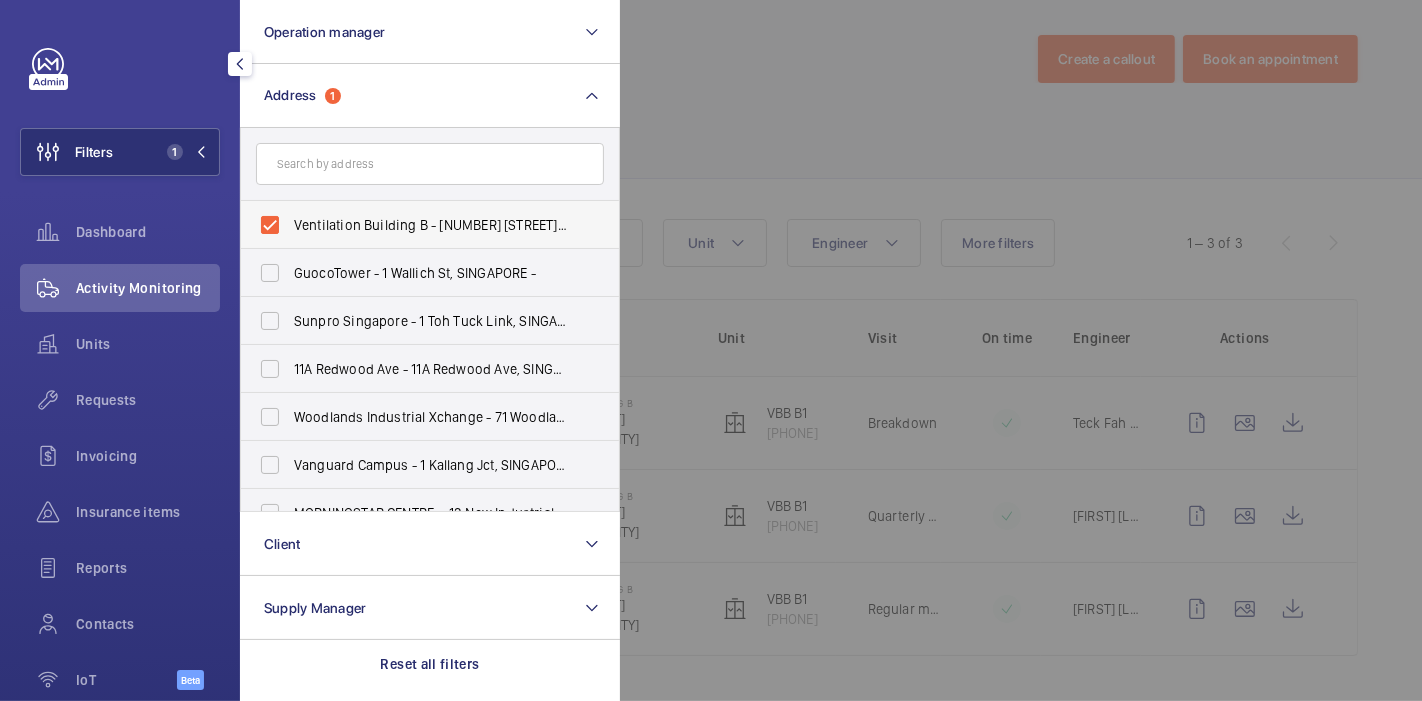 click on "Ventilation Building B - [NUMBER] [STREET], [CITY] [POSTAL_CODE]" at bounding box center [415, 225] 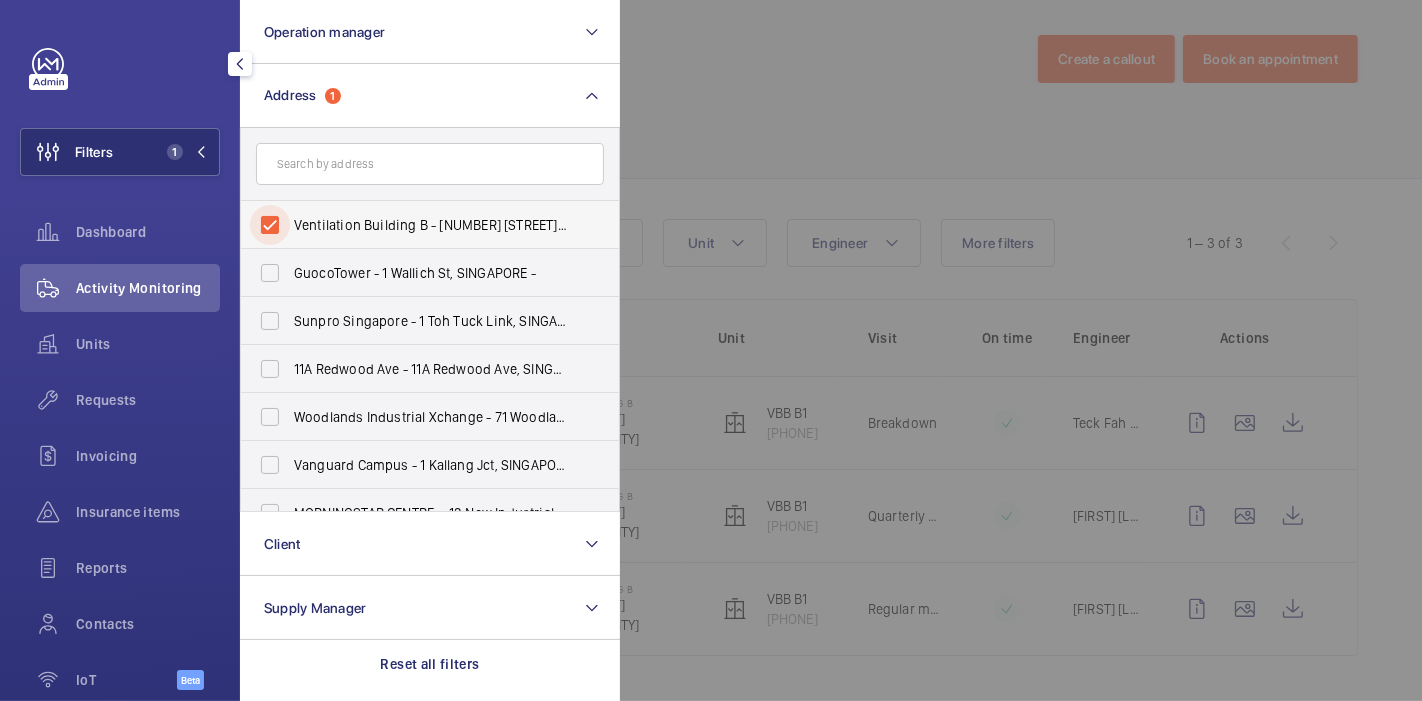 click on "Ventilation Building B - [NUMBER] [STREET], [CITY] [POSTAL_CODE]" at bounding box center [270, 225] 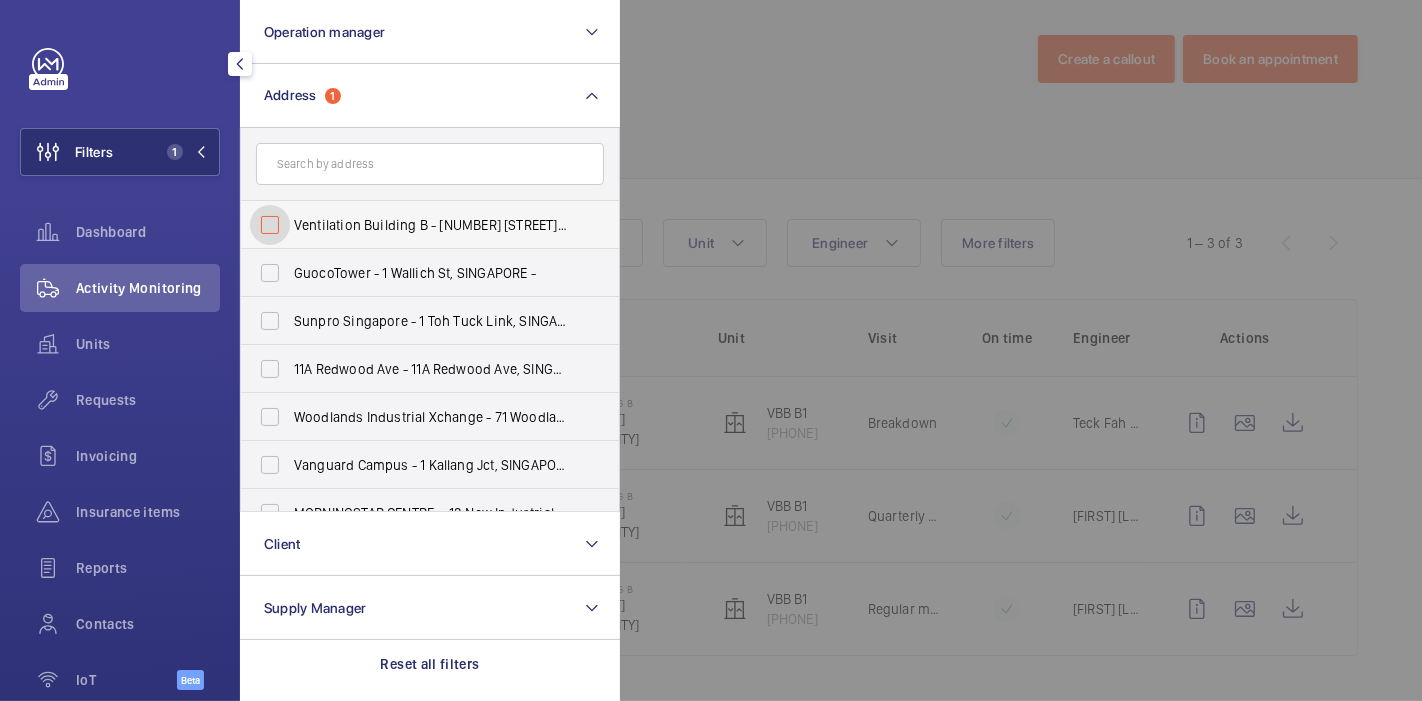 checkbox on "false" 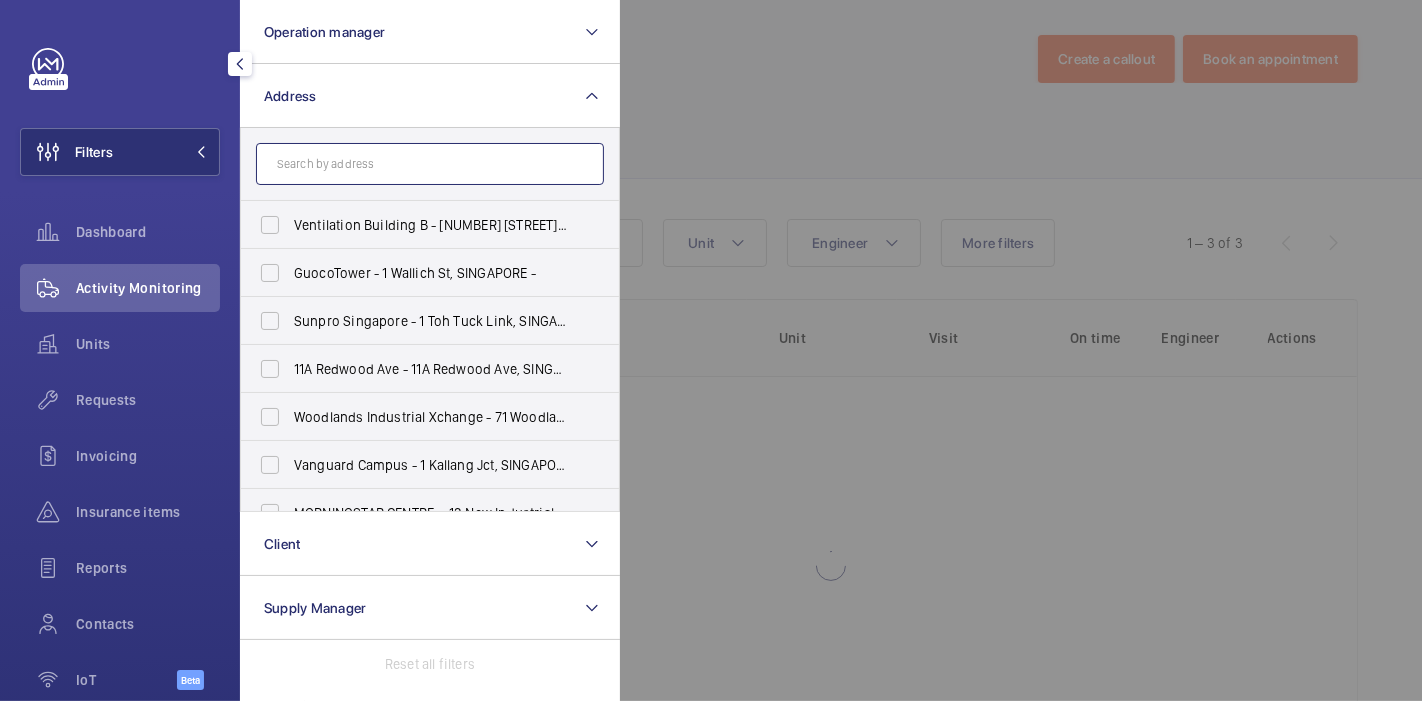 click 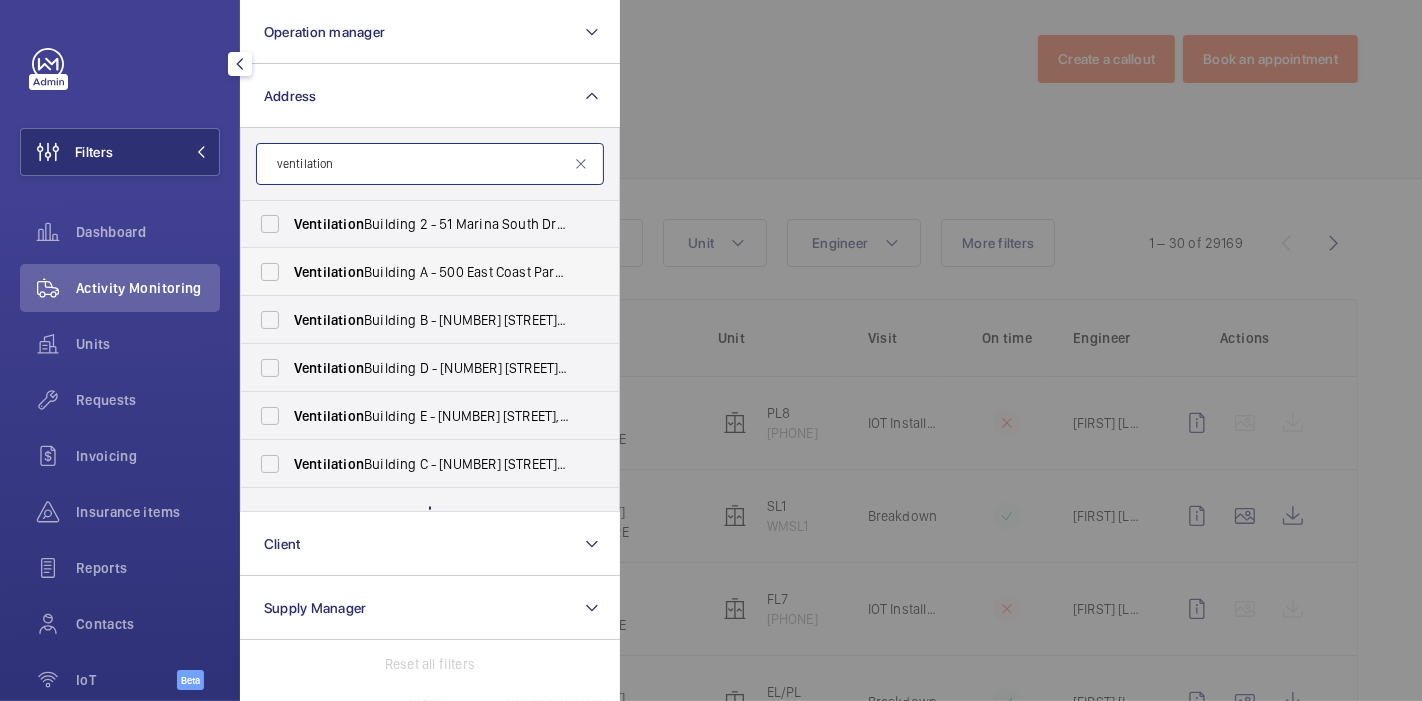 scroll, scrollTop: 74, scrollLeft: 0, axis: vertical 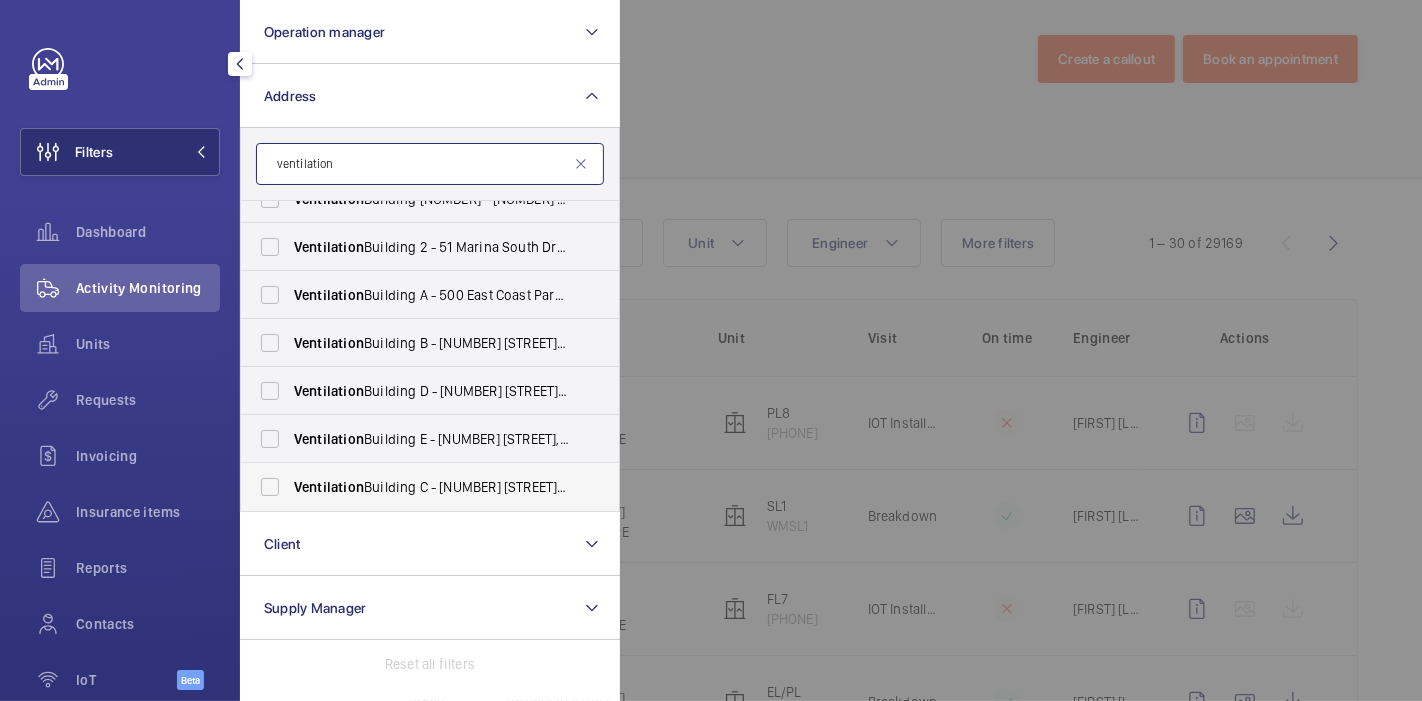 type on "ventilation" 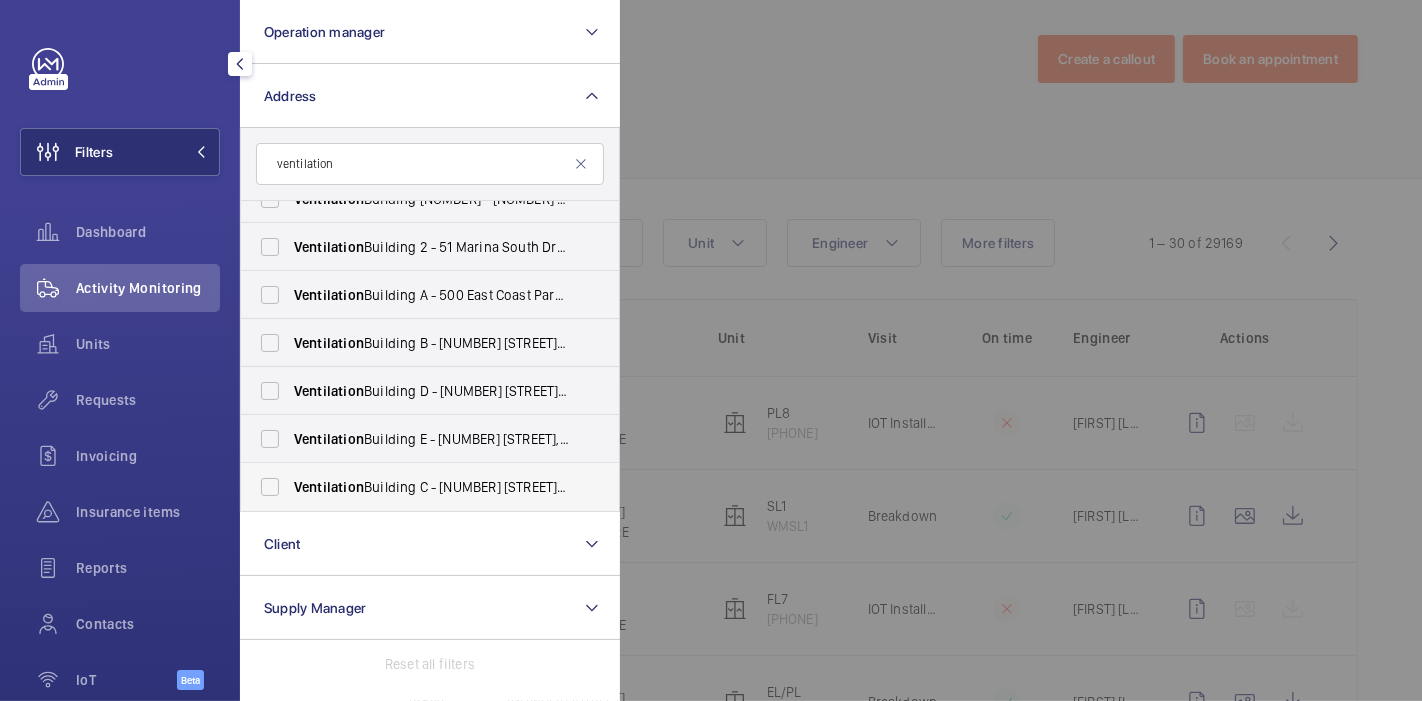 click on "Ventilation Building C - [NUMBER] [STREET], [CITY] [POSTAL_CODE]" at bounding box center [415, 487] 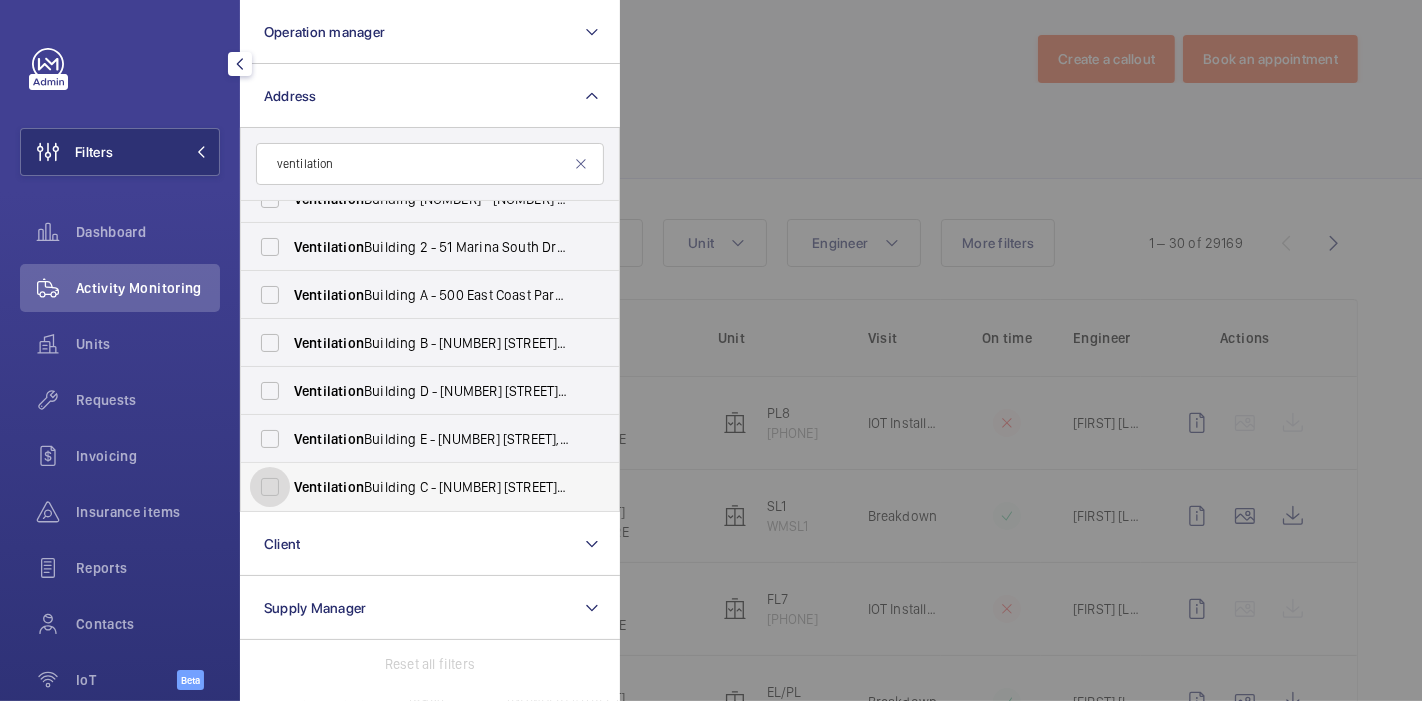 click on "Ventilation Building C - [NUMBER] [STREET], [CITY] [POSTAL_CODE]" at bounding box center [270, 487] 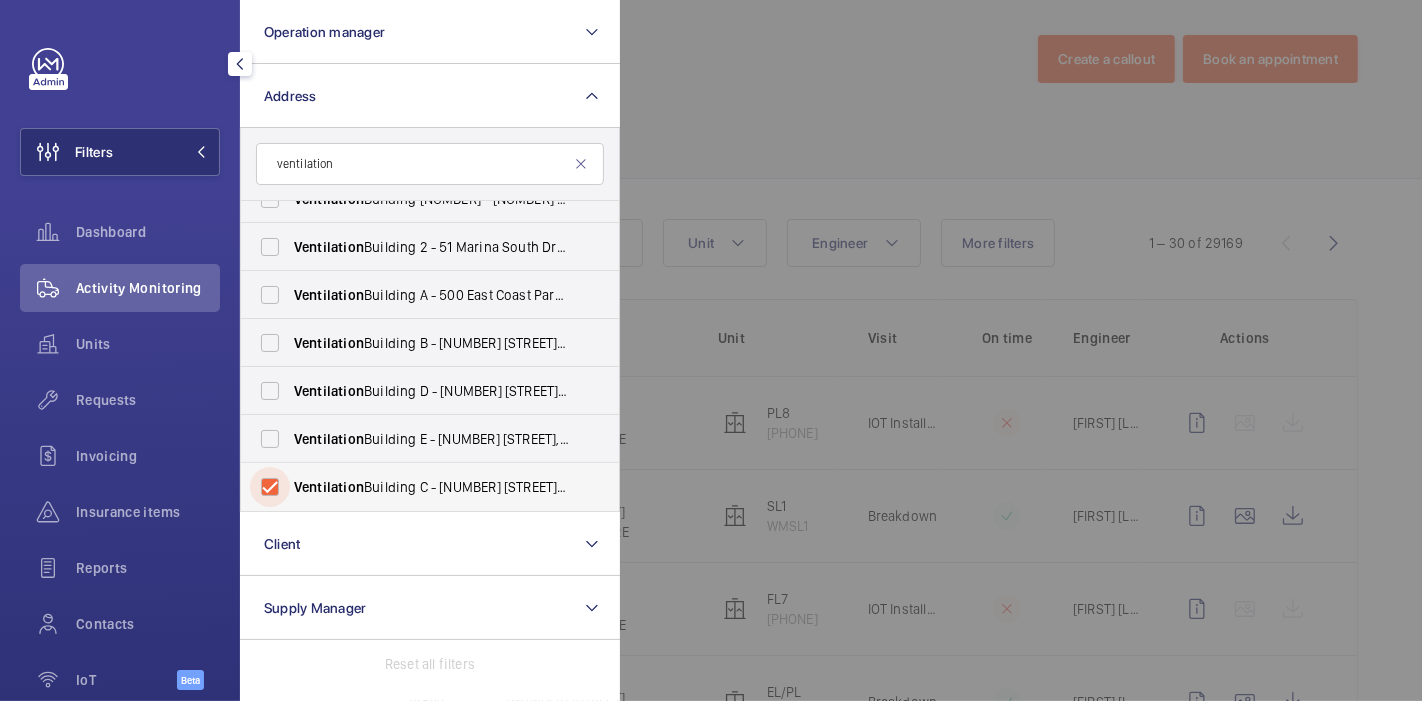 checkbox on "true" 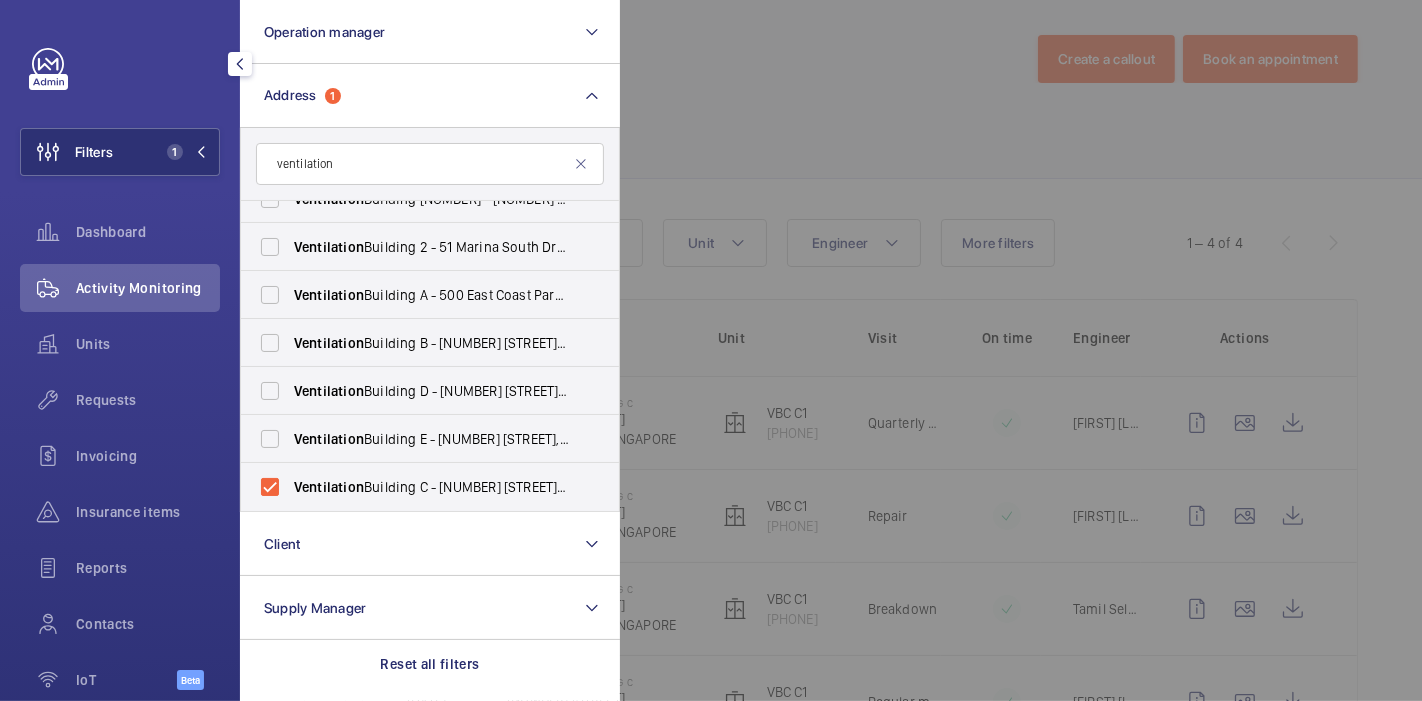 click 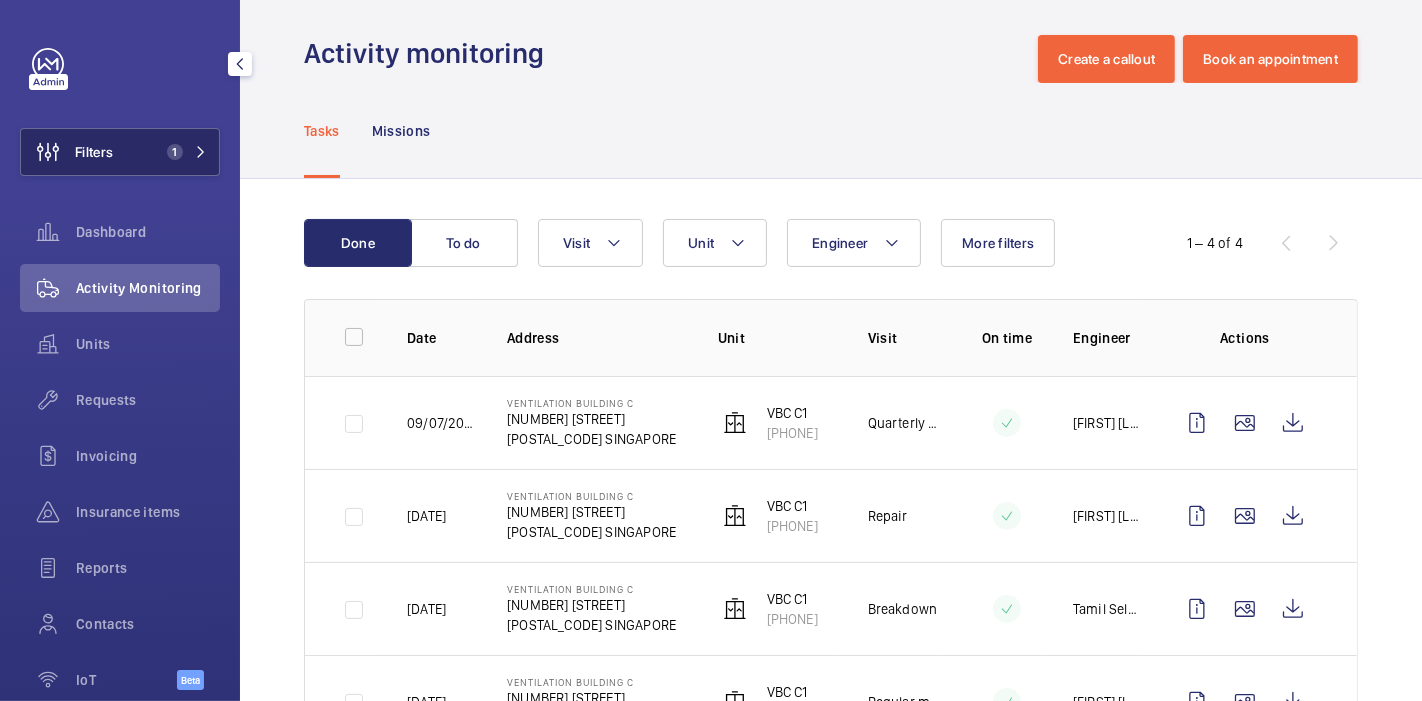 click on "Filters 1" 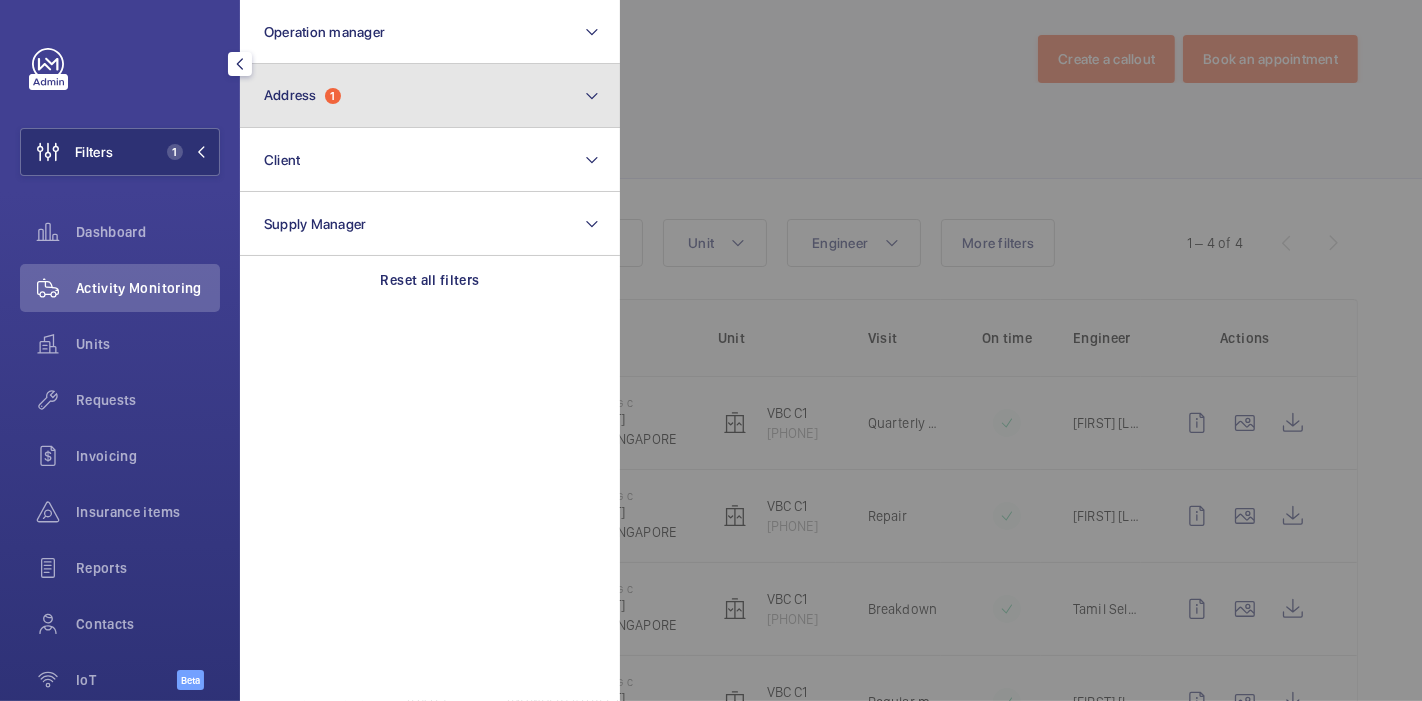 click on "Address  1" 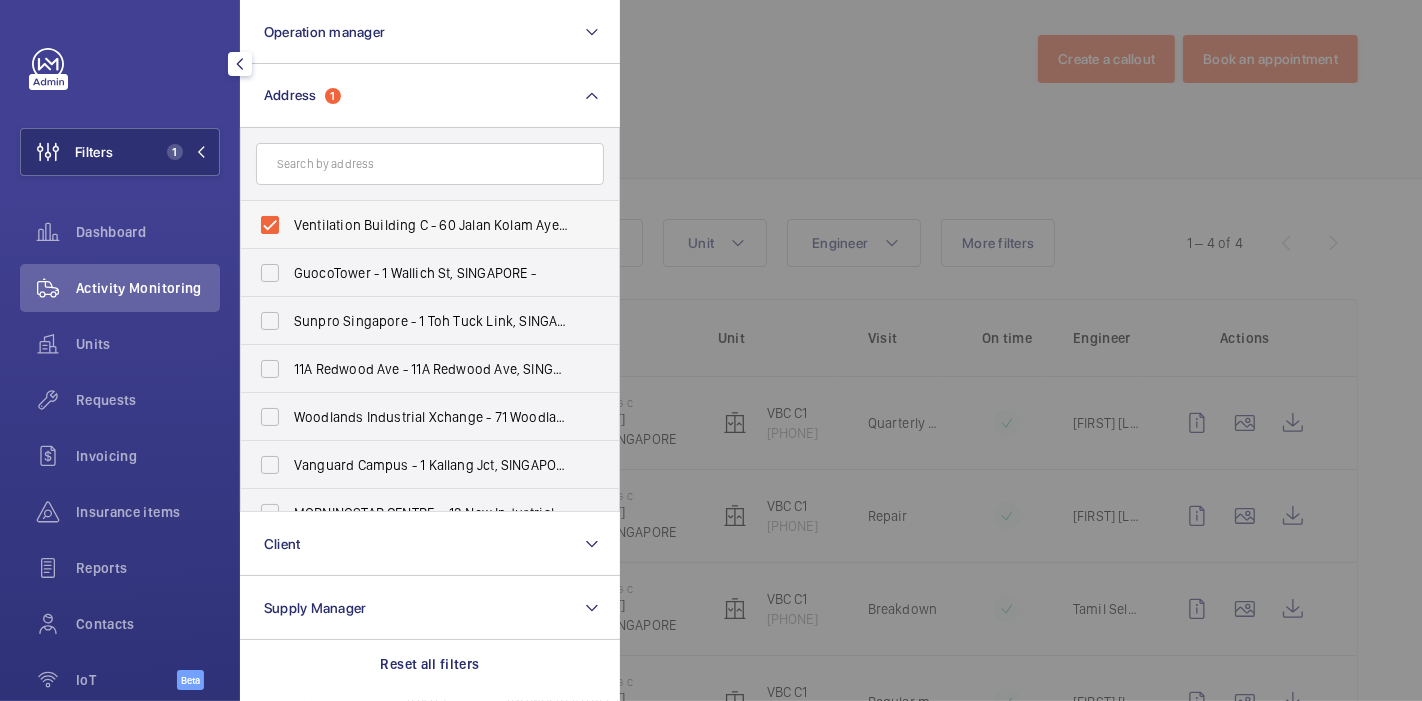 click on "Ventilation Building C - 60 Jalan Kolam Ayer, SINGAPORE [POSTAL_CODE]" at bounding box center [415, 225] 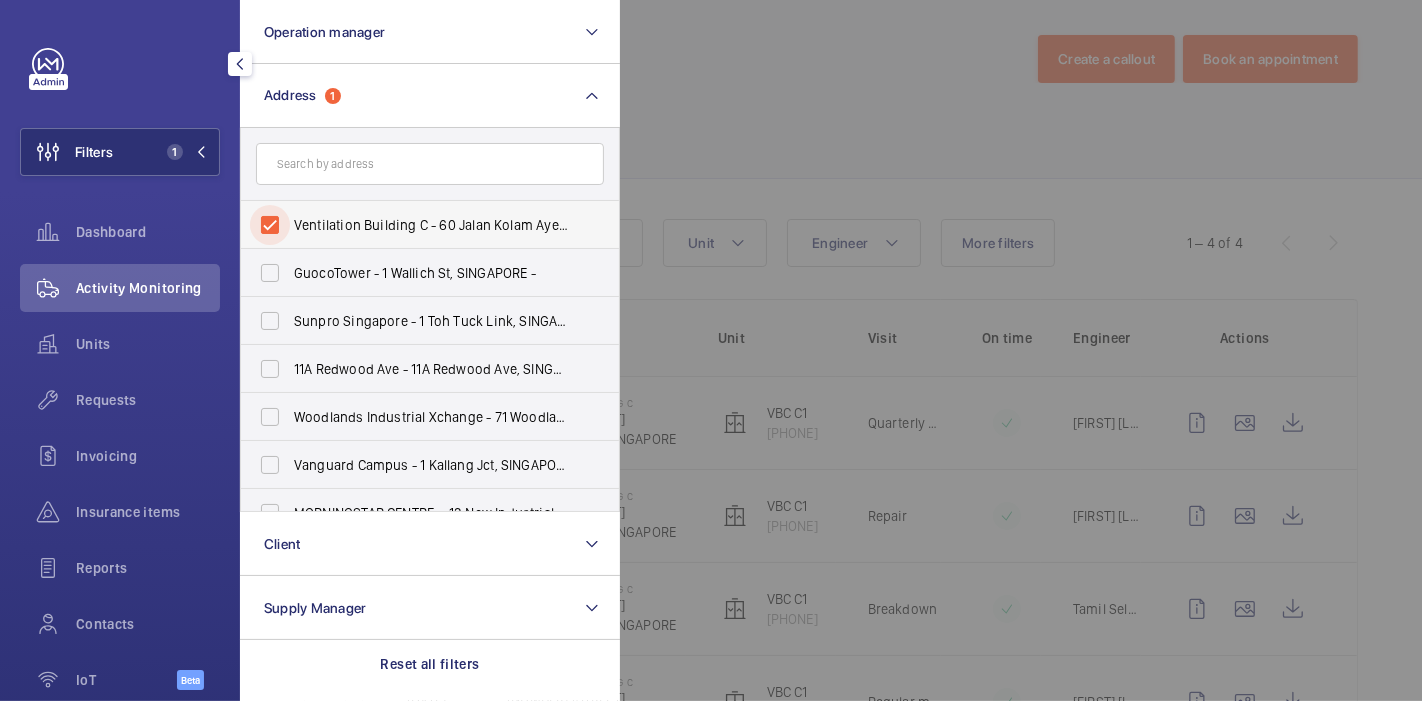 click on "Ventilation Building C - 60 Jalan Kolam Ayer, SINGAPORE [POSTAL_CODE]" at bounding box center (270, 225) 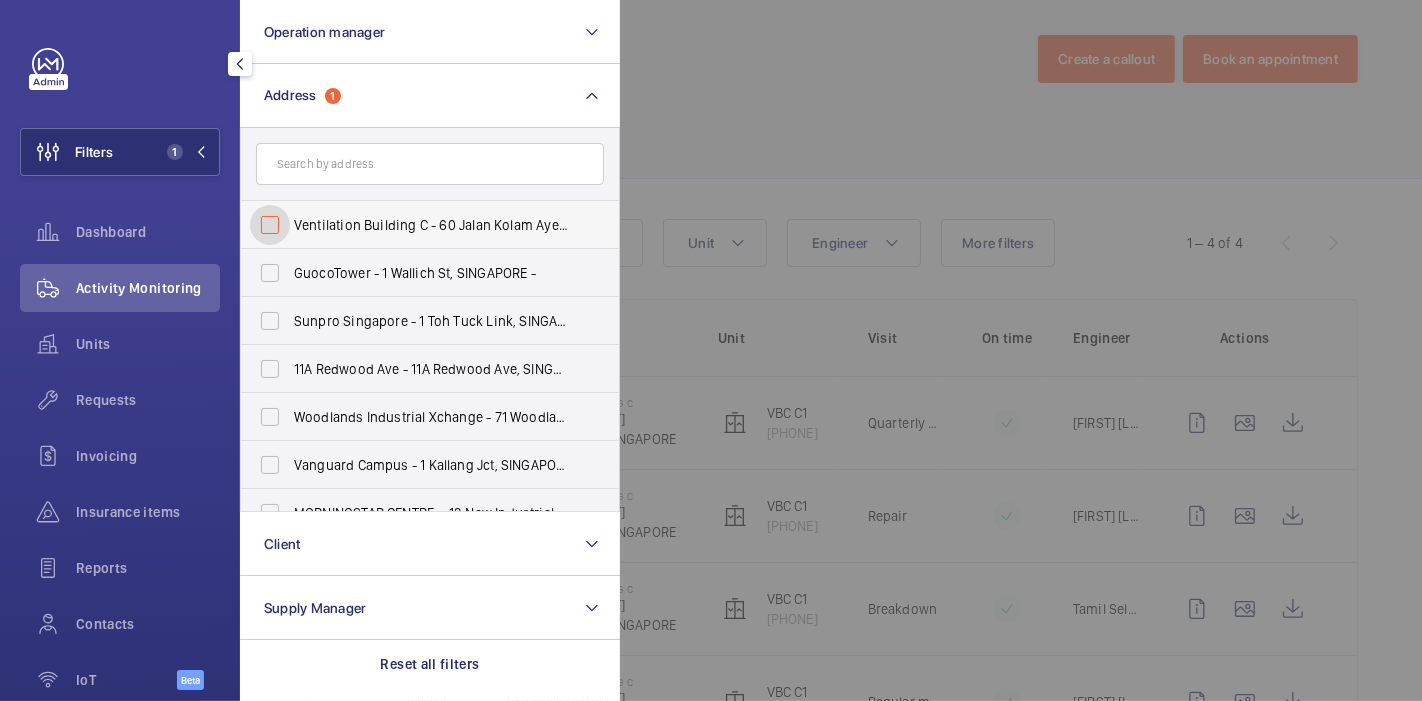 checkbox on "false" 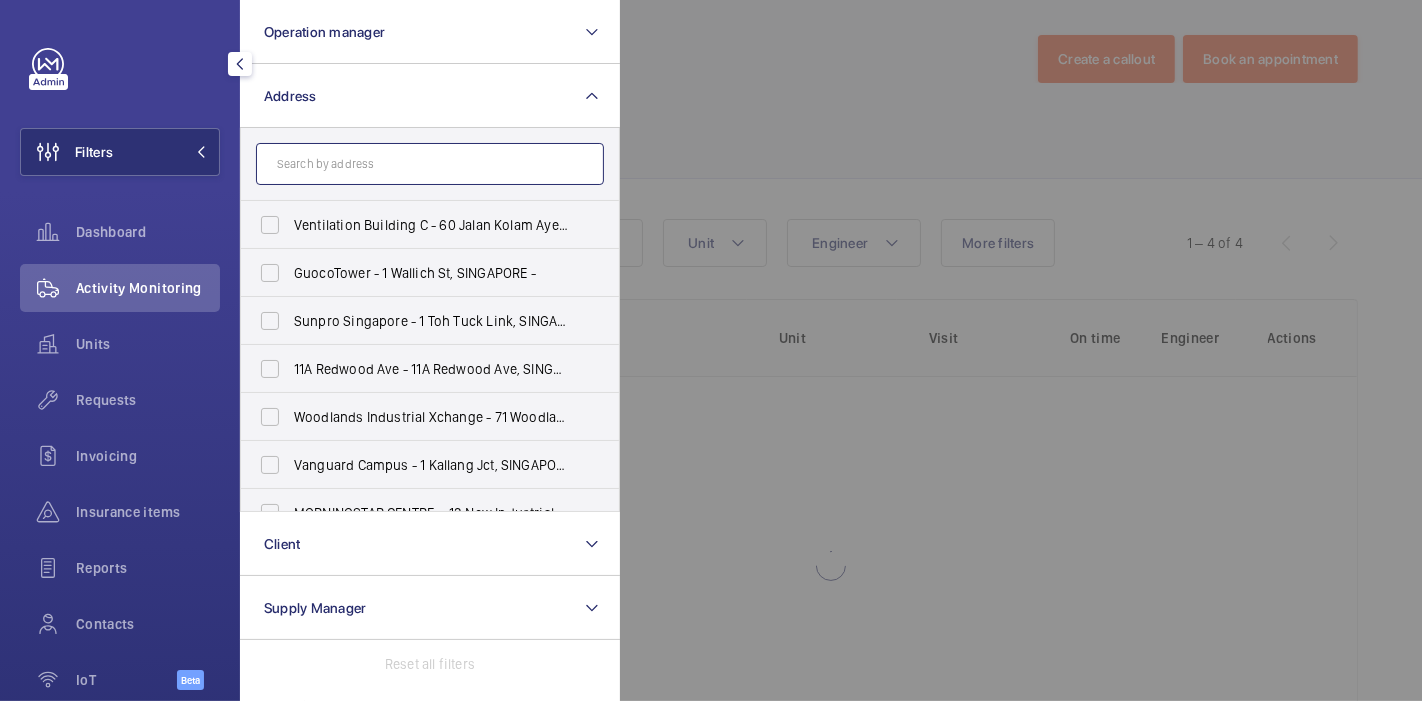 click 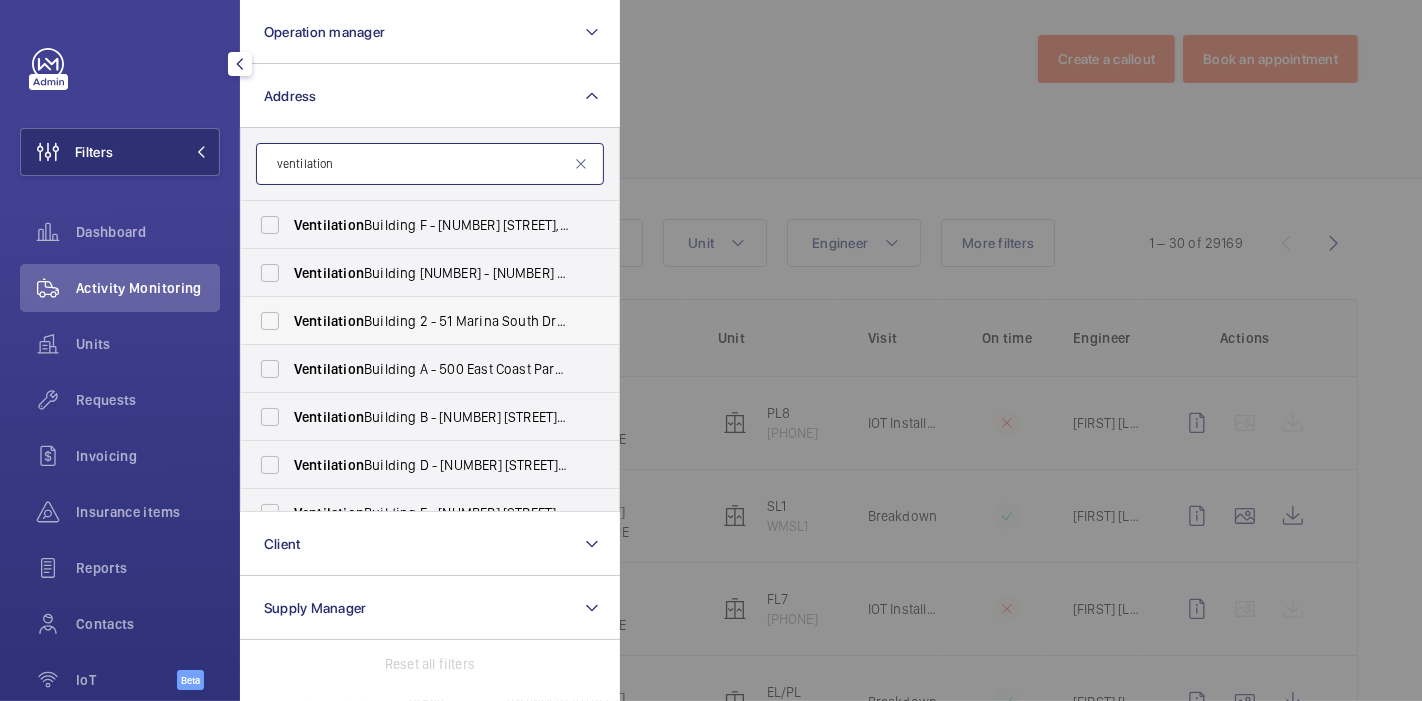 scroll, scrollTop: 74, scrollLeft: 0, axis: vertical 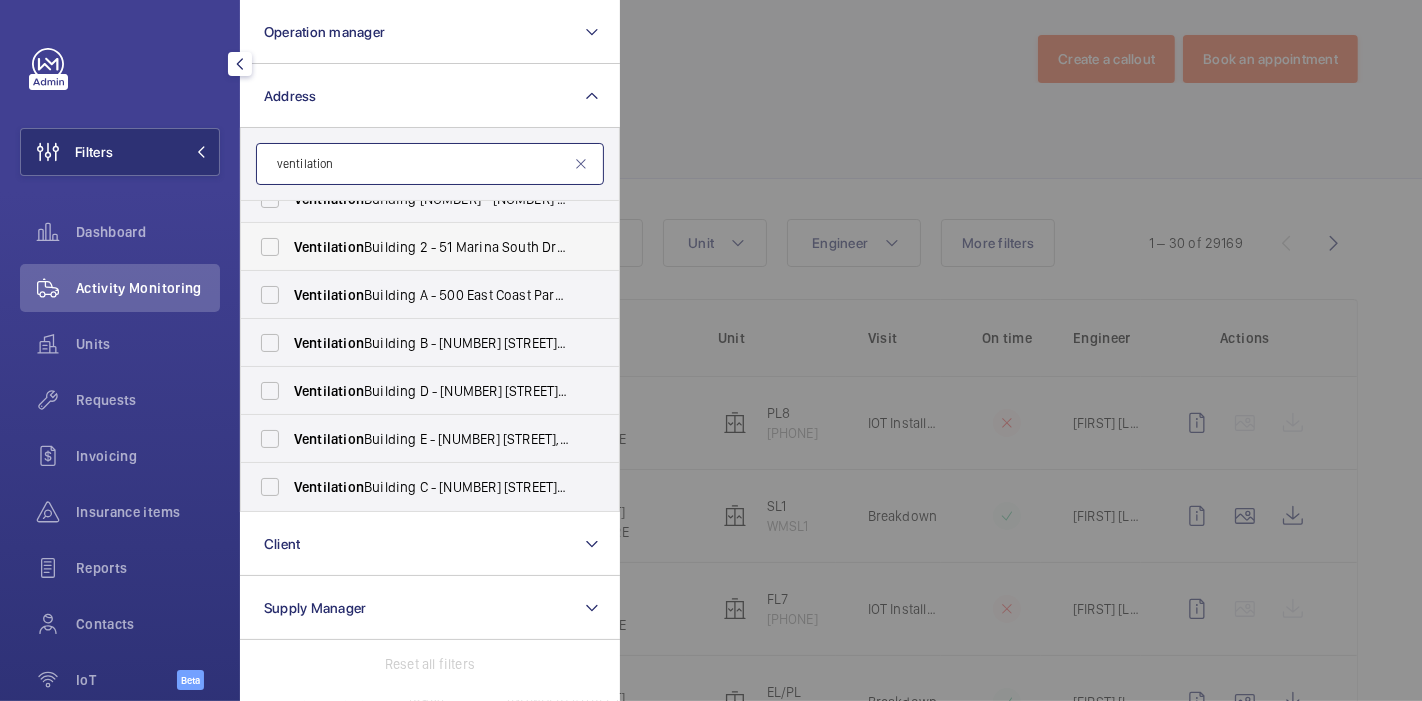 type on "ventilation" 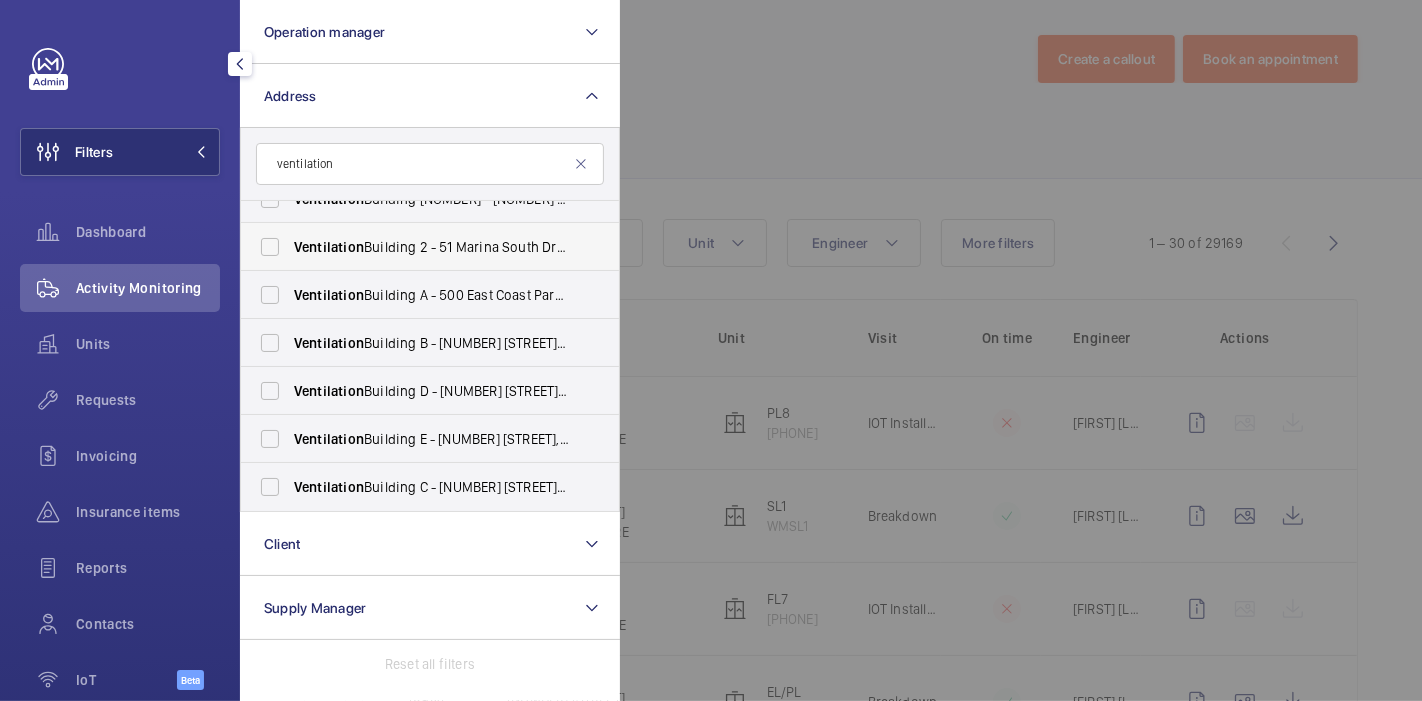 click on "Ventilation" at bounding box center (329, 343) 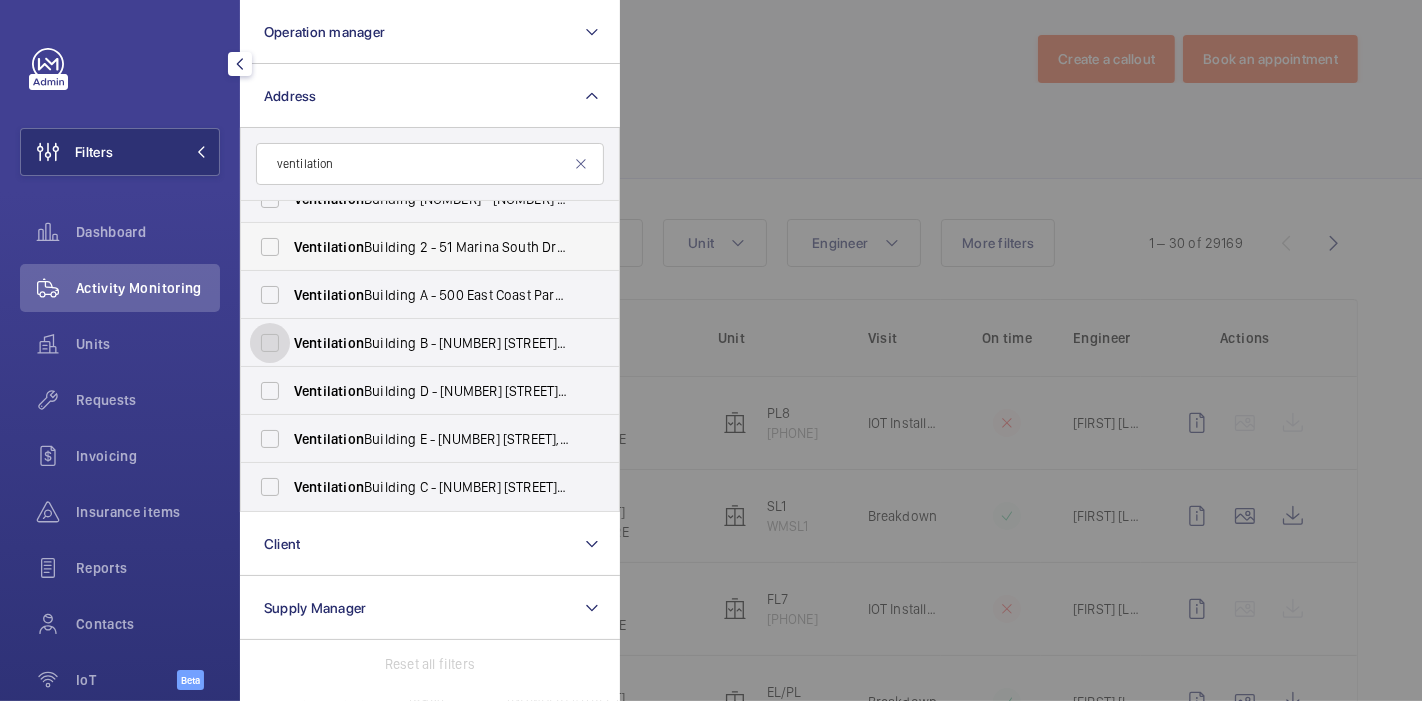 click on "Ventilation Building B - [NUMBER] [STREET], [CITY] [POSTAL_CODE]" at bounding box center [270, 343] 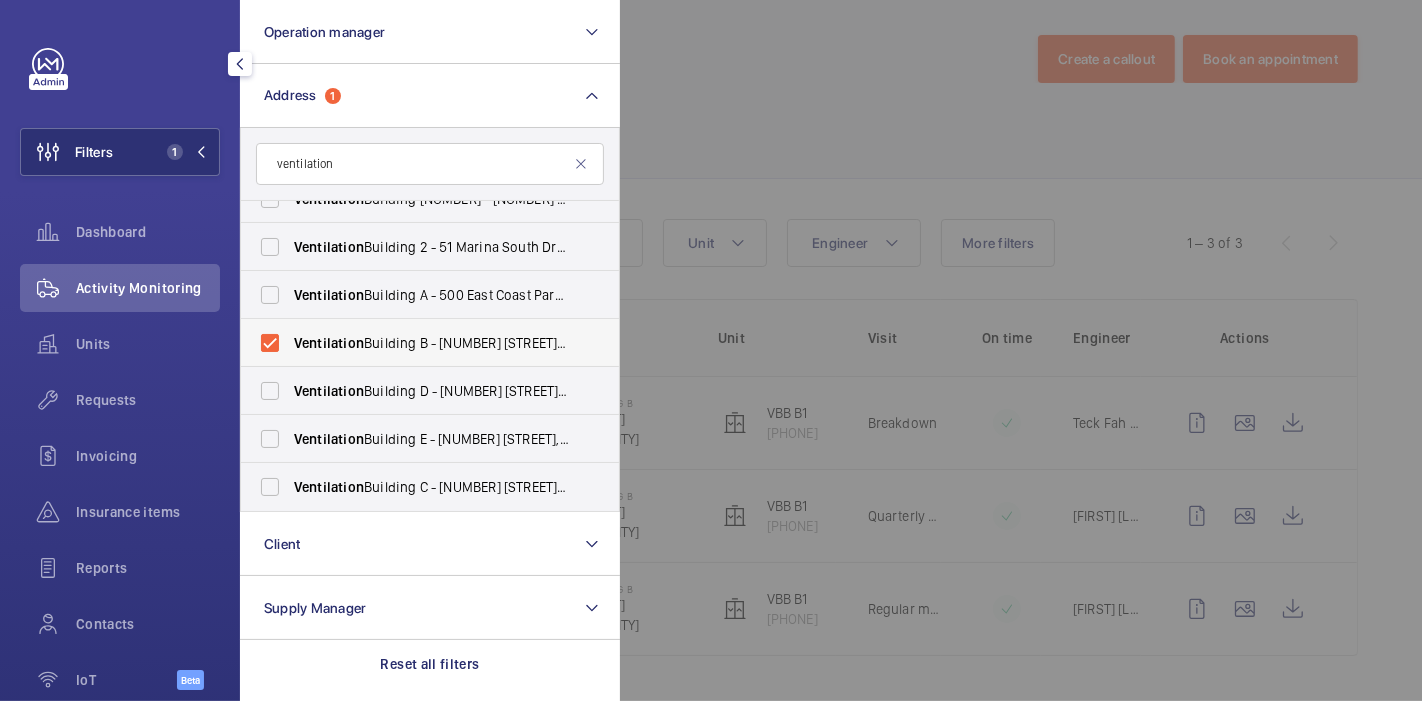 click on "Ventilation Building B - [NUMBER] [STREET], [CITY] [POSTAL_CODE]" at bounding box center (415, 343) 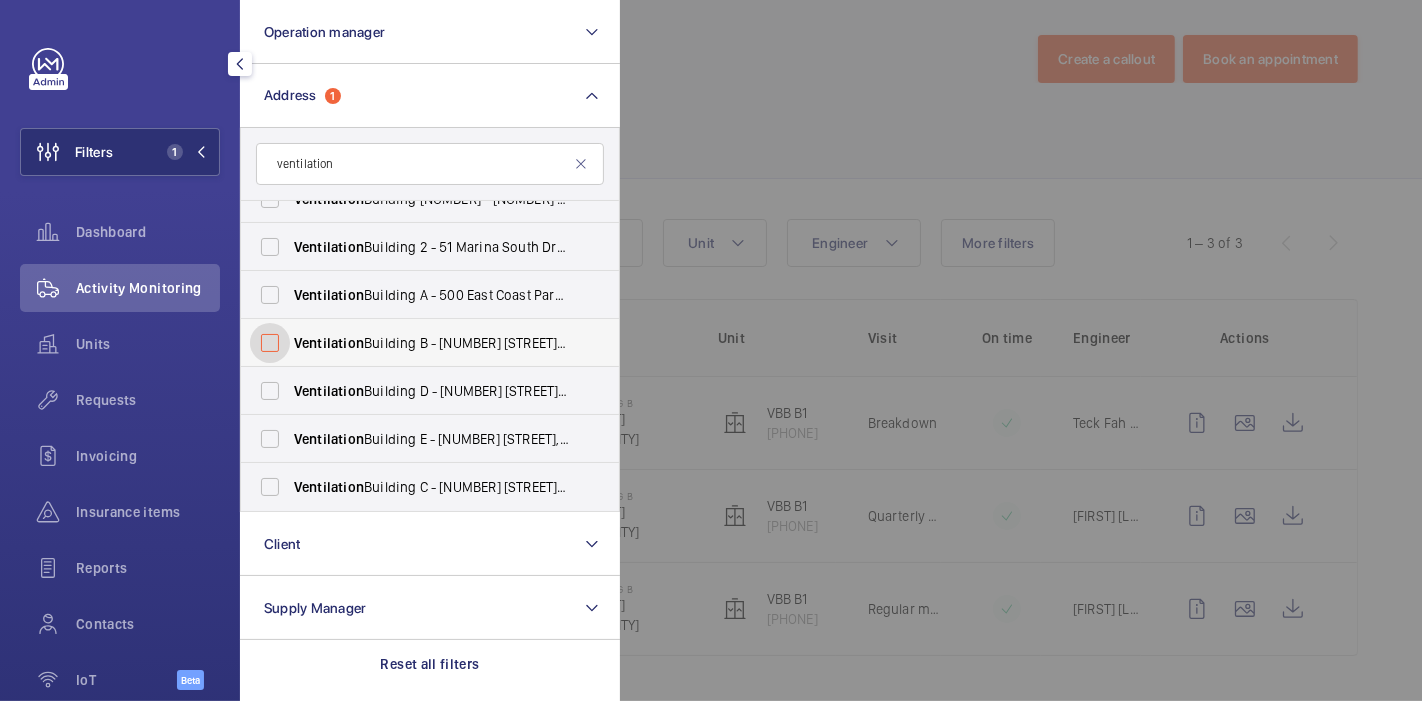 checkbox on "false" 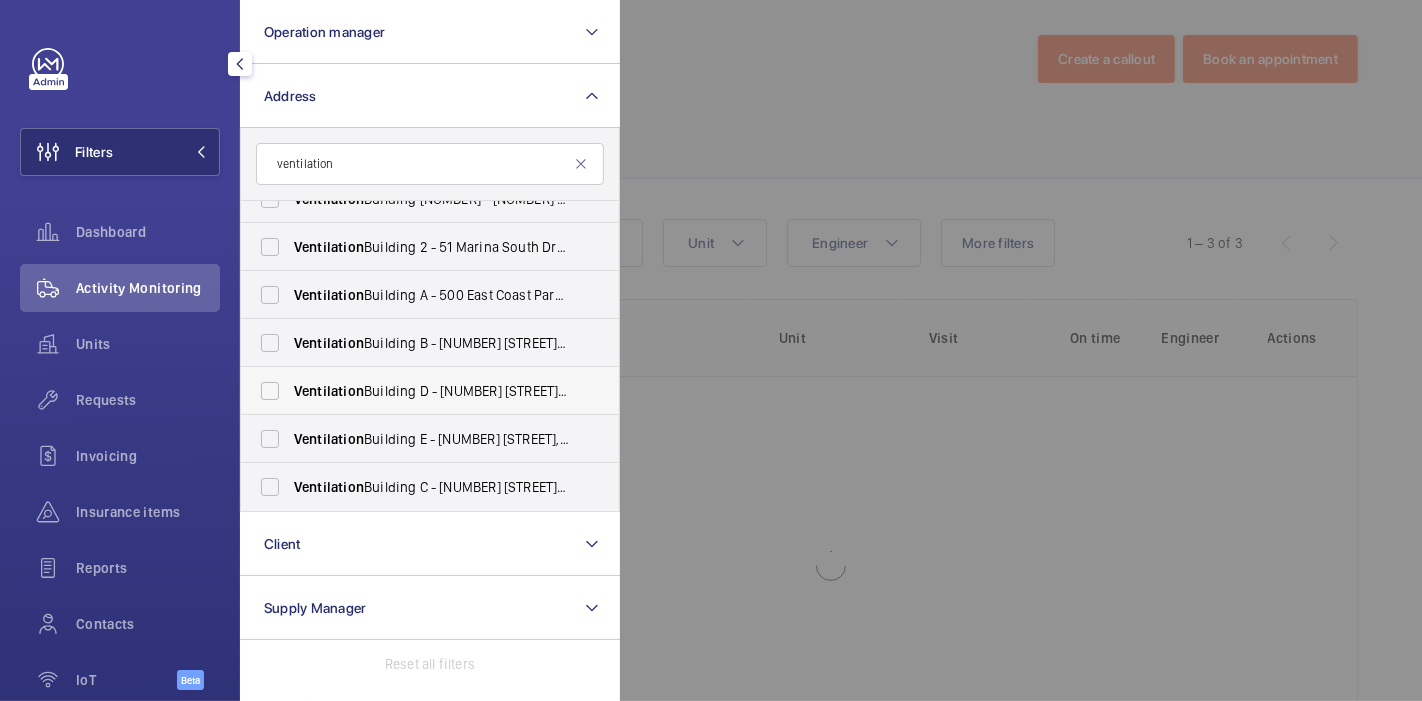 click on "Ventilation  Building D - 2 Airport Road, SINGAPORE [POSTAL_CODE]" at bounding box center [415, 391] 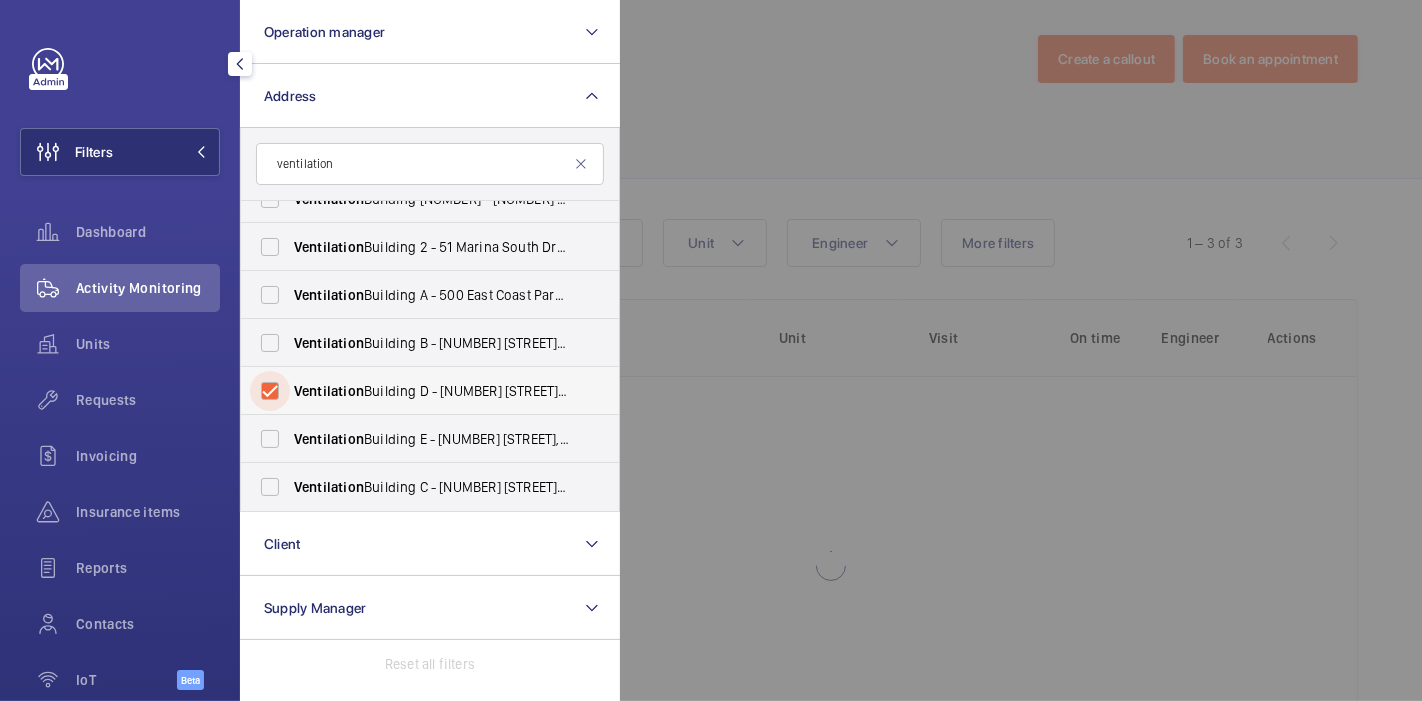 checkbox on "true" 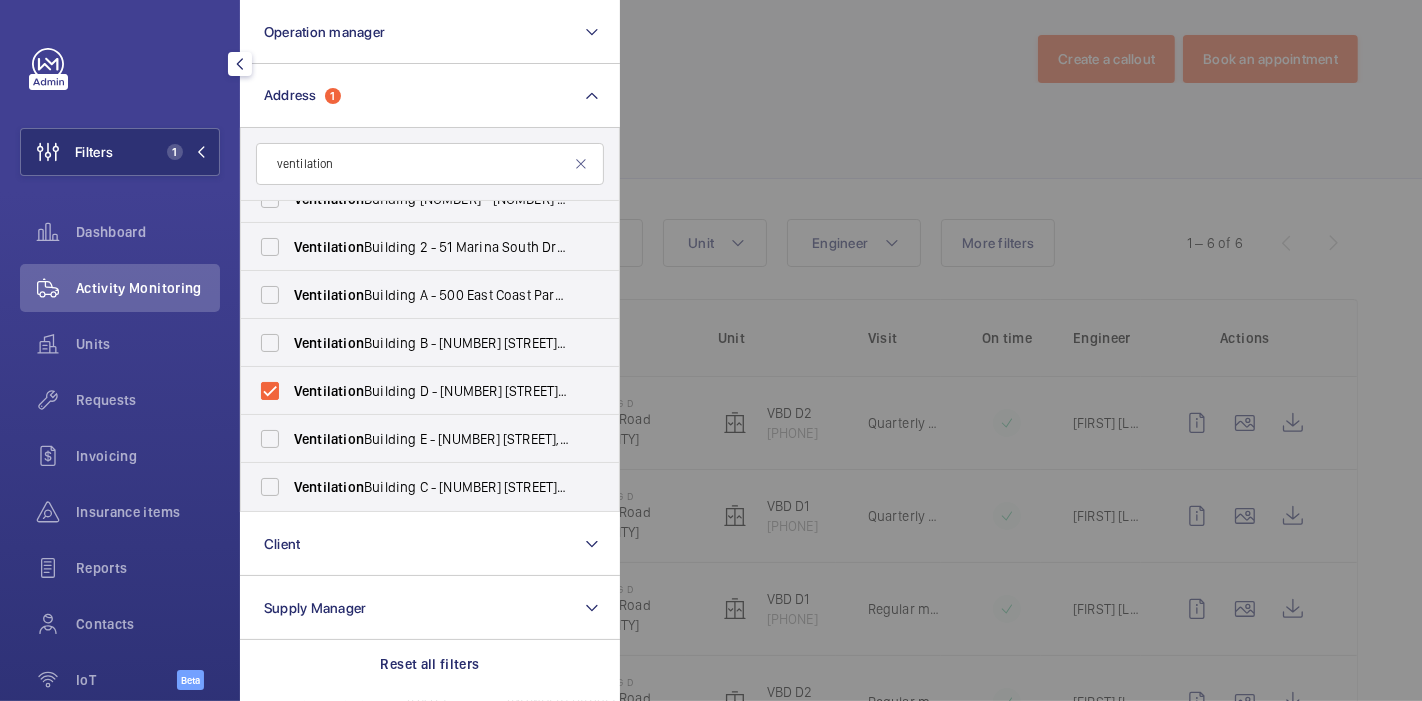 click 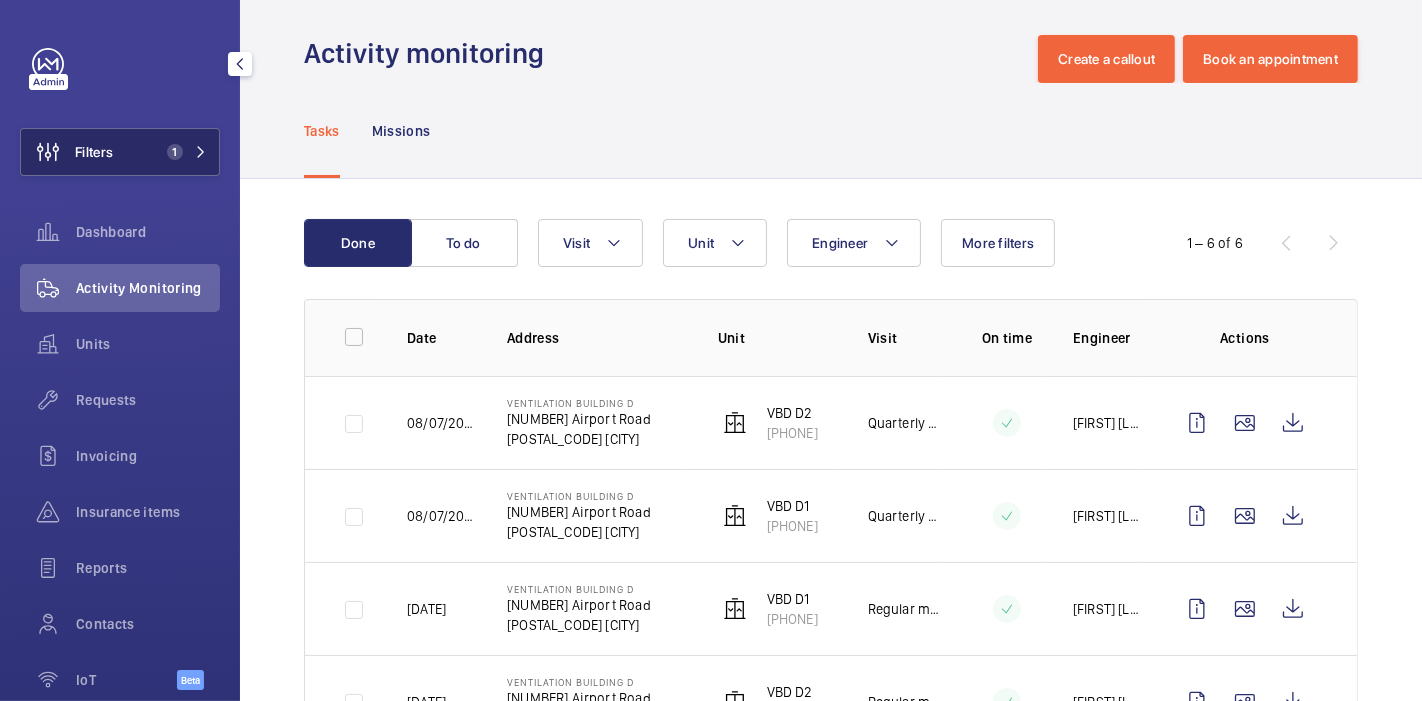 click on "1" 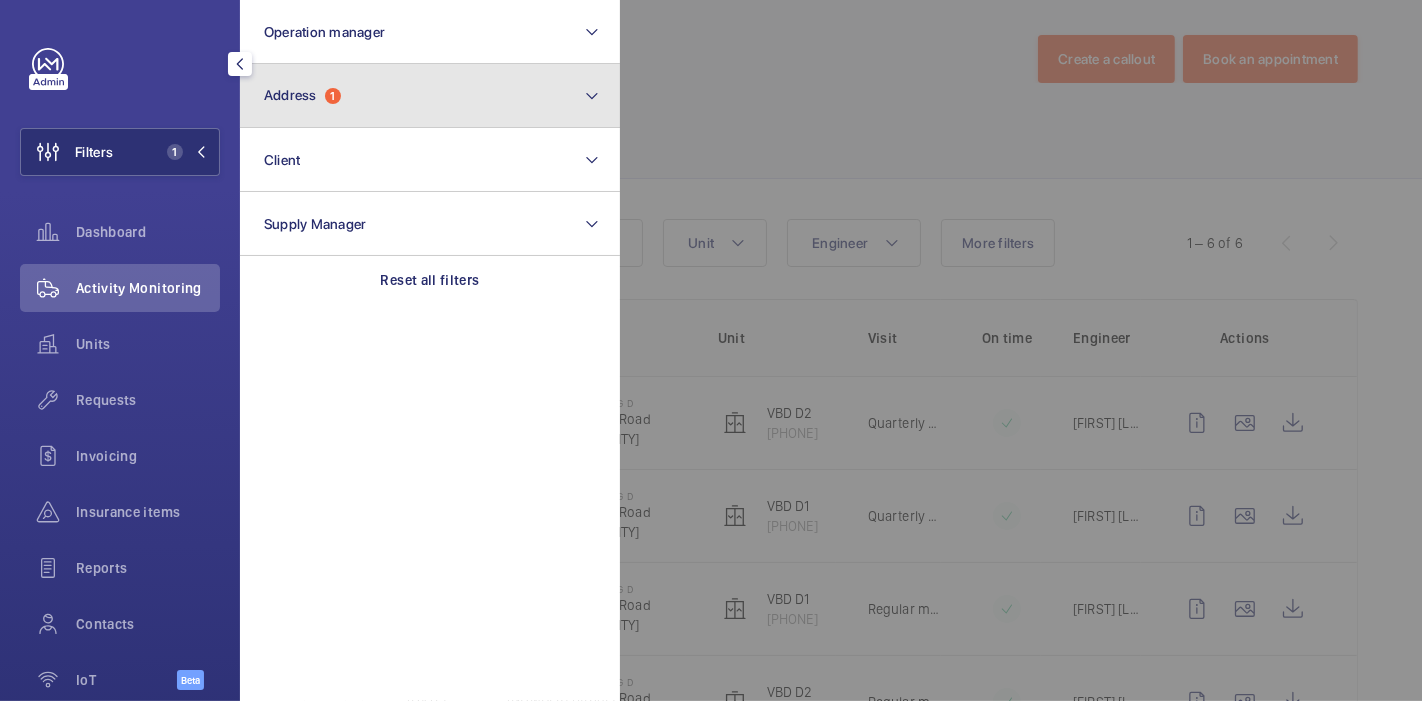 click on "Address  1" 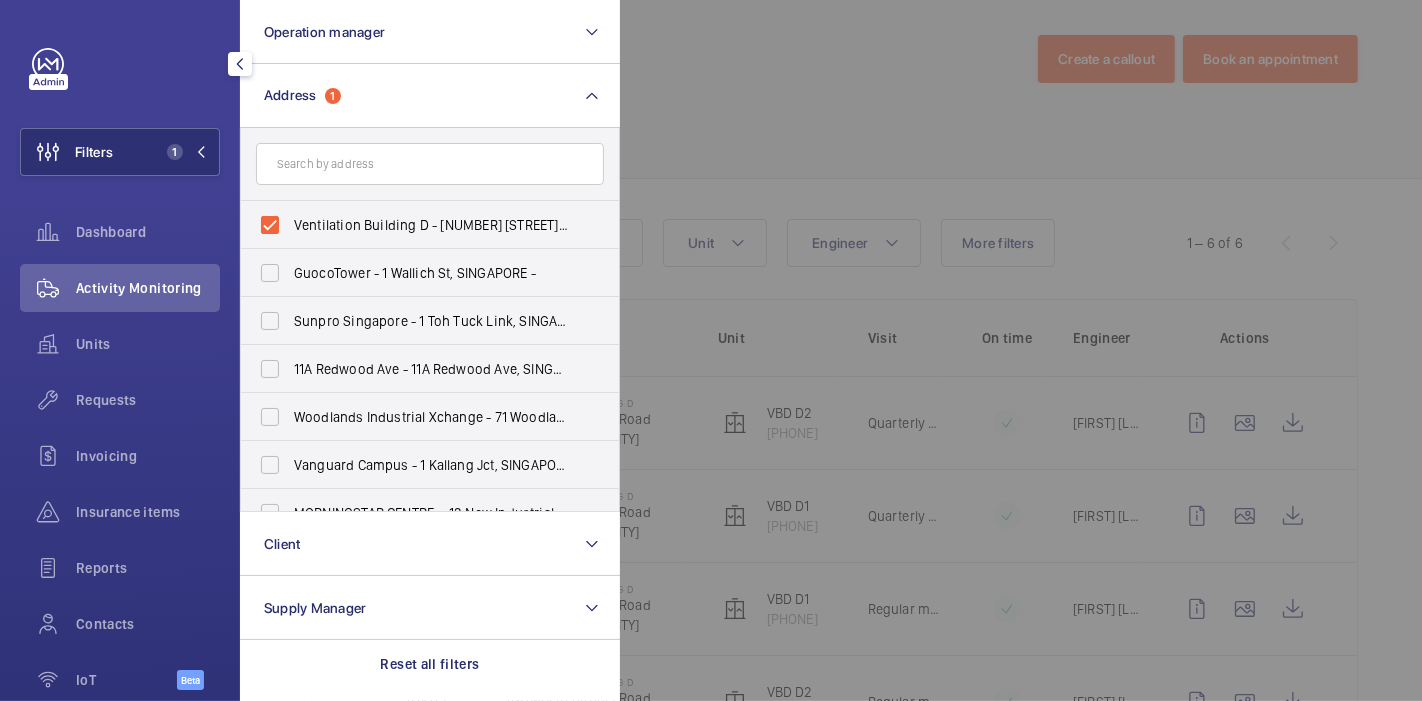 click on "Ventilation Building D - [NUMBER] [STREET], [CITY] [POSTAL_CODE]" at bounding box center (415, 225) 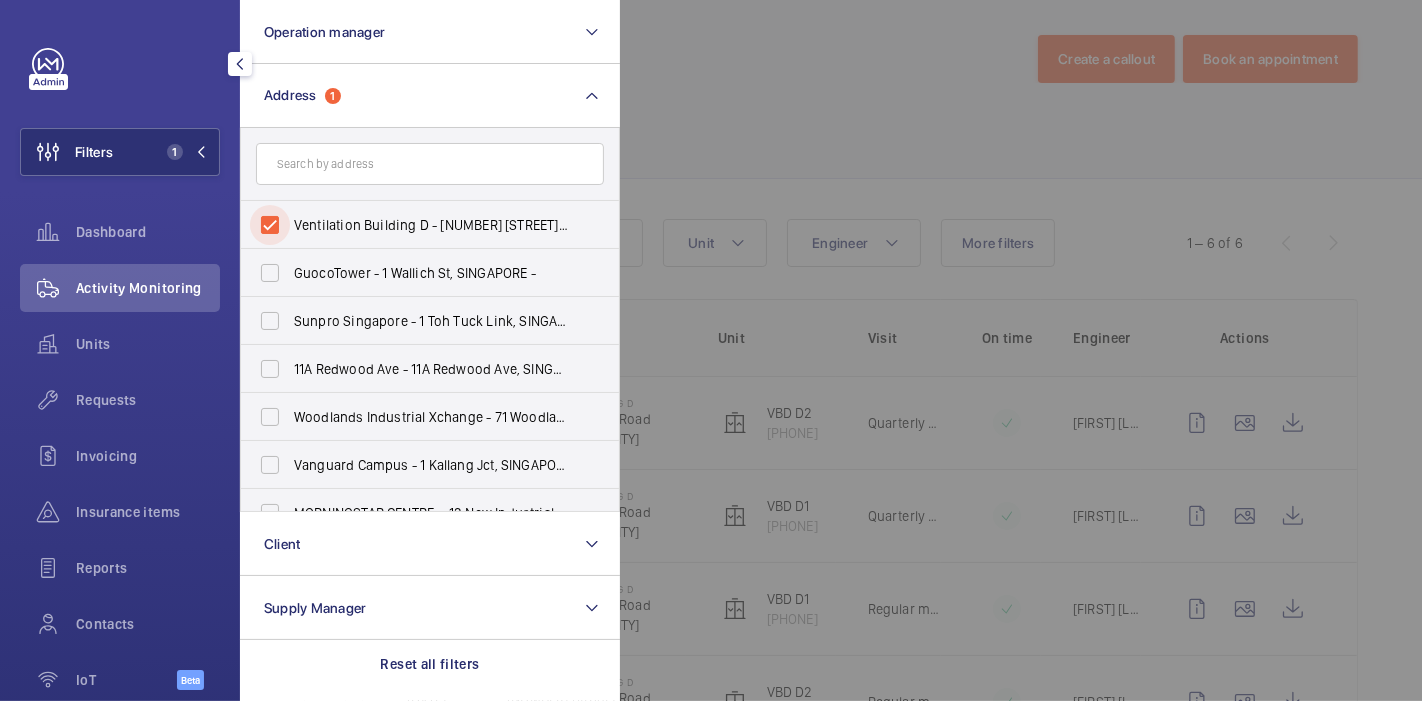 click on "Ventilation Building D - [NUMBER] [STREET], [CITY] [POSTAL_CODE]" at bounding box center (270, 225) 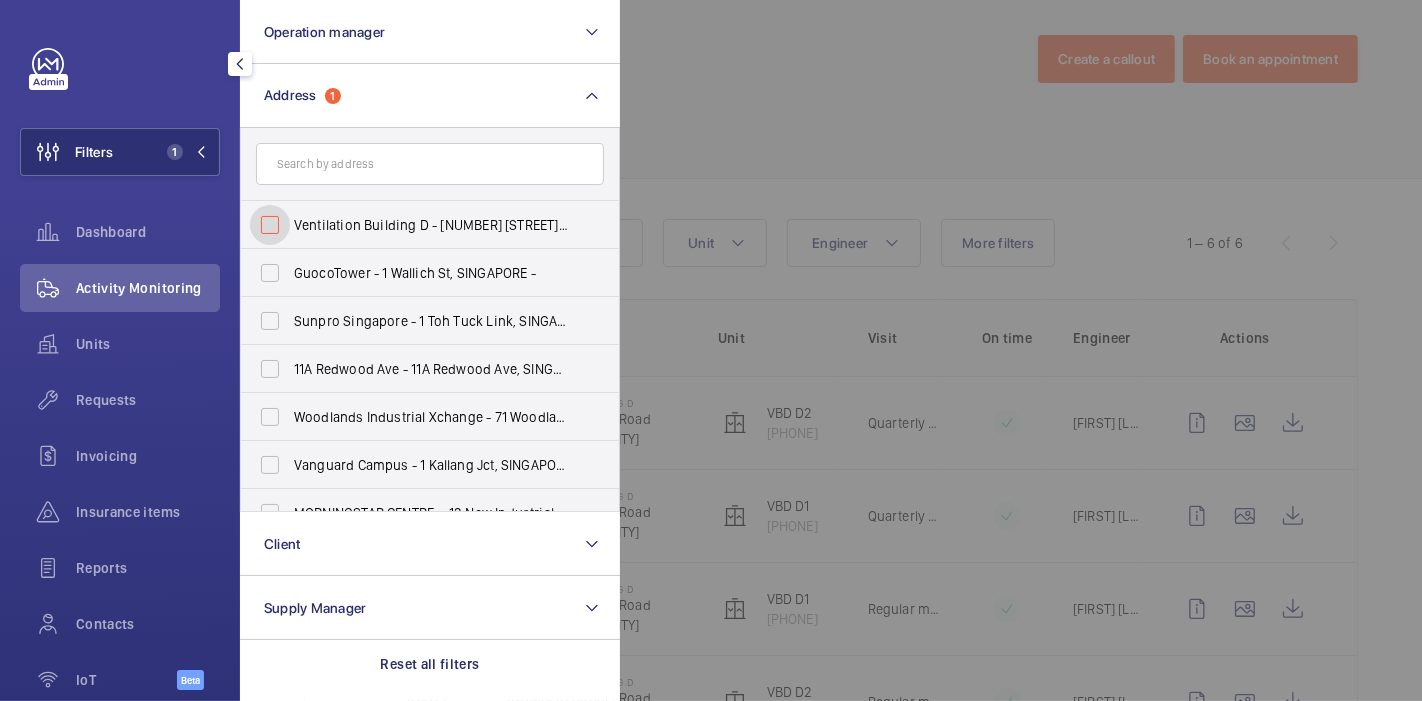 checkbox on "false" 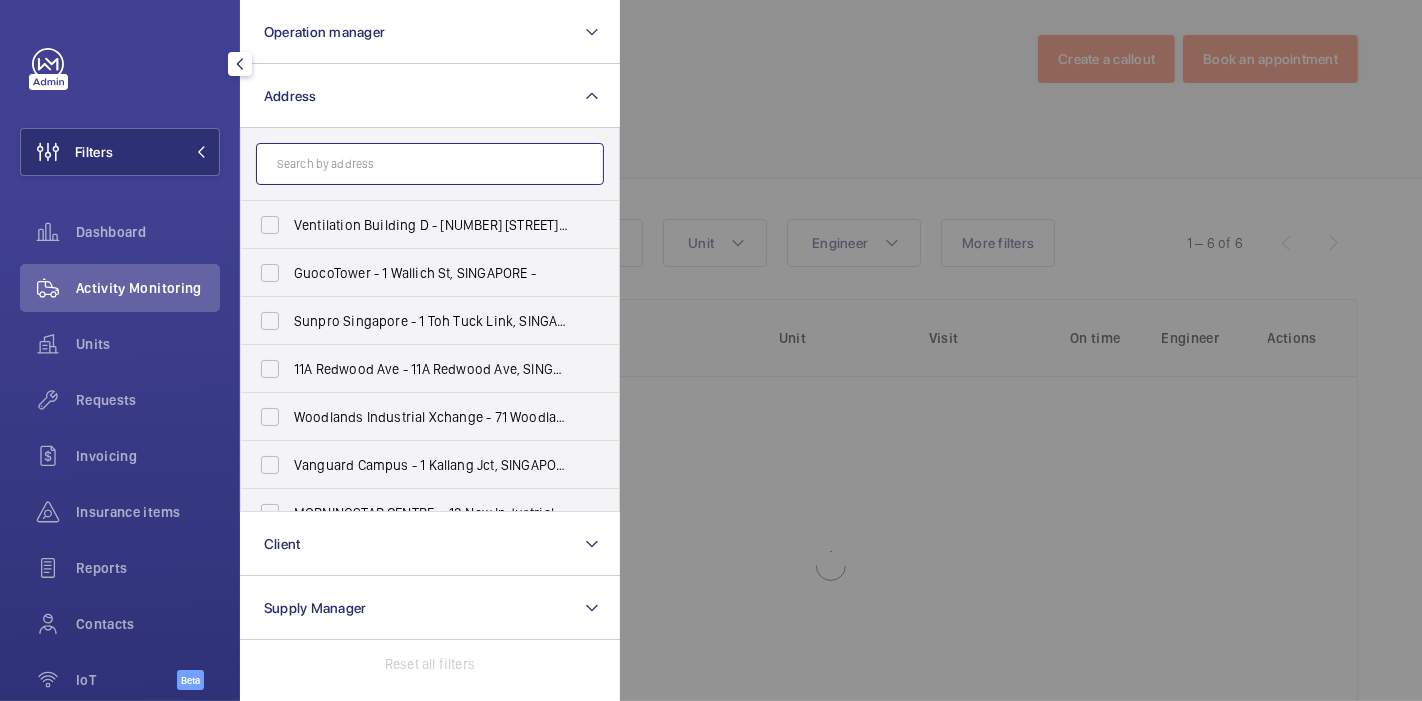click 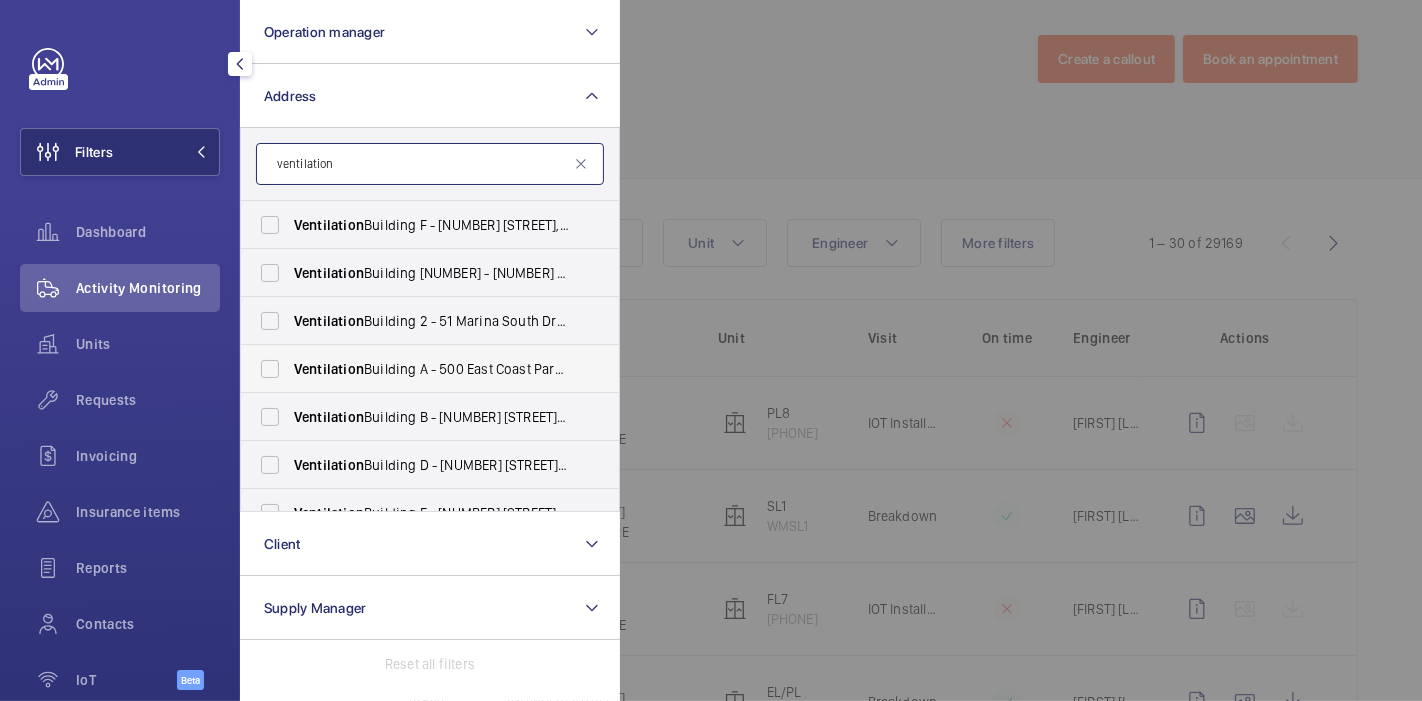 scroll, scrollTop: 74, scrollLeft: 0, axis: vertical 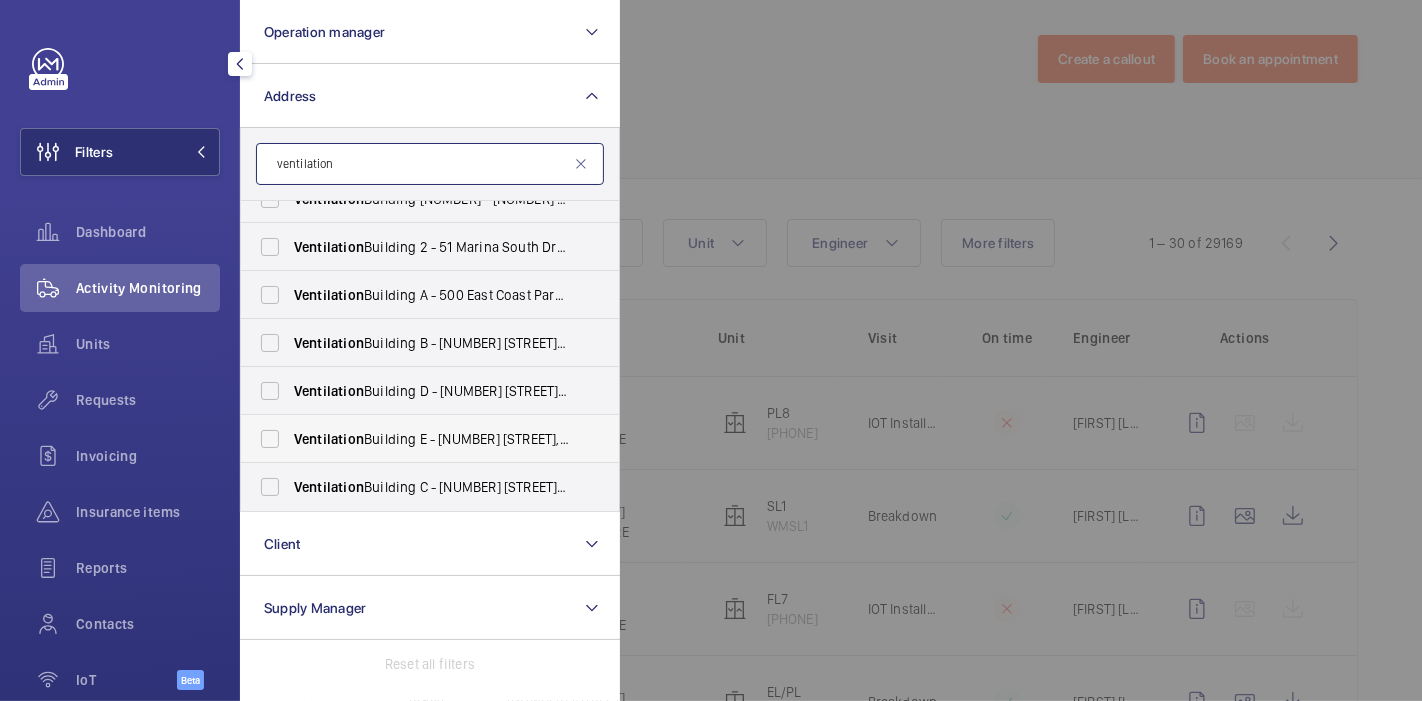 type on "ventilation" 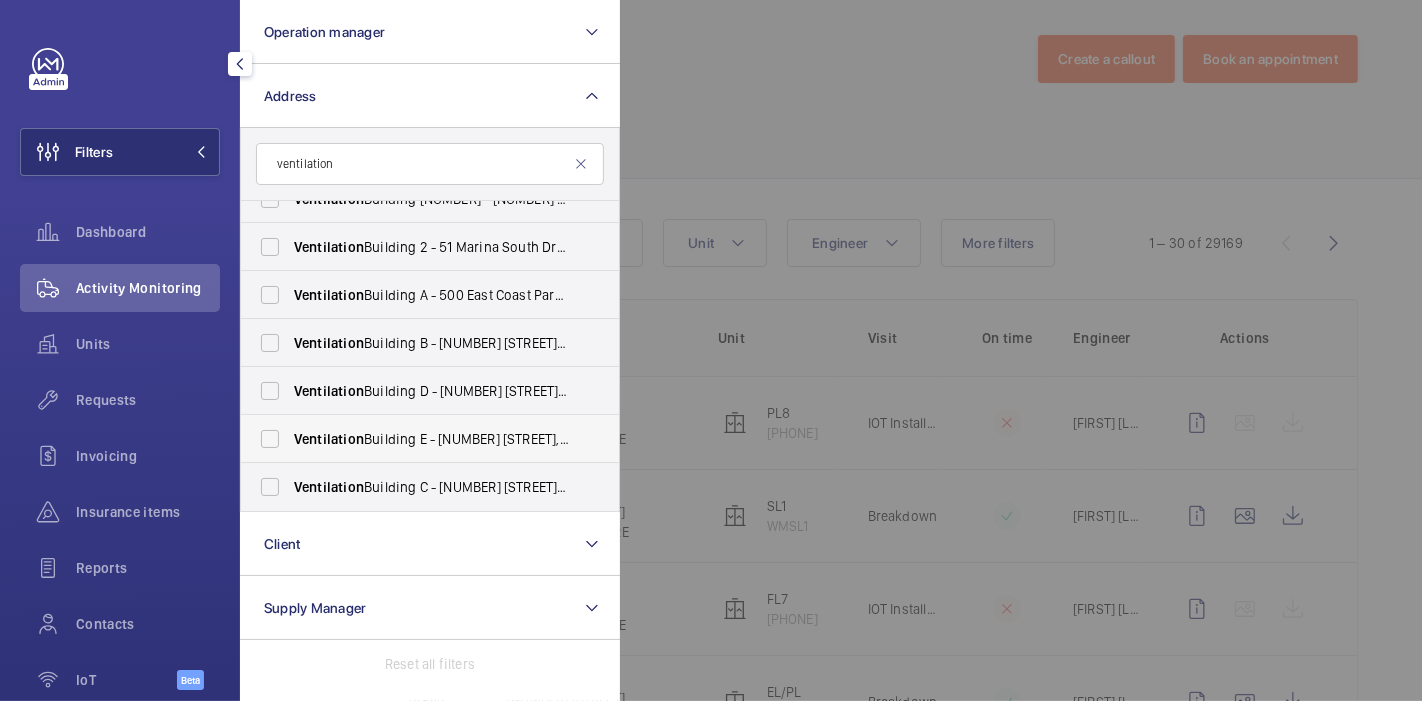 click on "Ventilation Building E - [NUMBER] [STREET], [CITY] [POSTAL_CODE]" at bounding box center (415, 439) 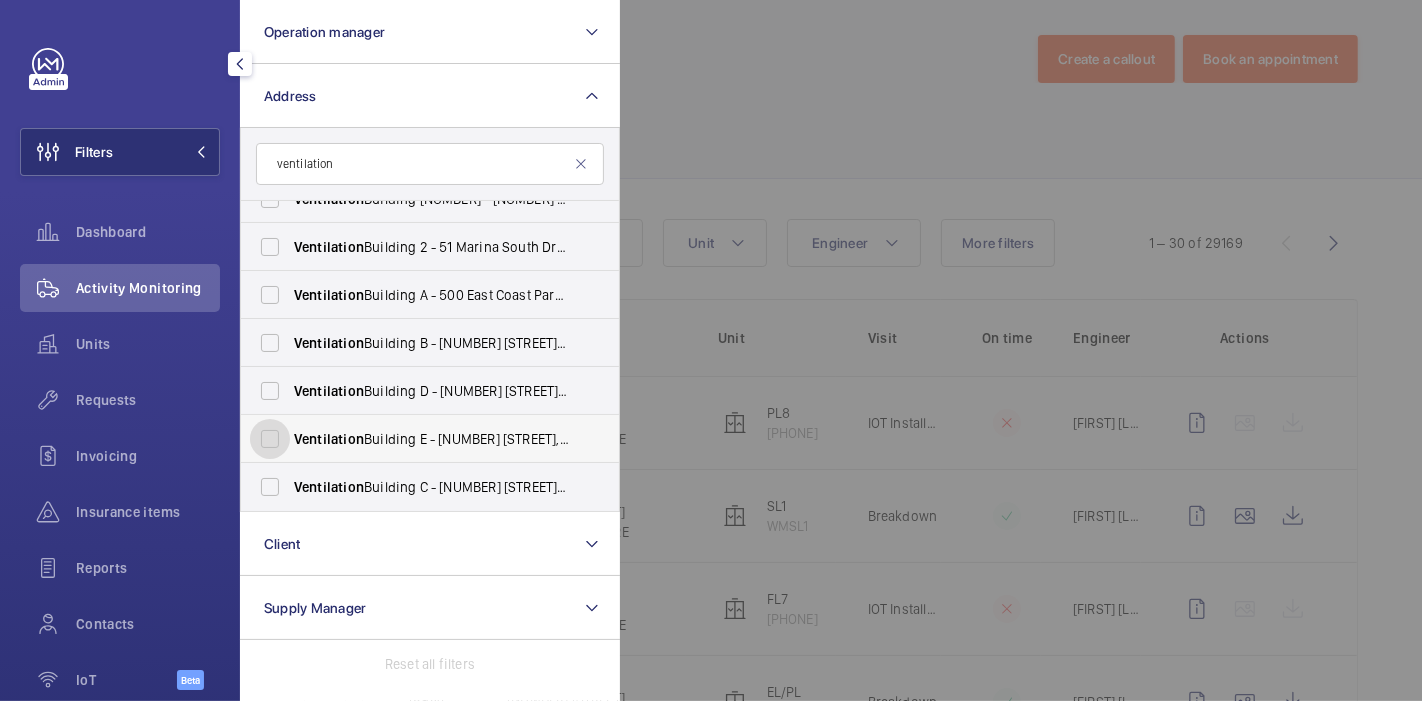 click on "Ventilation Building E - [NUMBER] [STREET], [CITY] [POSTAL_CODE]" at bounding box center (270, 439) 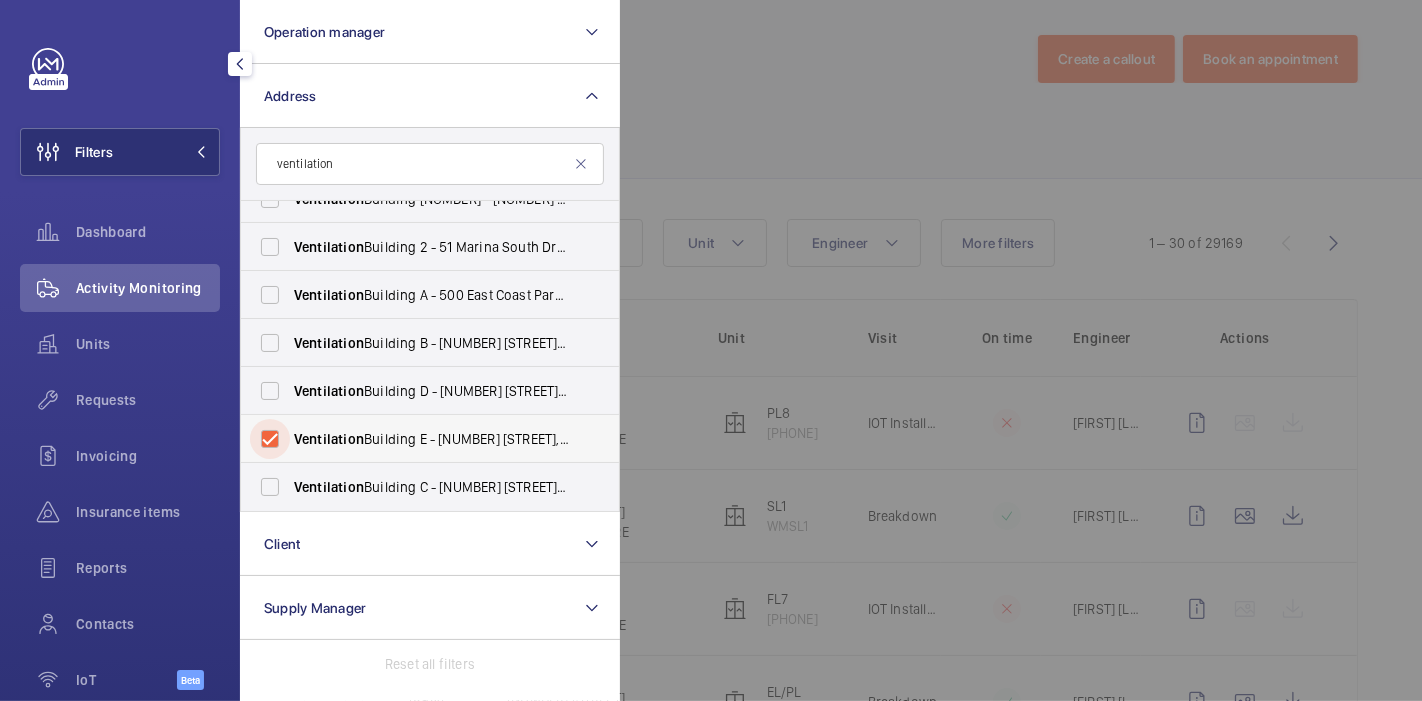checkbox on "true" 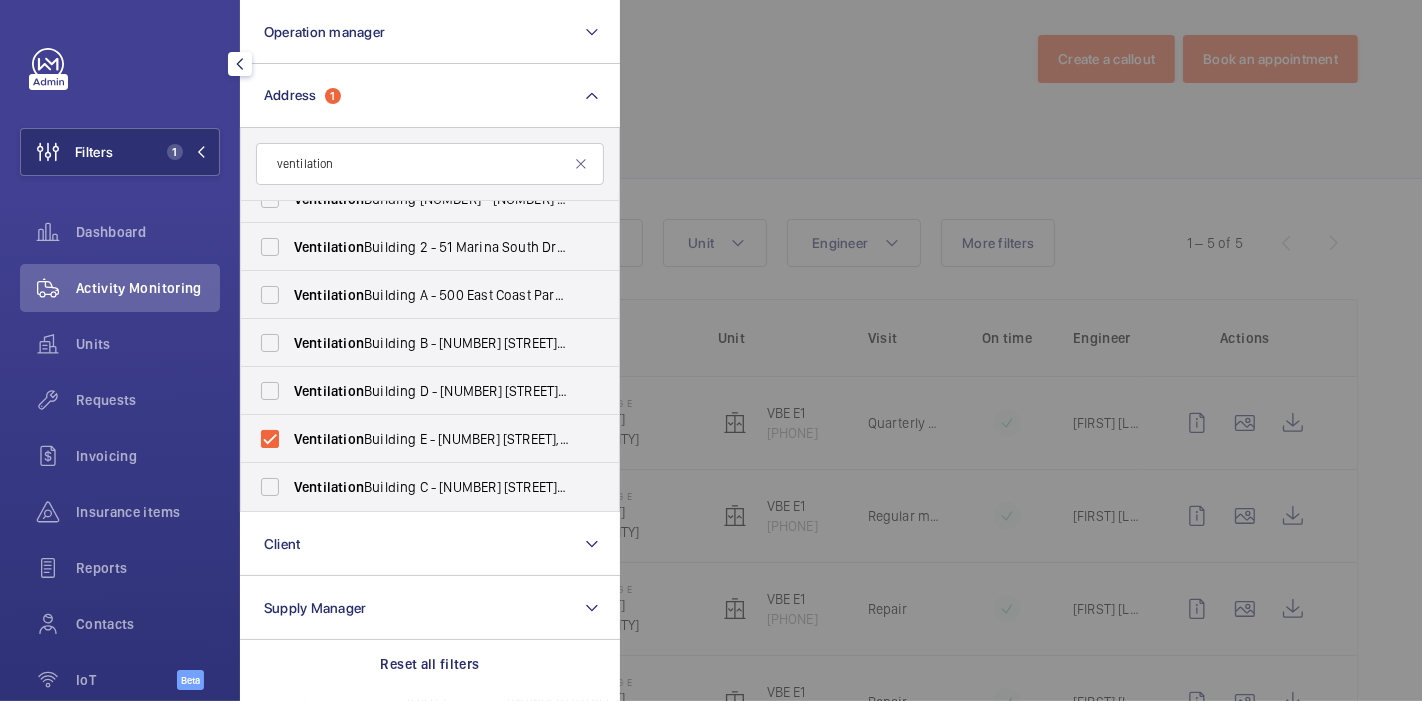 click 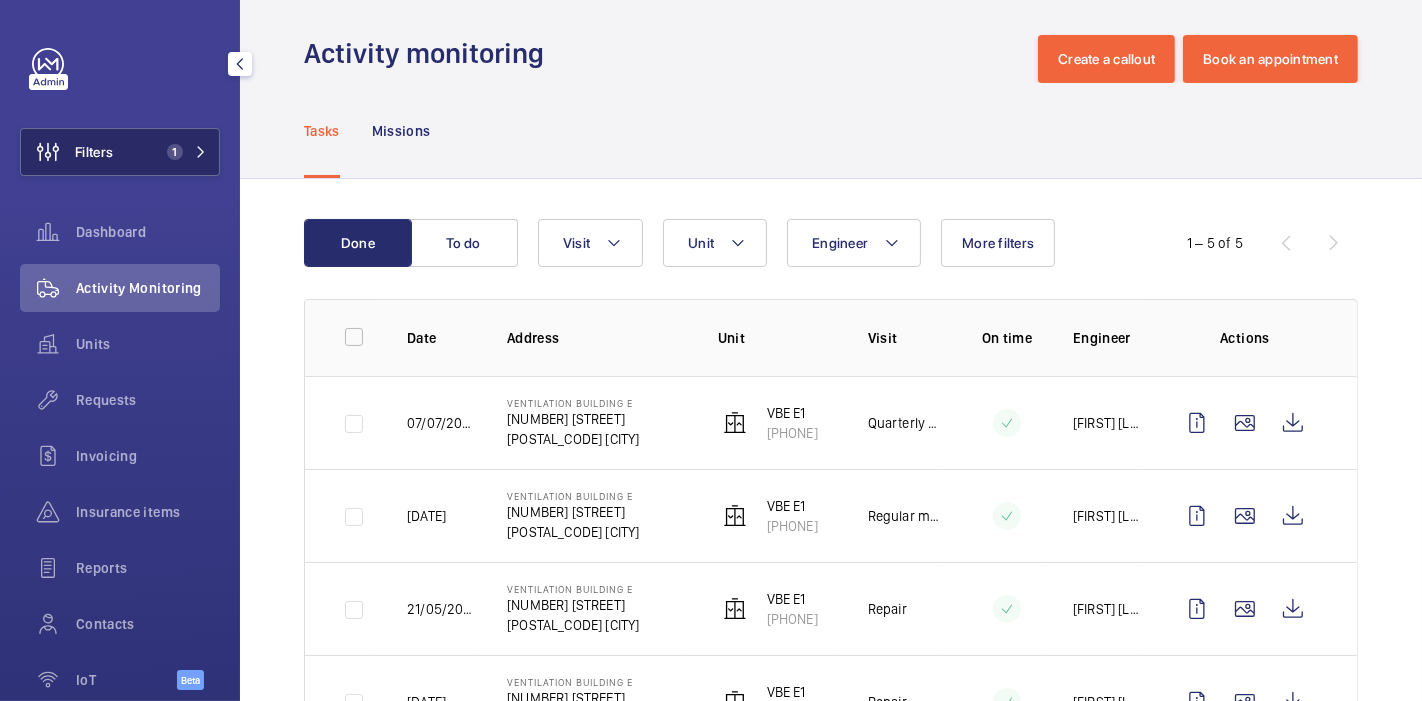 click on "Filters 1" 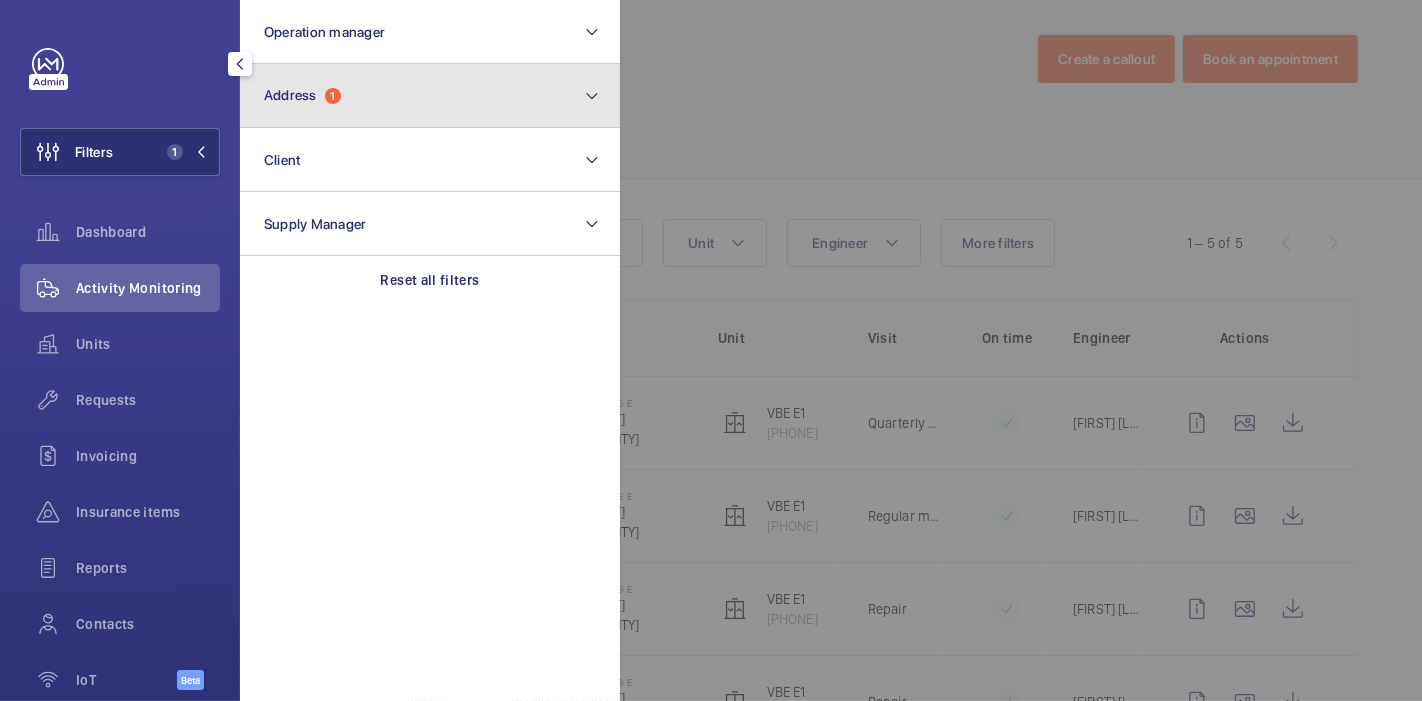 click on "Address  1" 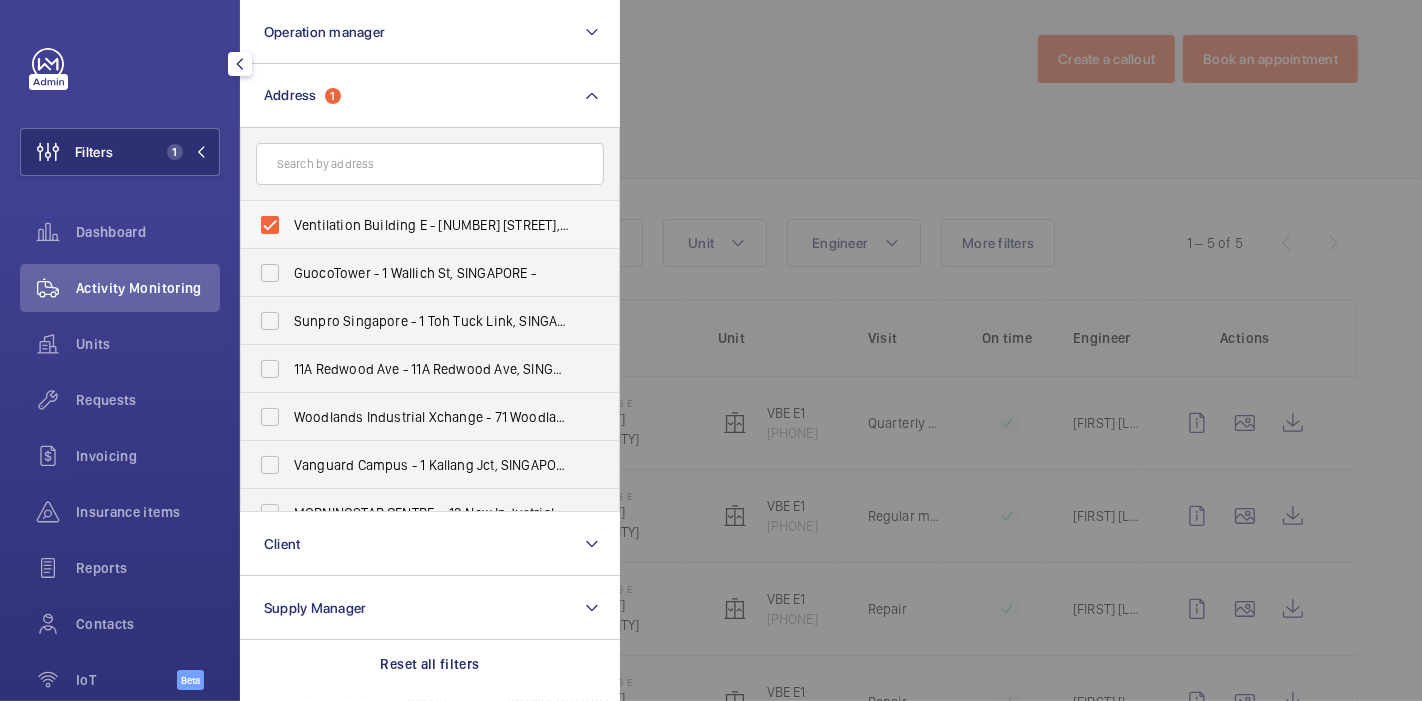 click on "Ventilation Building E - [NUMBER] [STREET], [CITY] [POSTAL_CODE]" at bounding box center [415, 225] 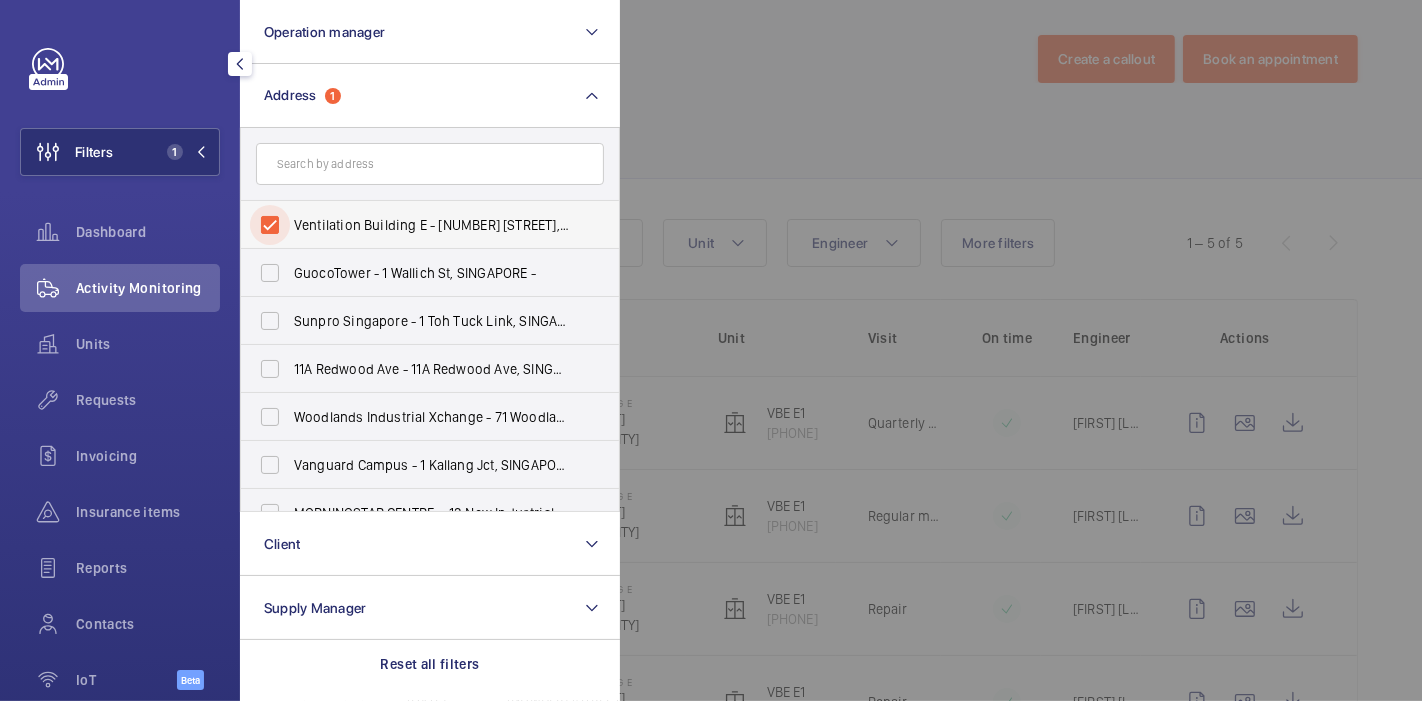 click on "Ventilation Building E - [NUMBER] [STREET], [CITY] [POSTAL_CODE]" at bounding box center (270, 225) 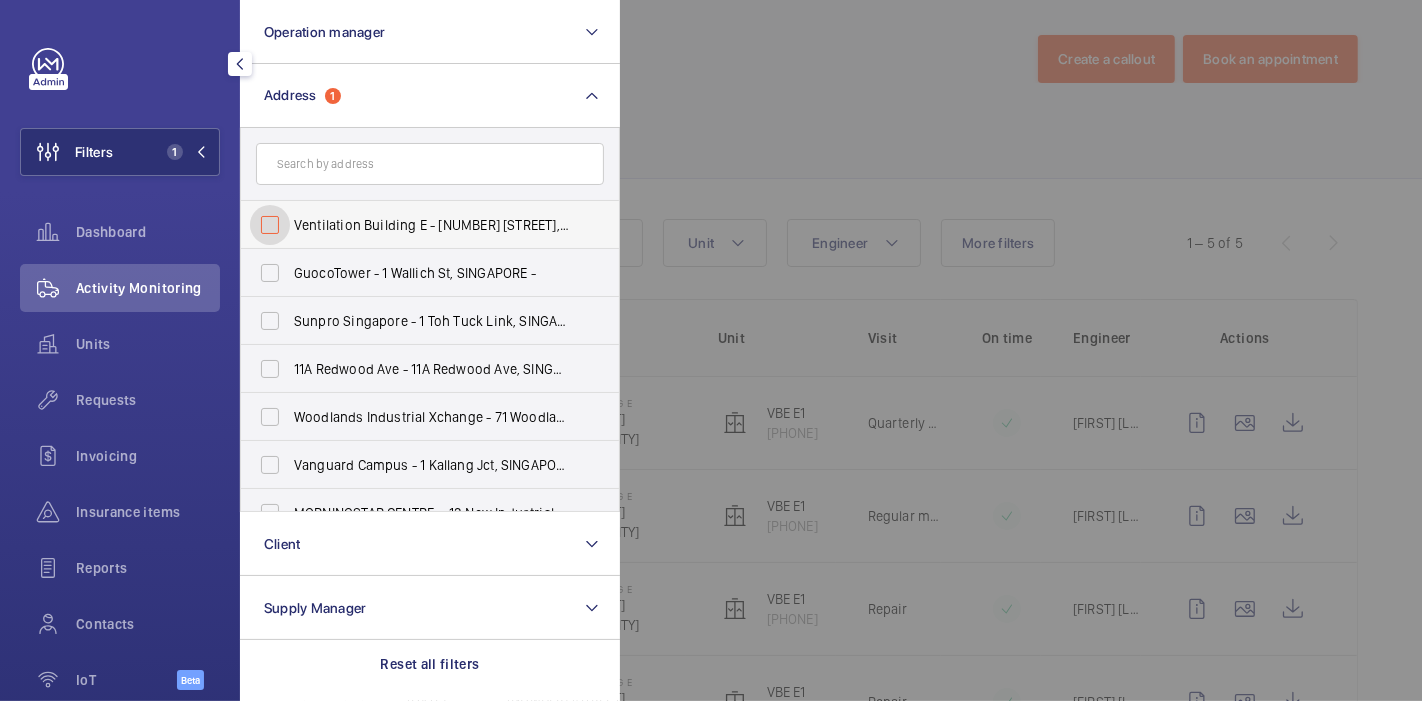 checkbox on "false" 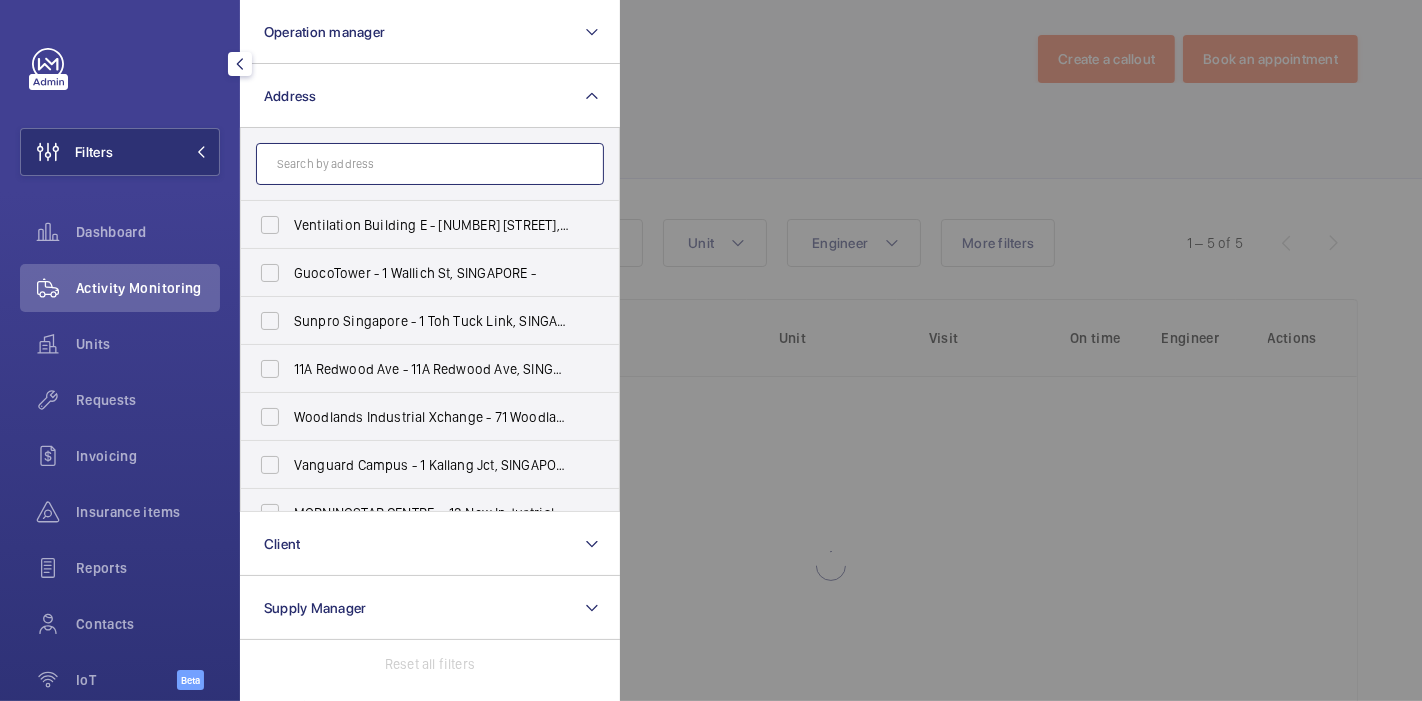 click 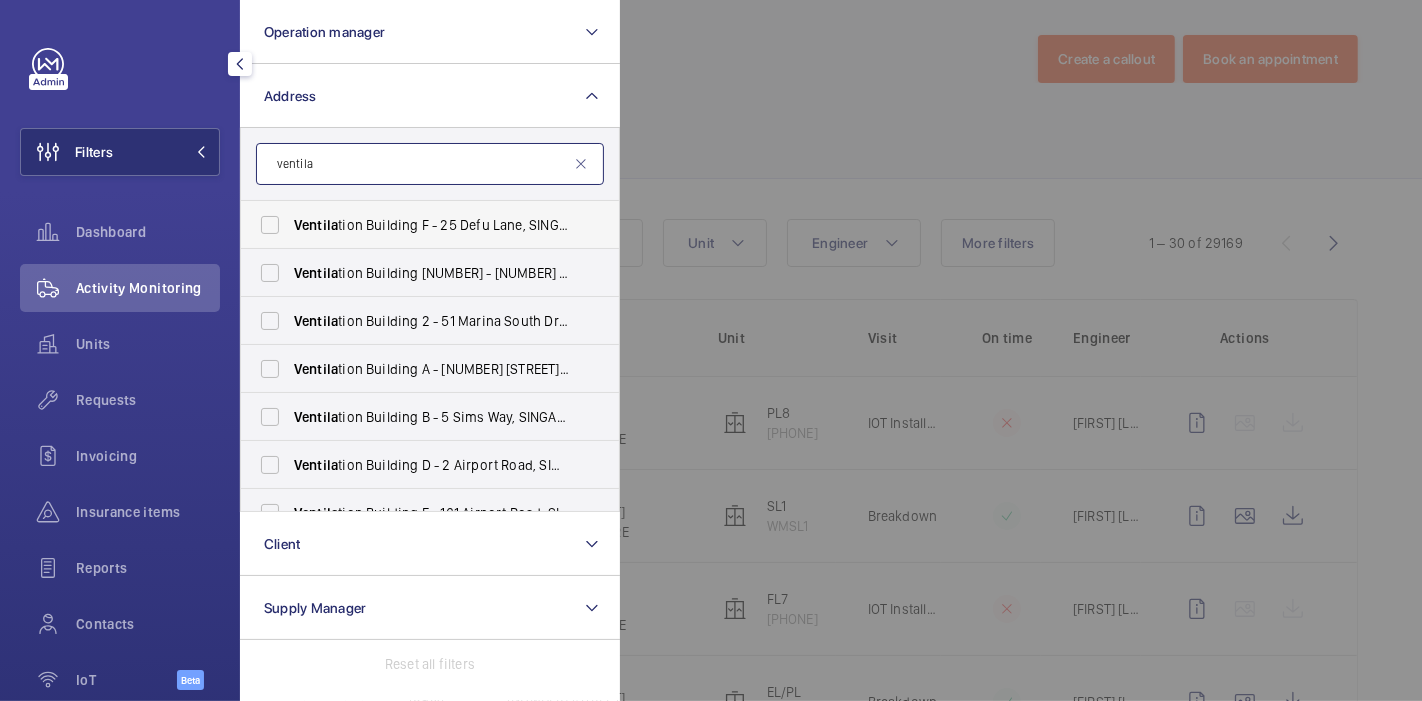 type on "ventila" 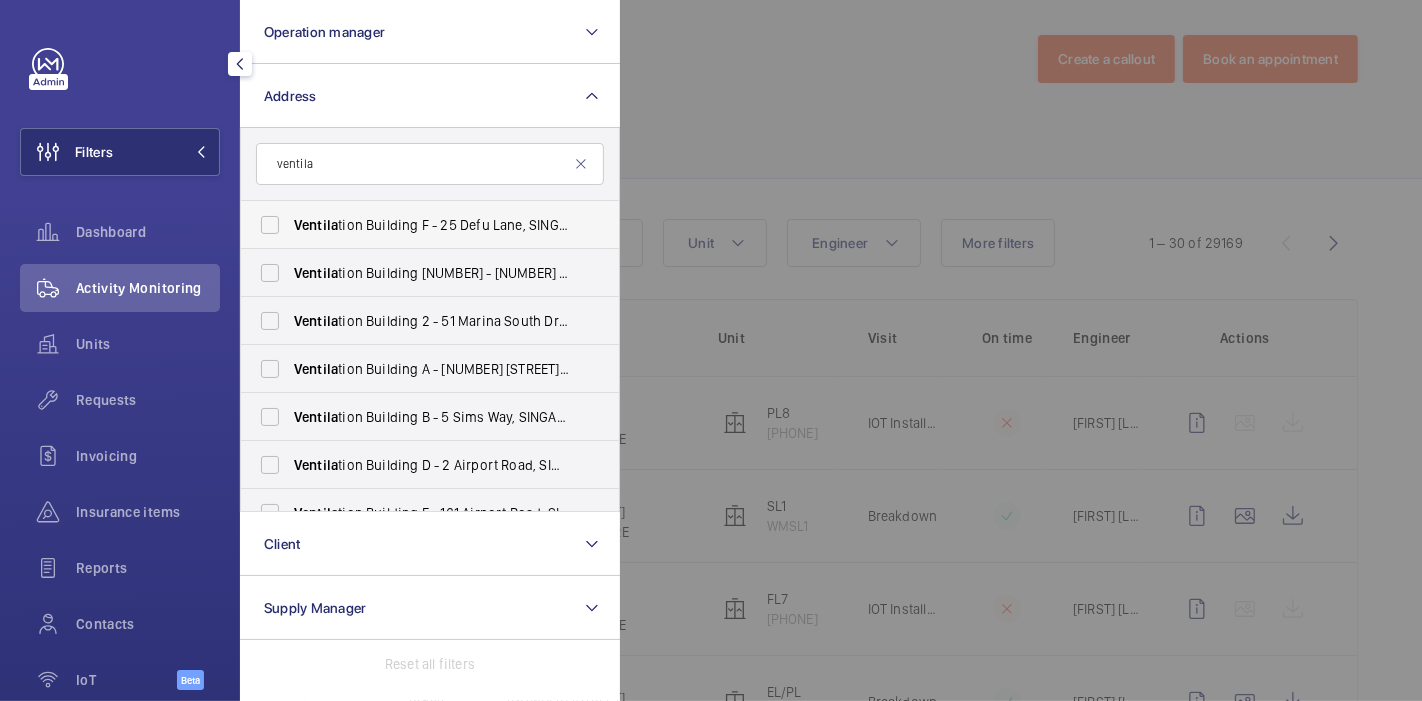 click on "Ventila tion Building F - [NUMBER] [STREET], [CITY] [POSTAL_CODE]" at bounding box center (415, 225) 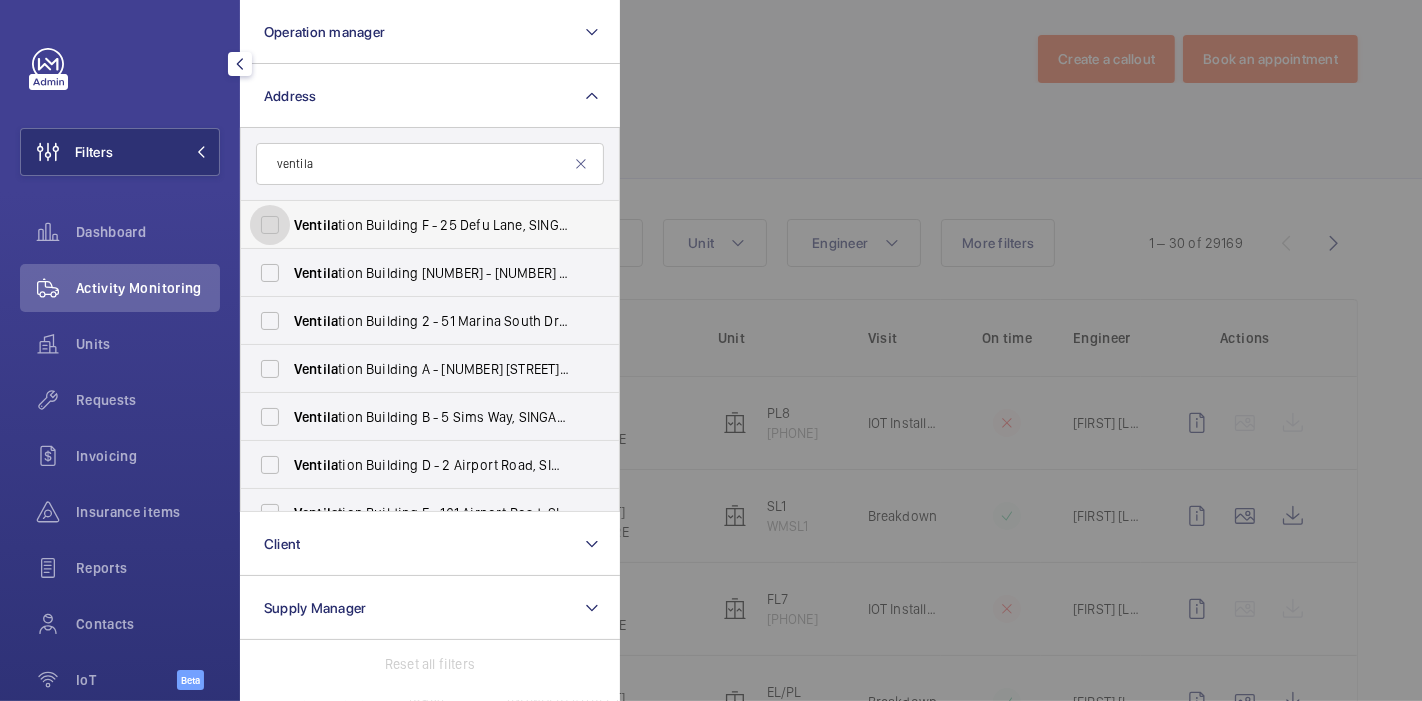 click on "Ventila tion Building F - [NUMBER] [STREET], [CITY] [POSTAL_CODE]" at bounding box center [270, 225] 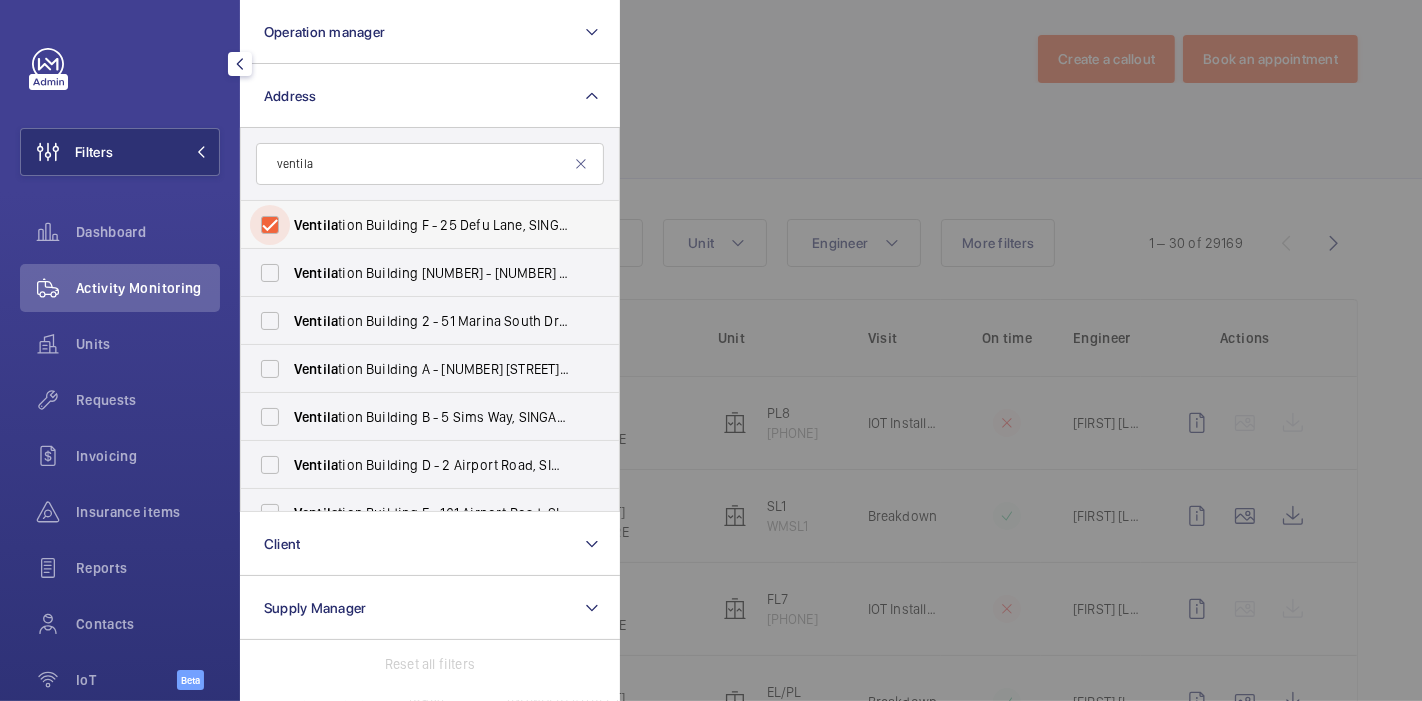 checkbox on "true" 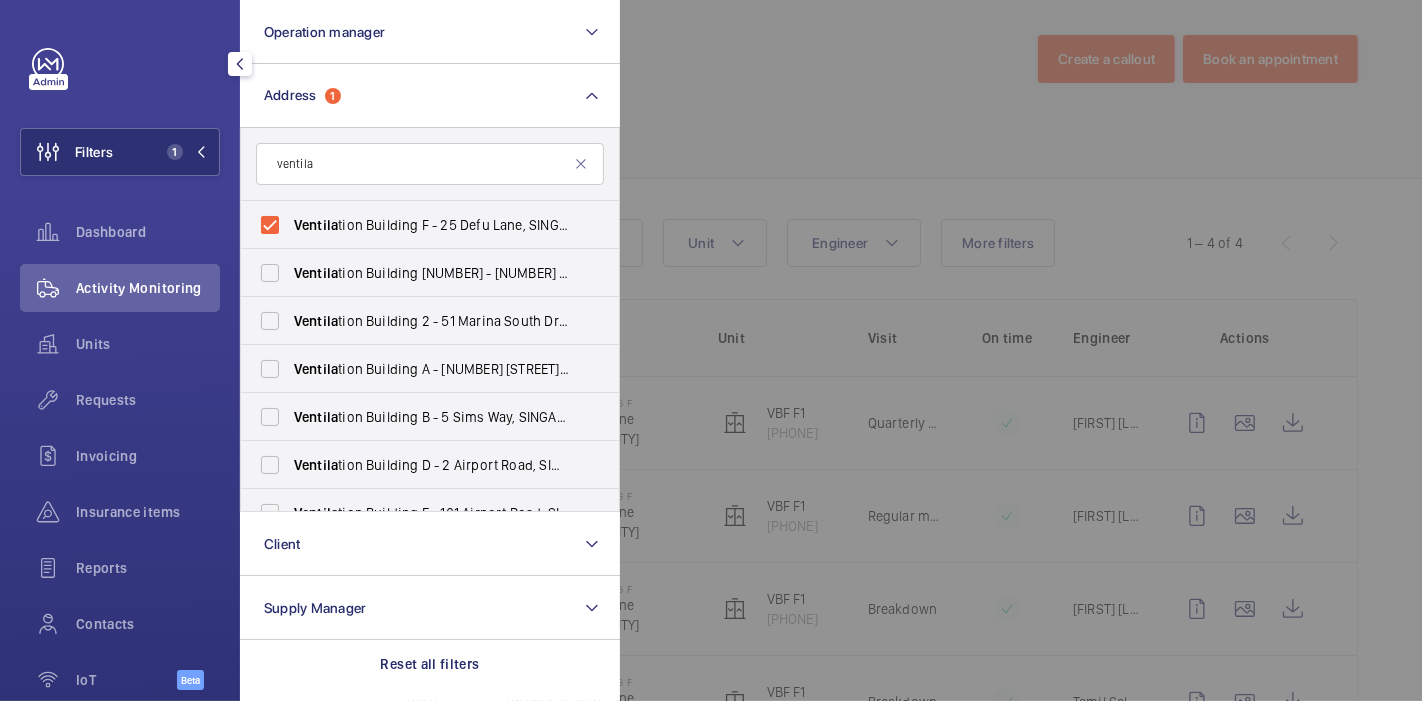 click 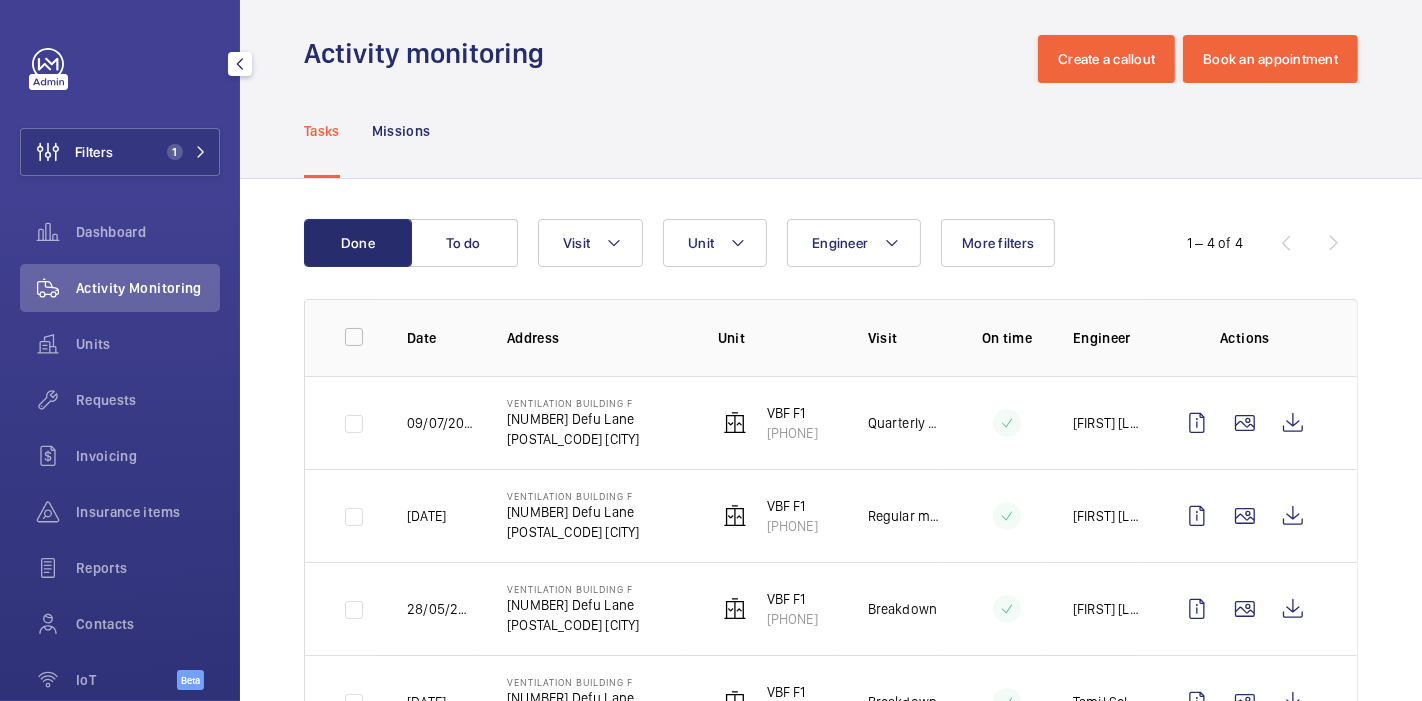 click on "Date Address Unit Visit On time Engineer Actions [DATE] Ventilation Building F [NUMBER] [STREET] [POSTAL_CODE] [CITY] VBF F1 [PHONE] Quarterly maintenance [FIRST] [LAST] [DATE] Ventilation Building F [NUMBER] [STREET] [POSTAL_CODE] [CITY] VBF F1 [PHONE] Regular maintenance [FIRST] [LAST] [DATE] Ventilation Building F [NUMBER] [STREET] [POSTAL_CODE] [CITY] VBF F1 [PHONE] Breakdown [FIRST] [LAST] [DATE] Ventilation Building F [NUMBER] [STREET] [POSTAL_CODE] [CITY] VBF F1 [PHONE] Breakdown [FIRST] [LAST]" 